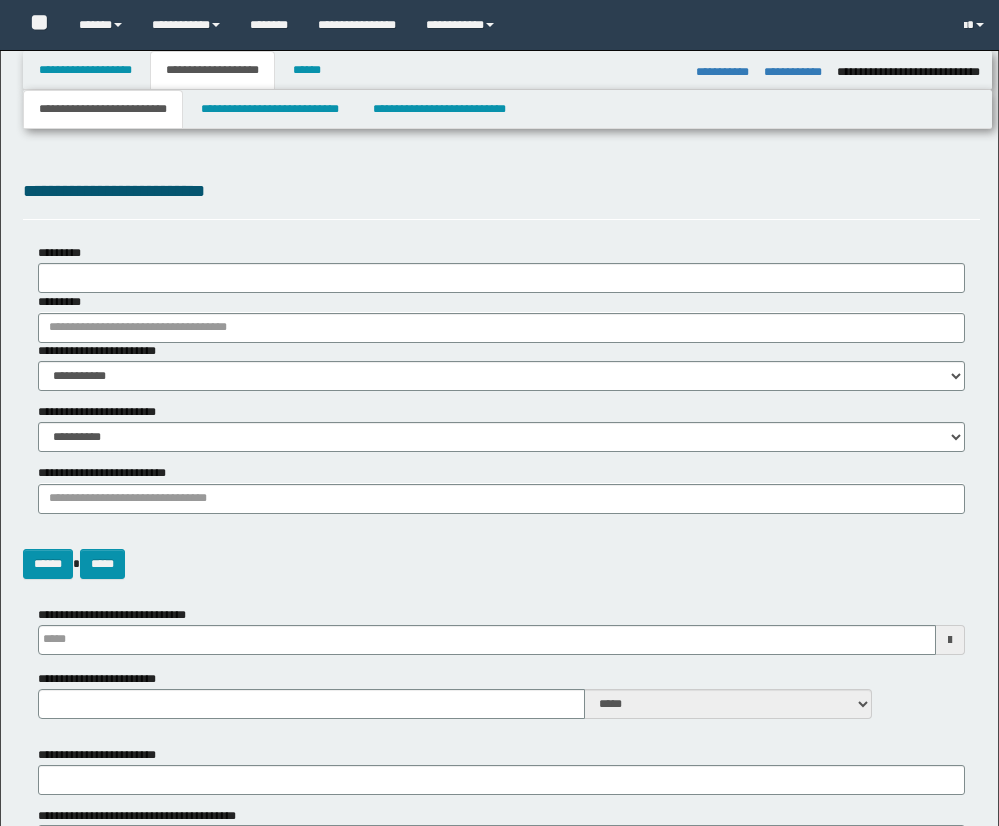 select on "*" 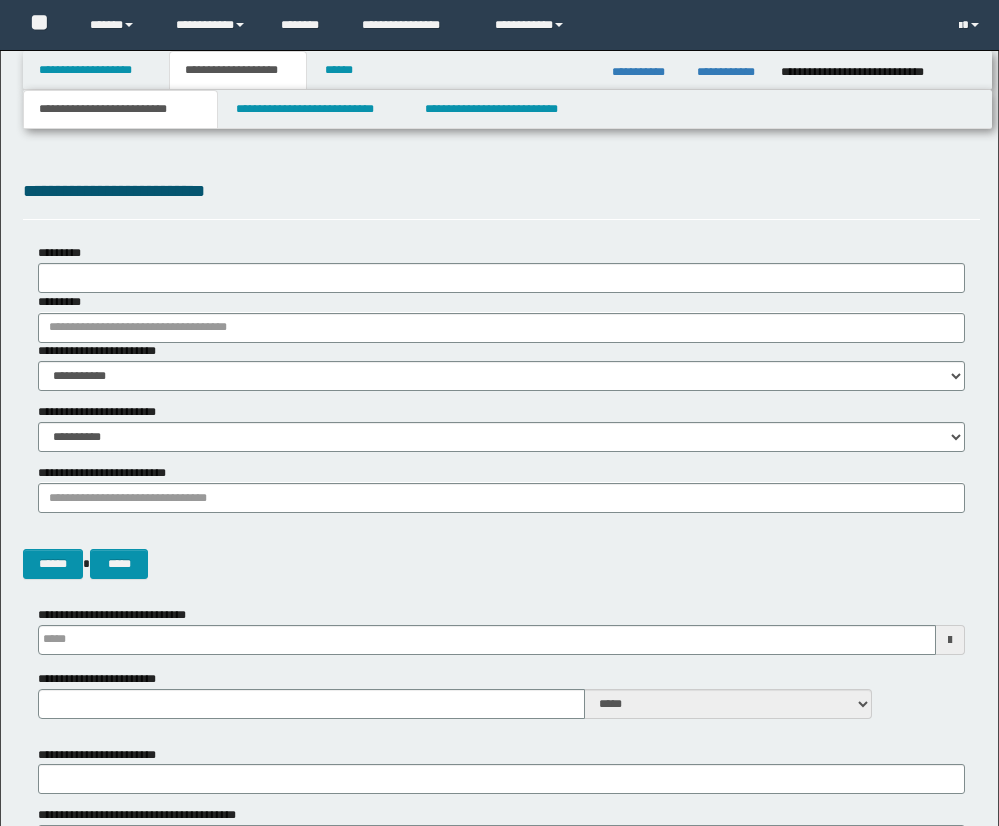 scroll, scrollTop: 2446, scrollLeft: 0, axis: vertical 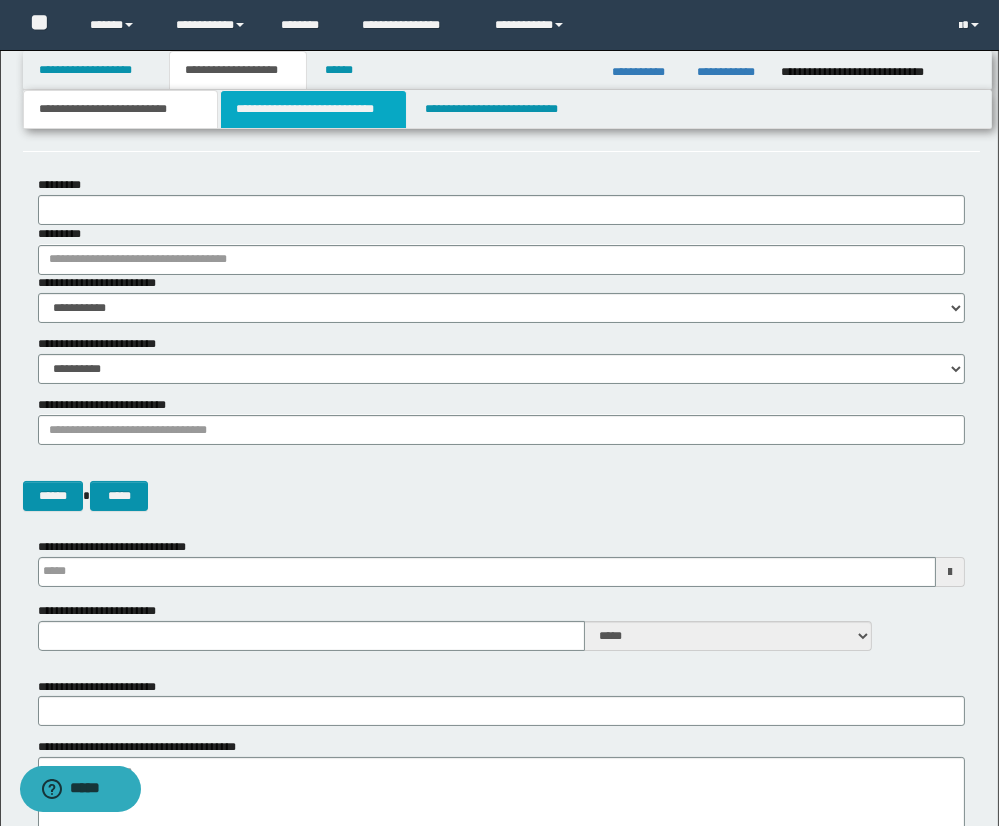 click on "**********" at bounding box center [313, 109] 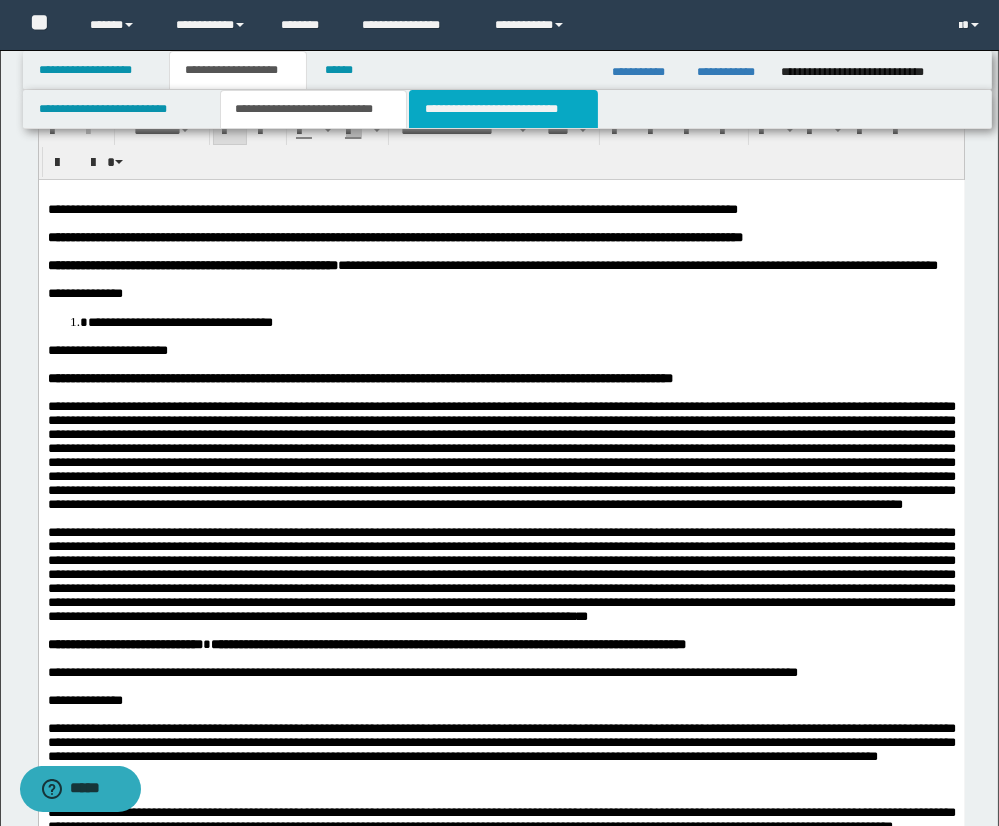 drag, startPoint x: 505, startPoint y: 107, endPoint x: 504, endPoint y: 145, distance: 38.013157 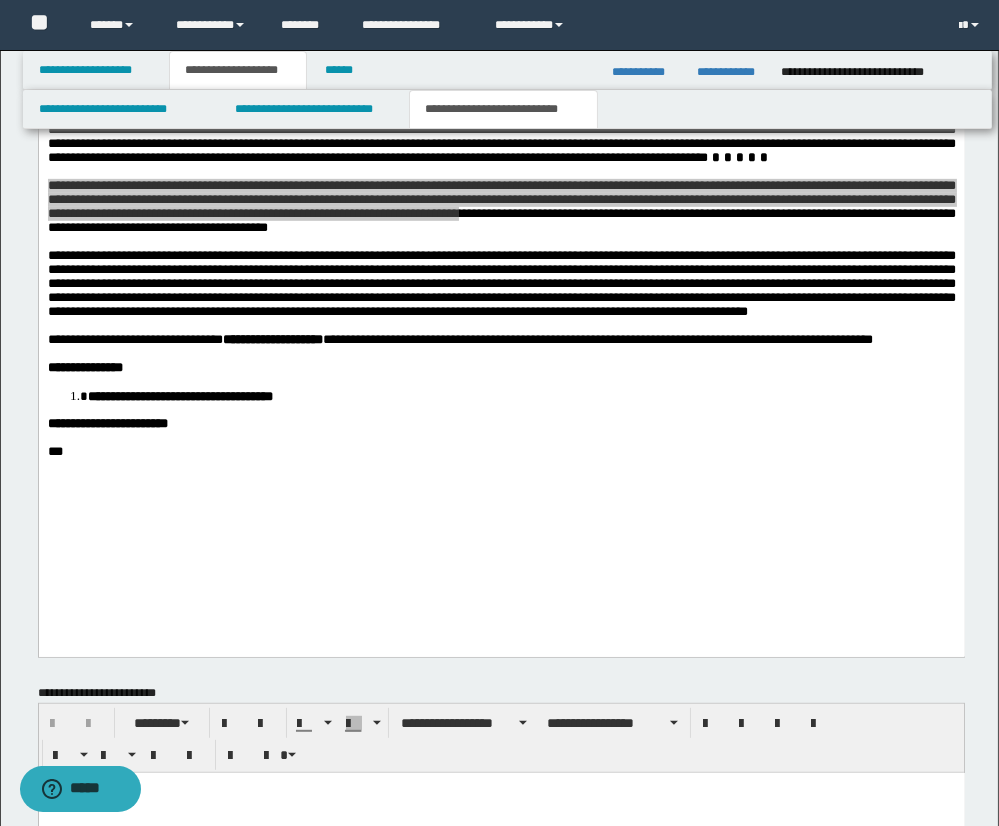 scroll, scrollTop: 1508, scrollLeft: 0, axis: vertical 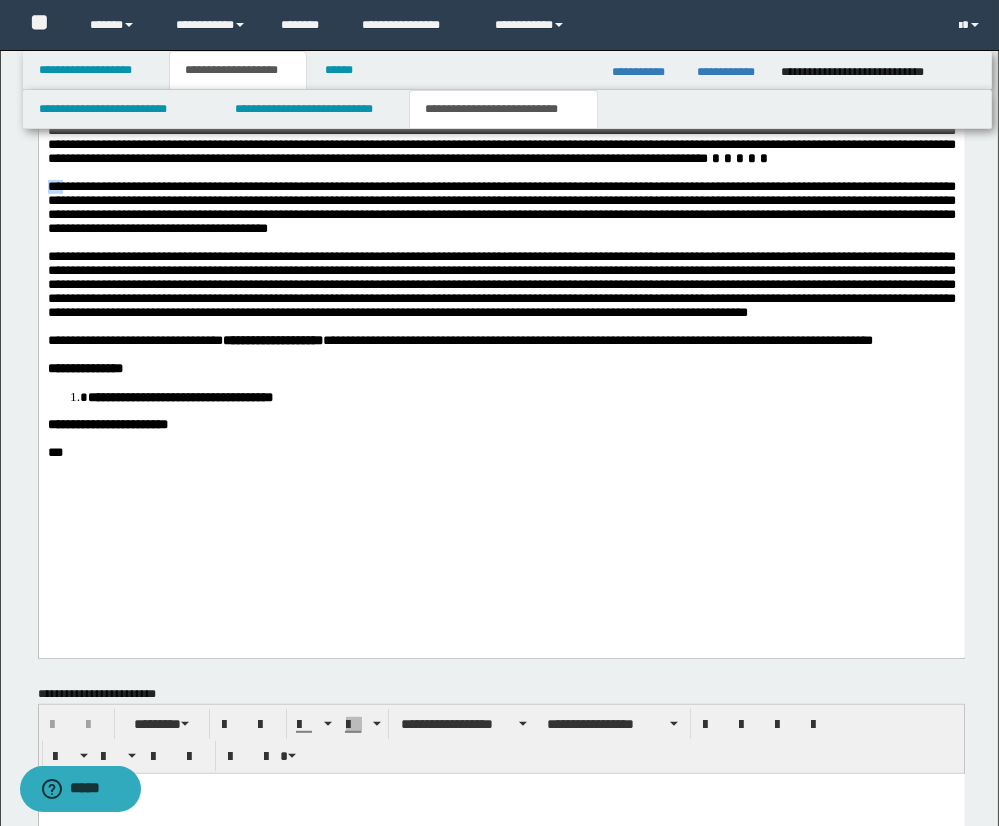 click on "**********" at bounding box center [501, 207] 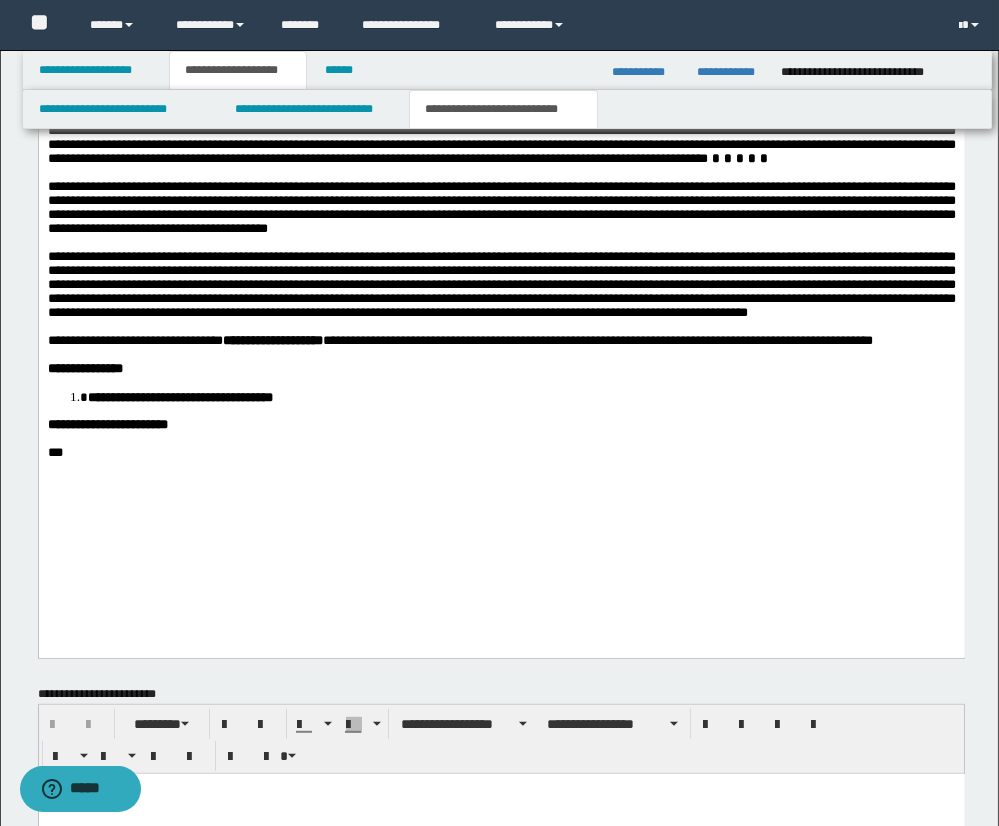 click on "**********" at bounding box center [501, 218] 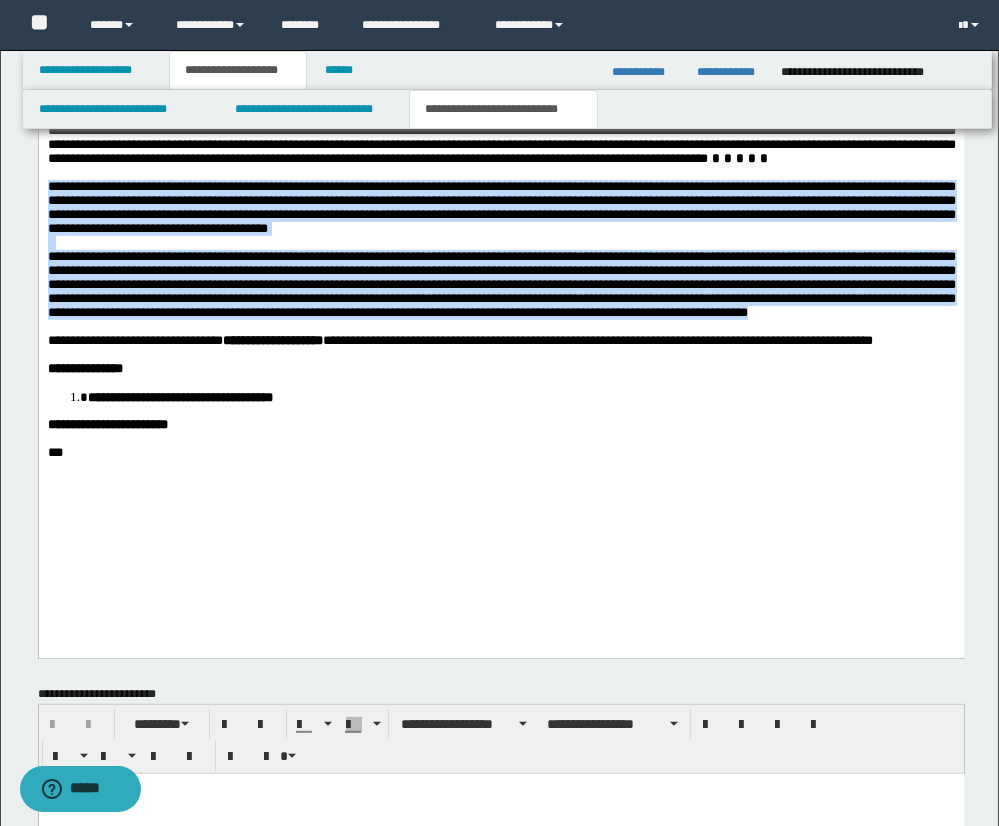 drag, startPoint x: 48, startPoint y: 230, endPoint x: 689, endPoint y: 385, distance: 659.47406 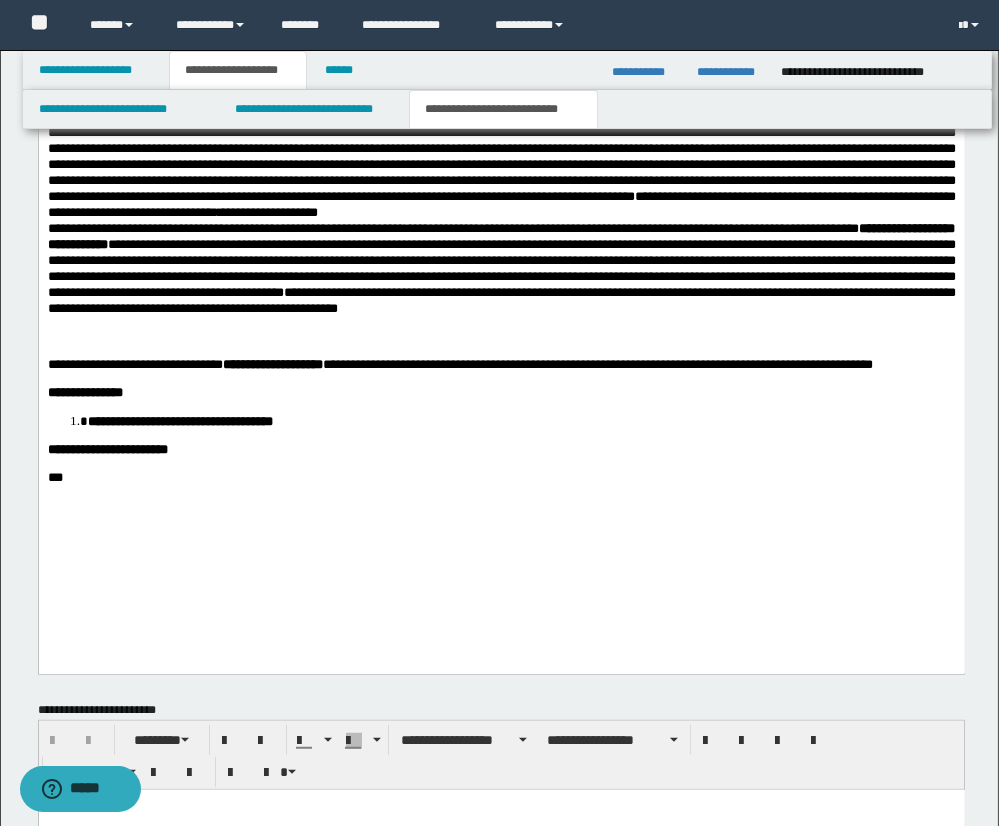 scroll, scrollTop: 2003, scrollLeft: 0, axis: vertical 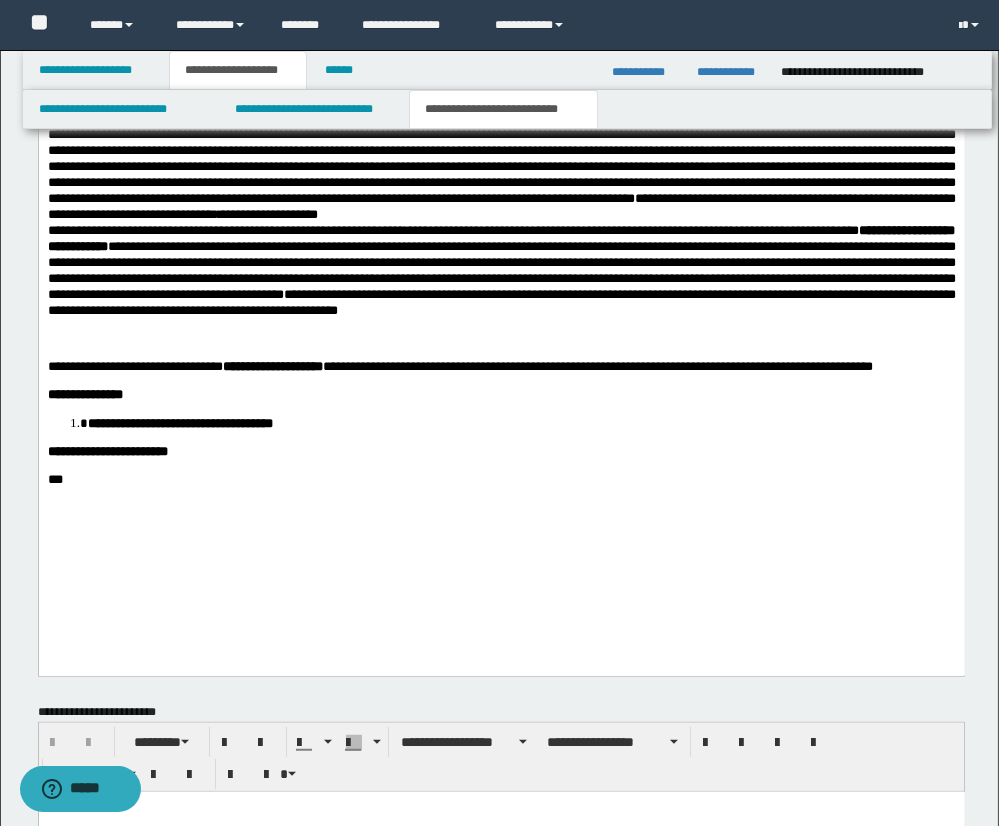 click on "**********" at bounding box center (272, 366) 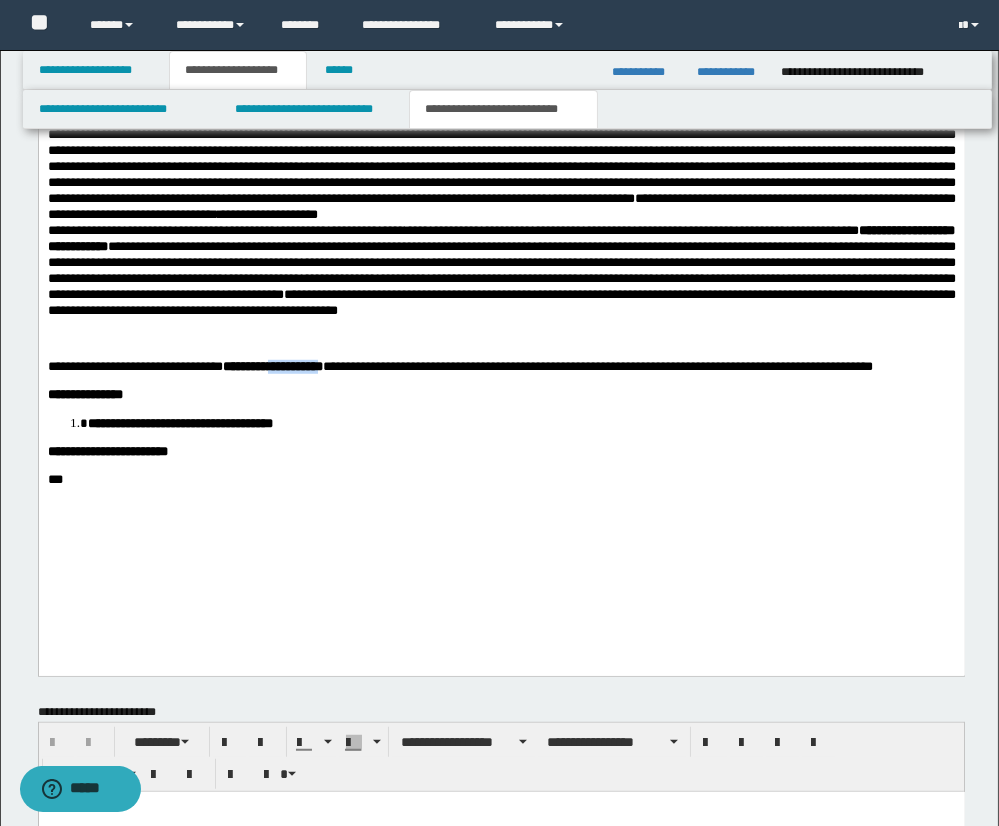 drag, startPoint x: 326, startPoint y: 424, endPoint x: 404, endPoint y: 430, distance: 78.23043 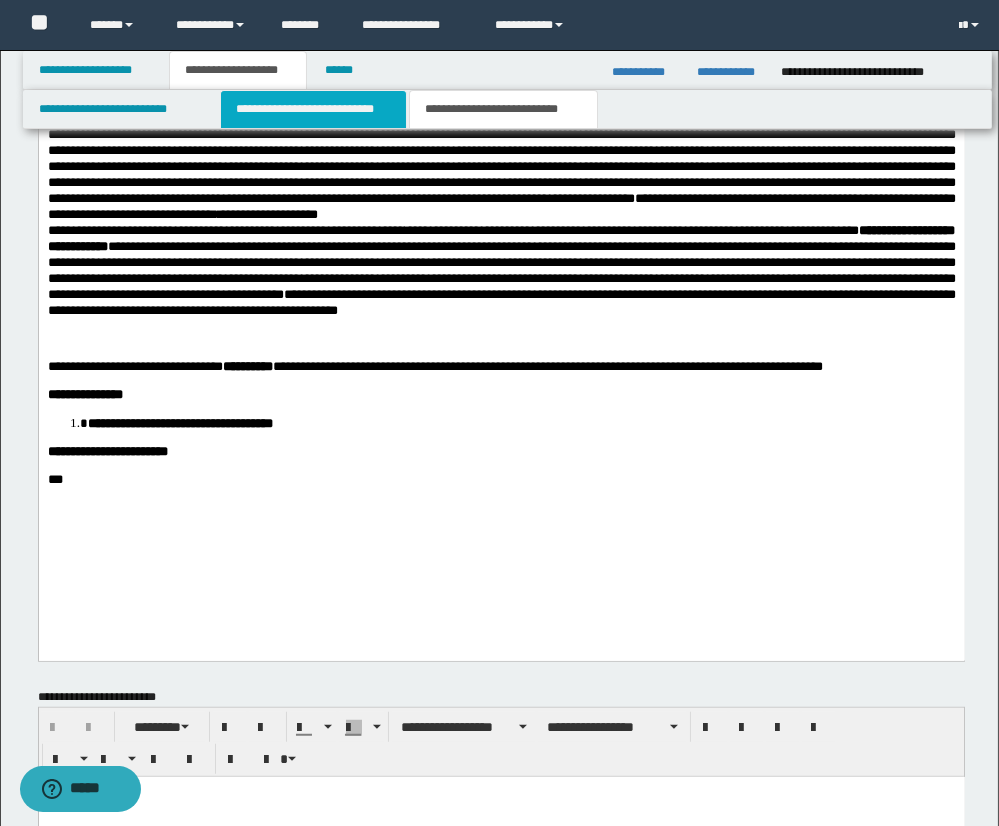 click on "**********" at bounding box center (313, 109) 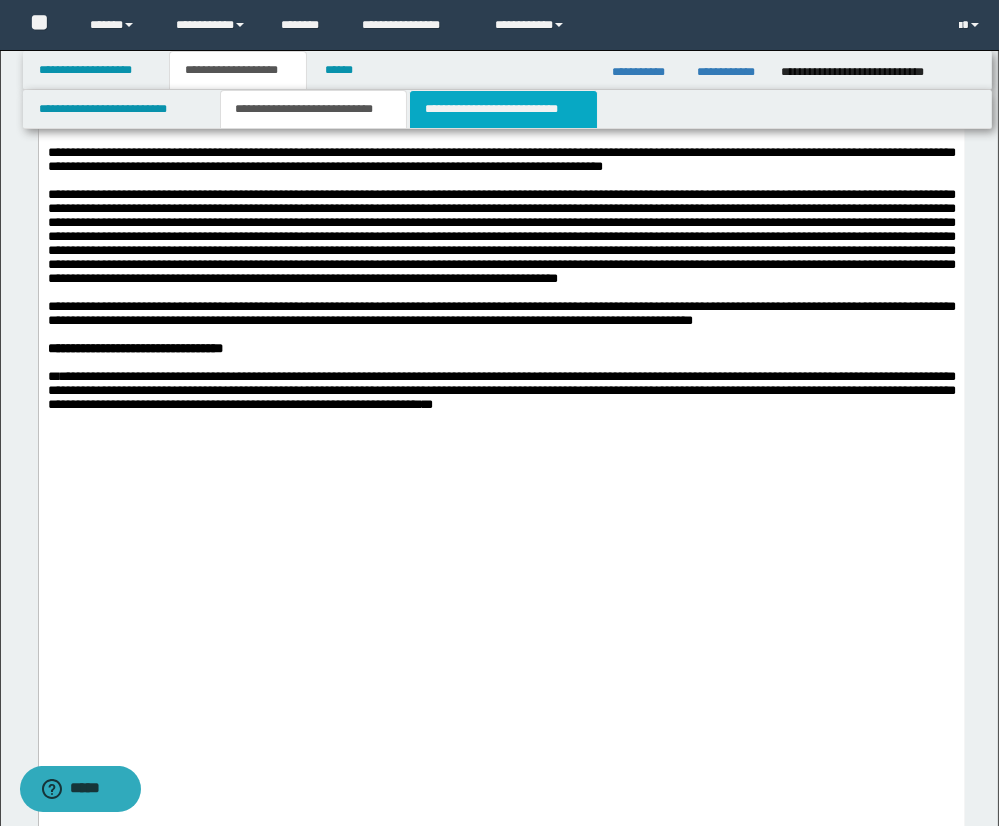 click on "**********" at bounding box center [503, 109] 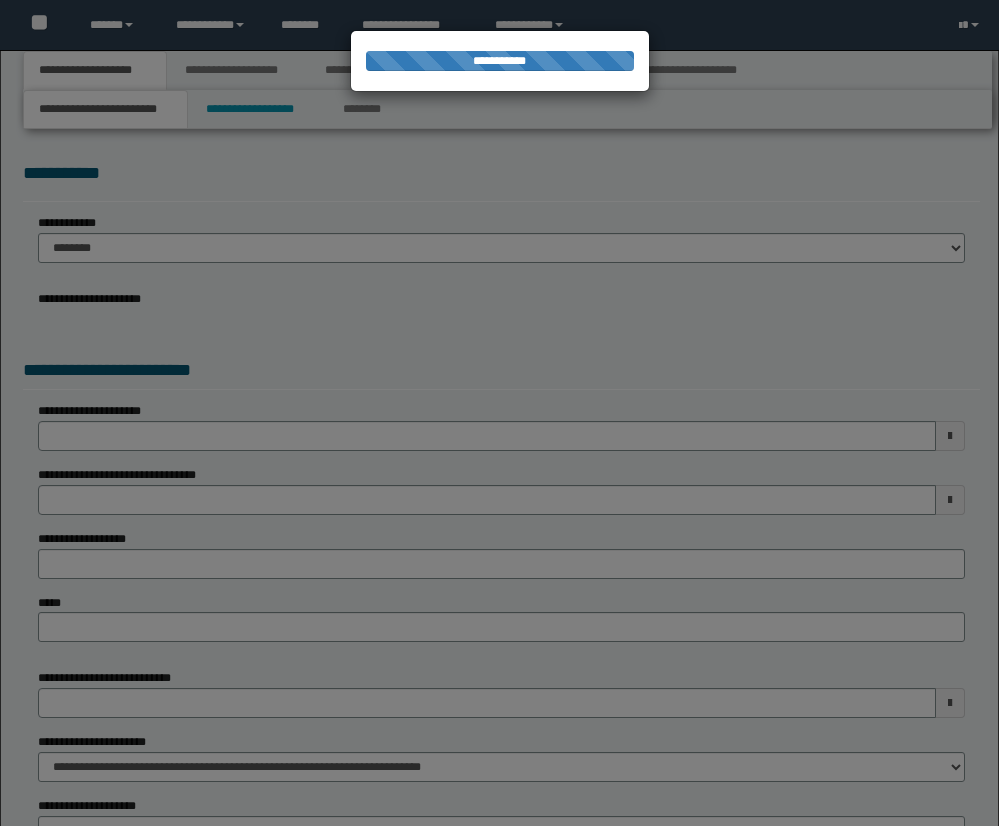 scroll, scrollTop: 0, scrollLeft: 0, axis: both 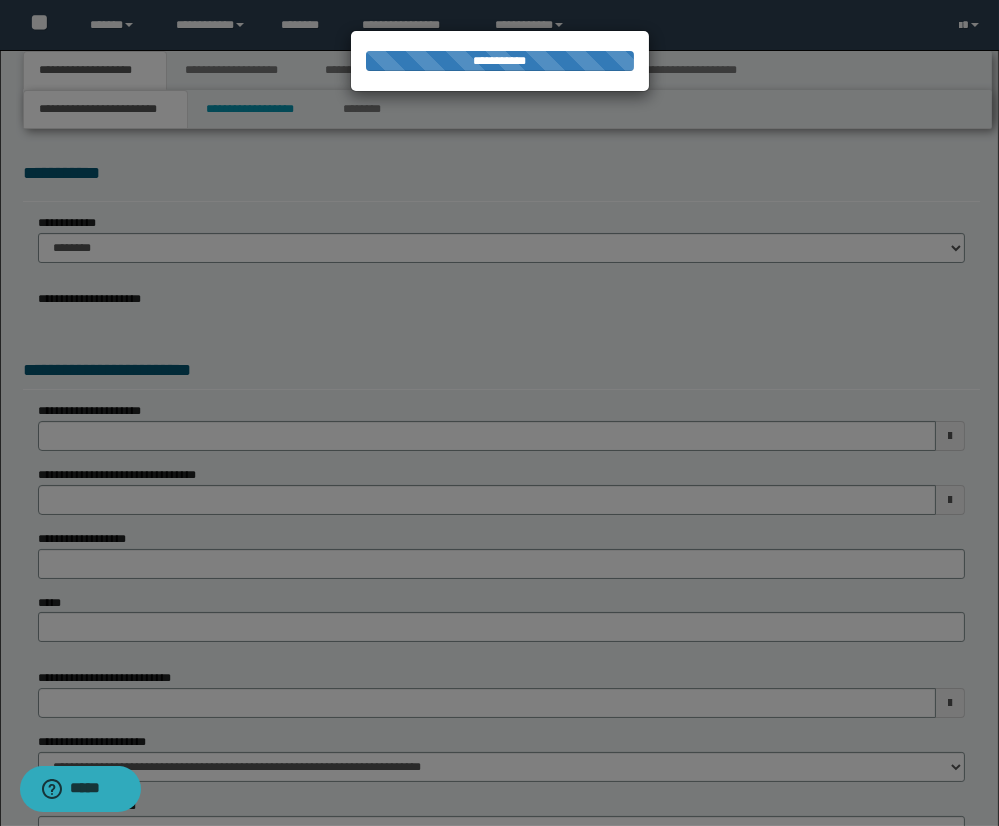 select on "*" 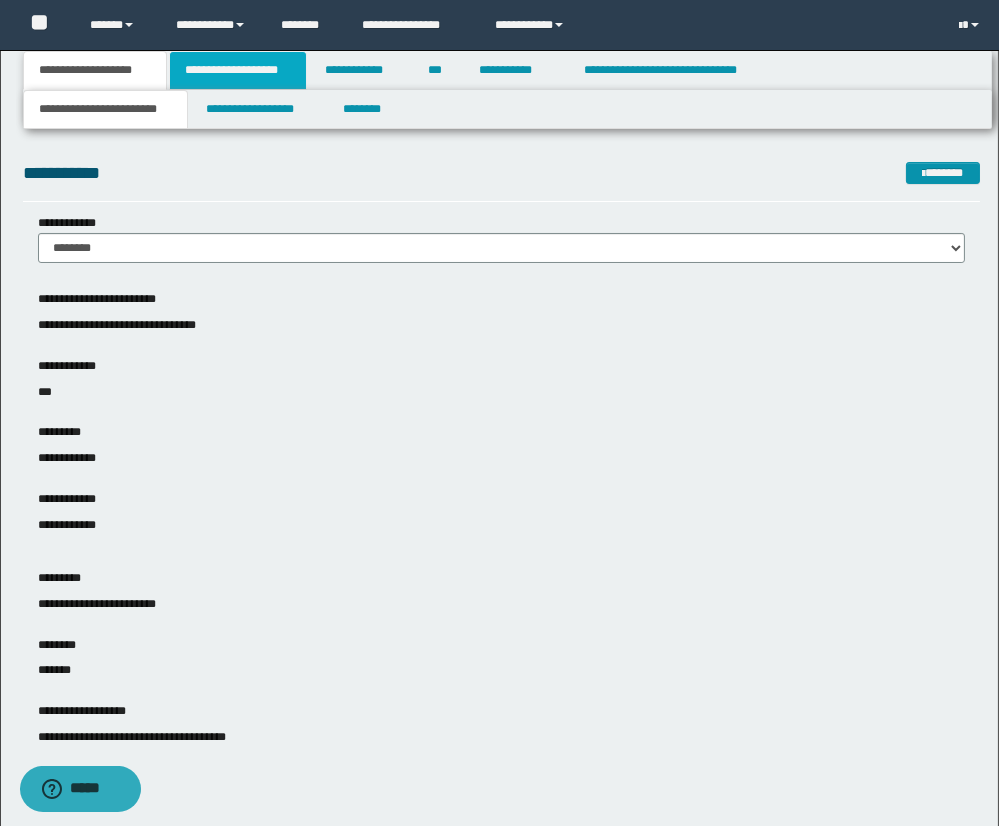 click on "**********" at bounding box center (238, 70) 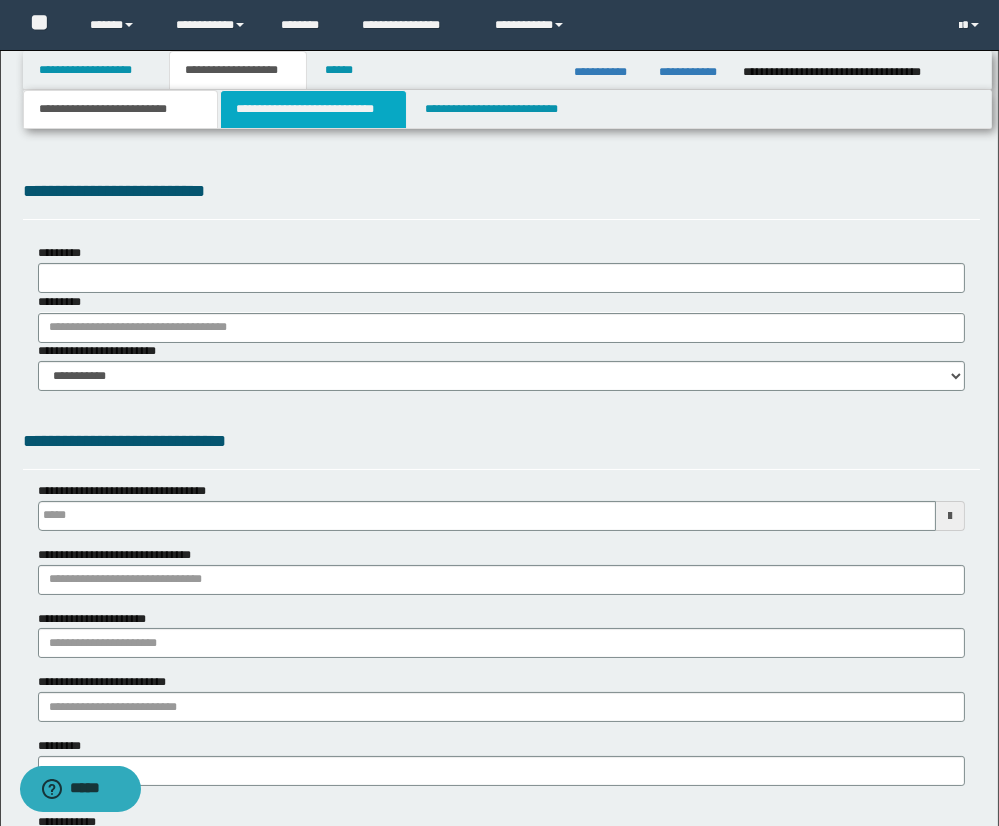 scroll, scrollTop: 0, scrollLeft: 0, axis: both 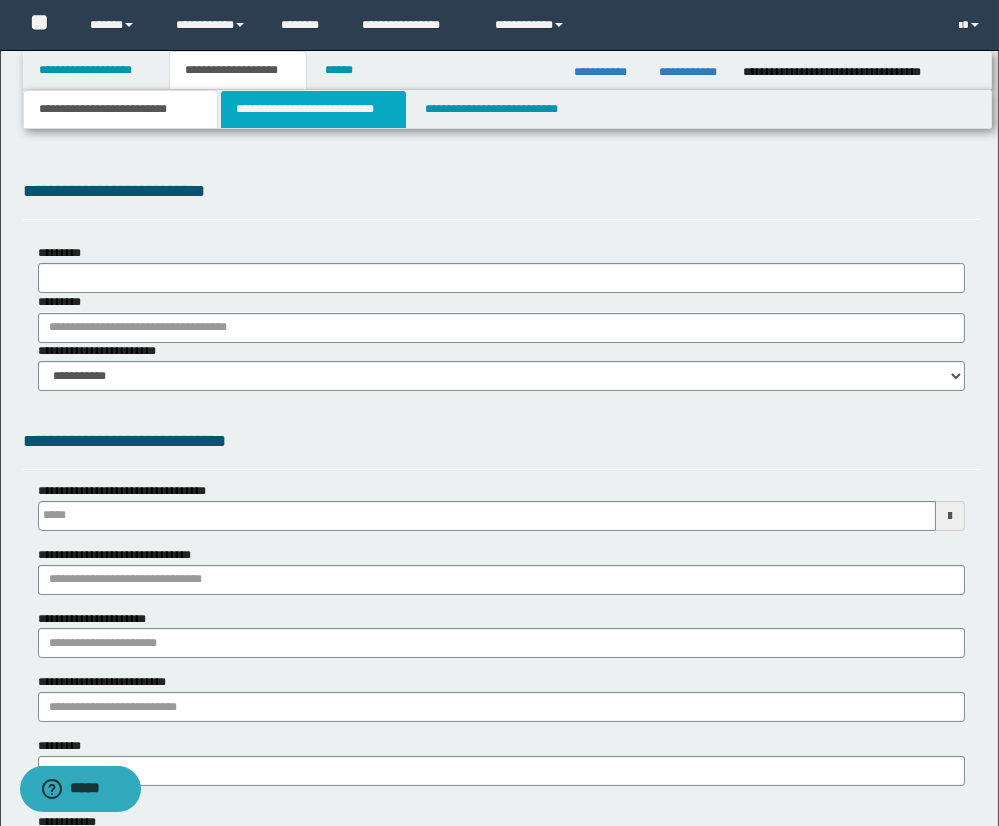 click on "**********" at bounding box center (313, 109) 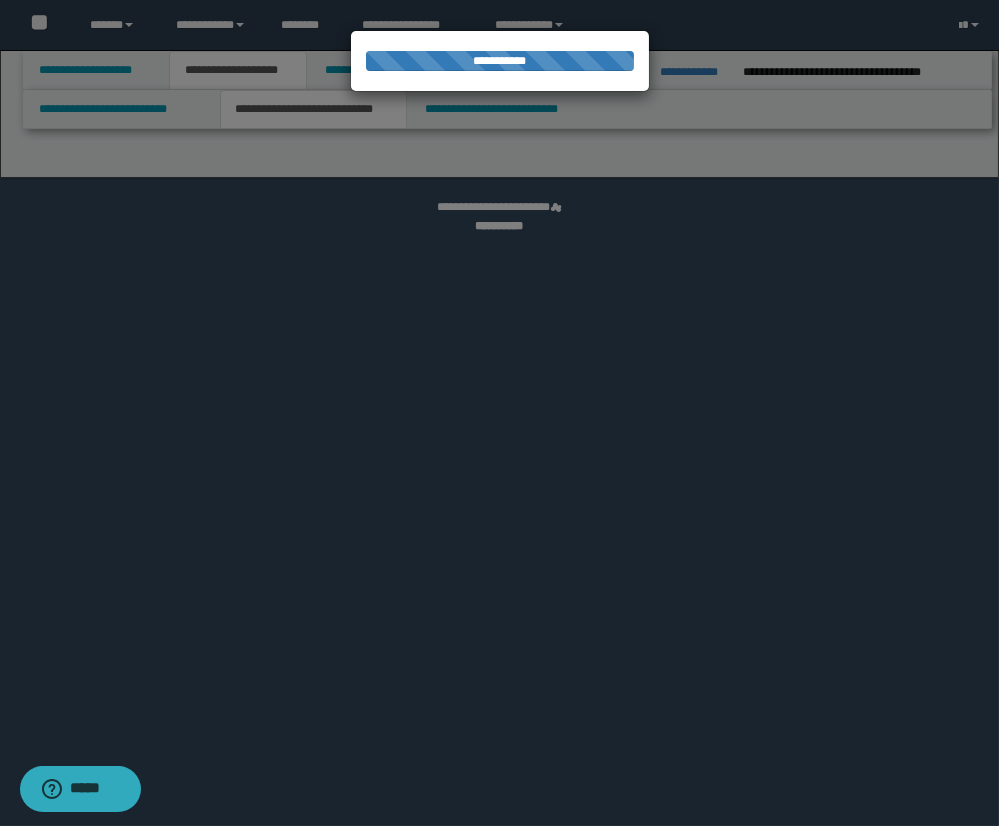 select on "*" 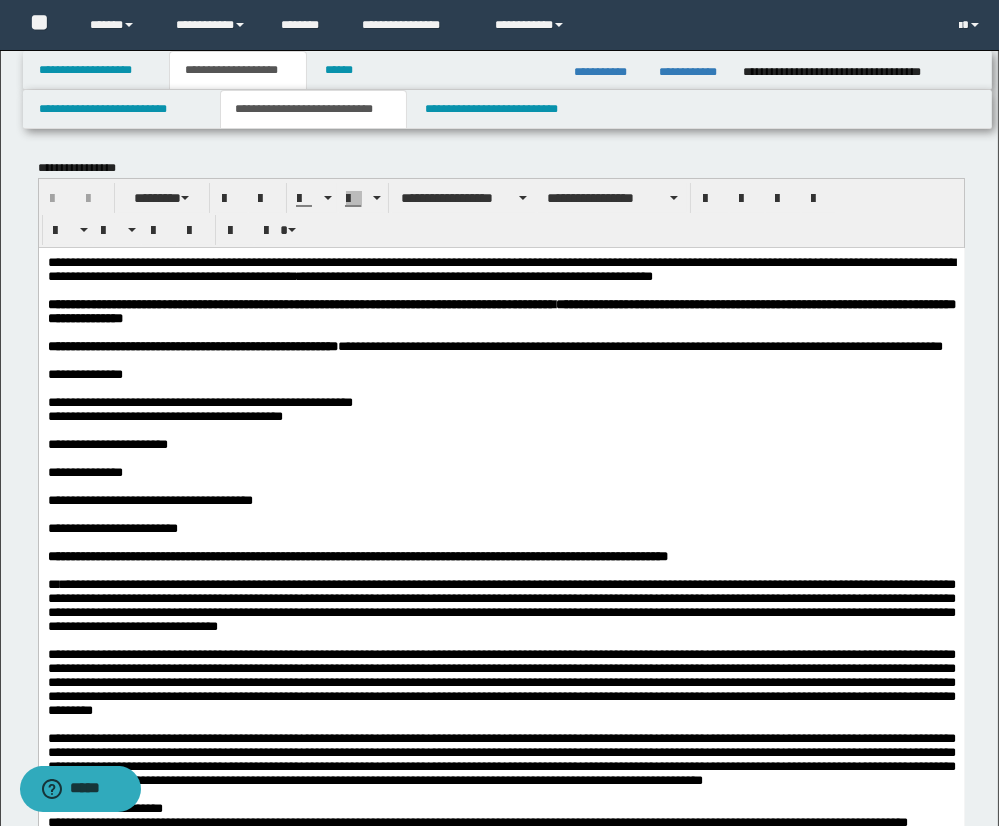 scroll, scrollTop: 0, scrollLeft: 0, axis: both 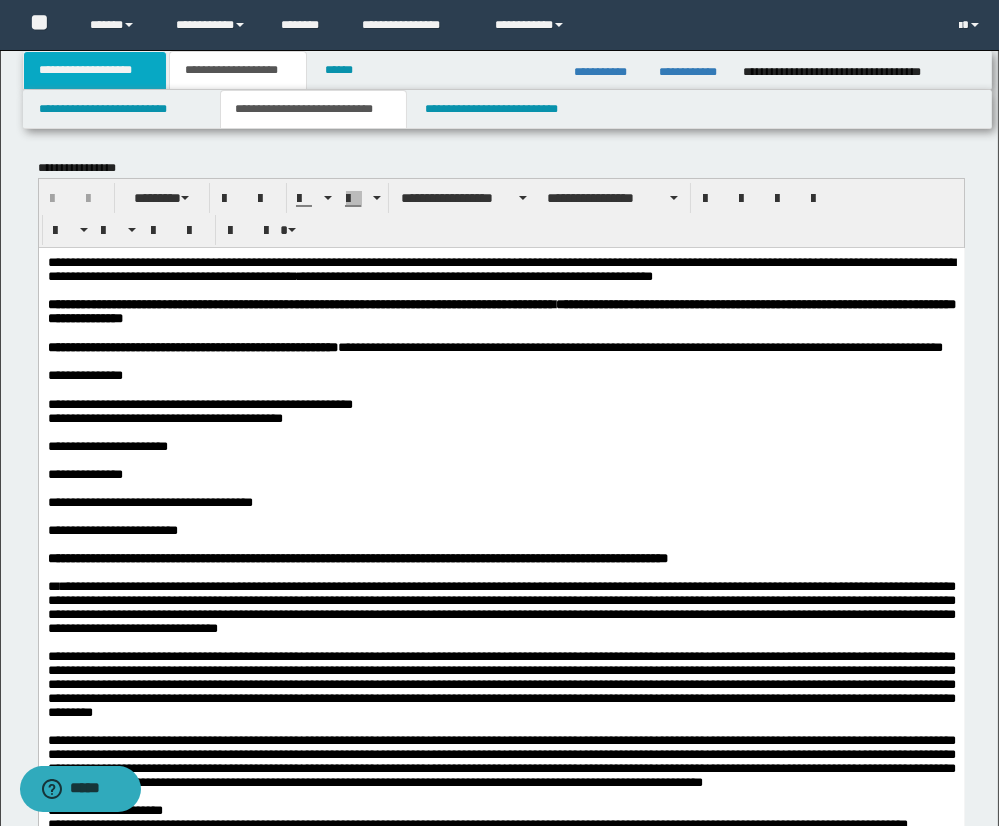 click on "**********" at bounding box center [95, 70] 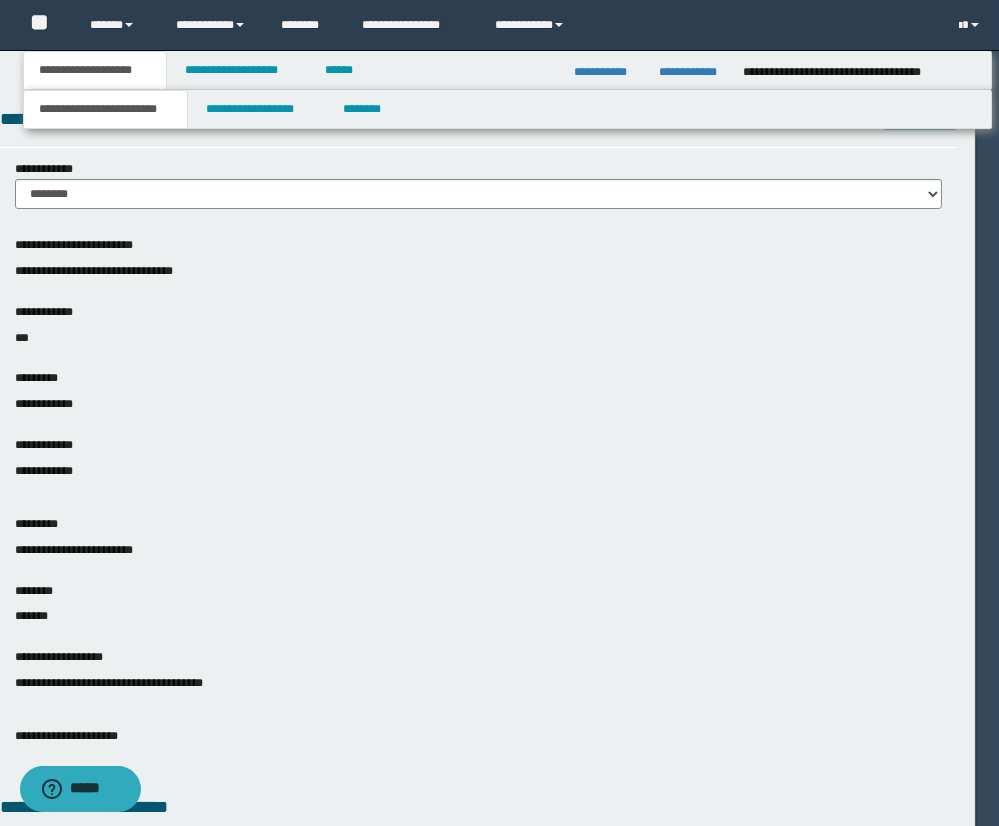 scroll, scrollTop: 61, scrollLeft: 25, axis: both 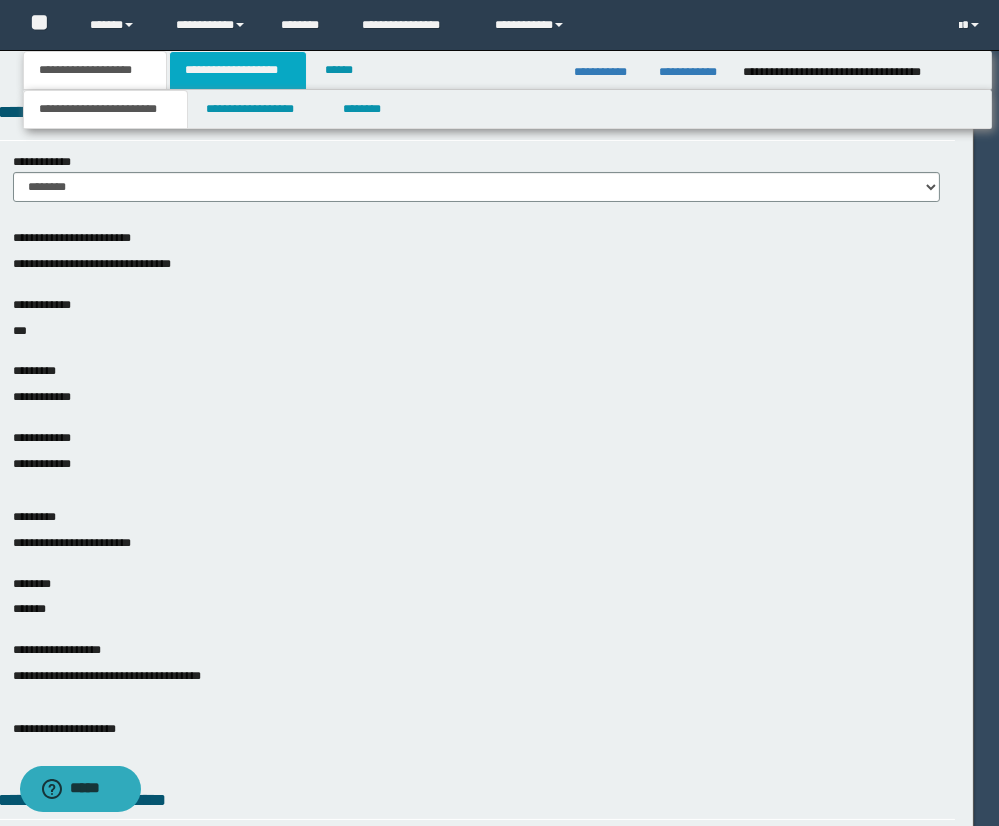click on "**********" at bounding box center [238, 70] 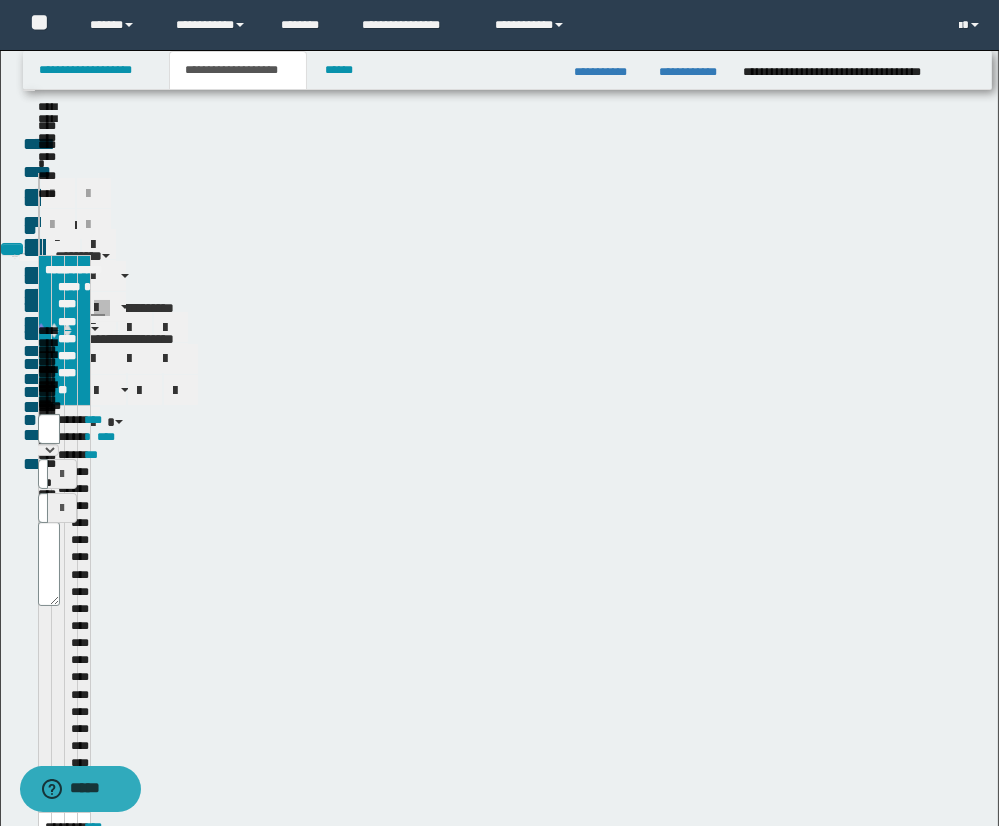 scroll, scrollTop: 61, scrollLeft: 0, axis: vertical 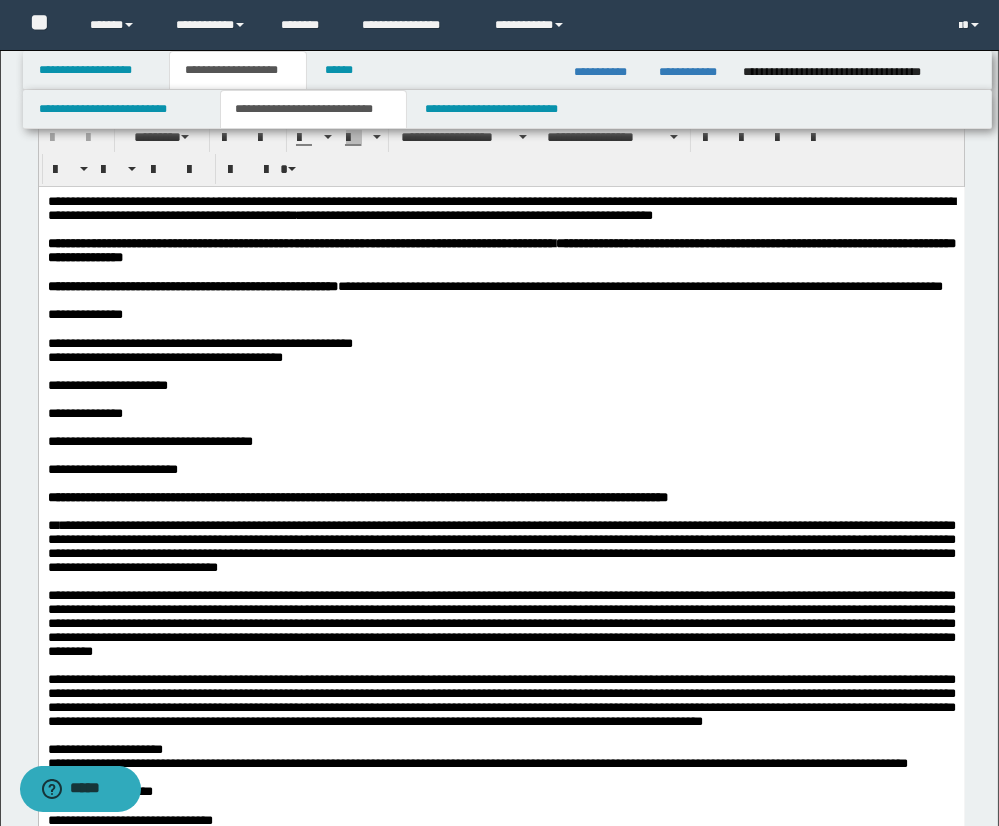 click on "**********" at bounding box center (313, 109) 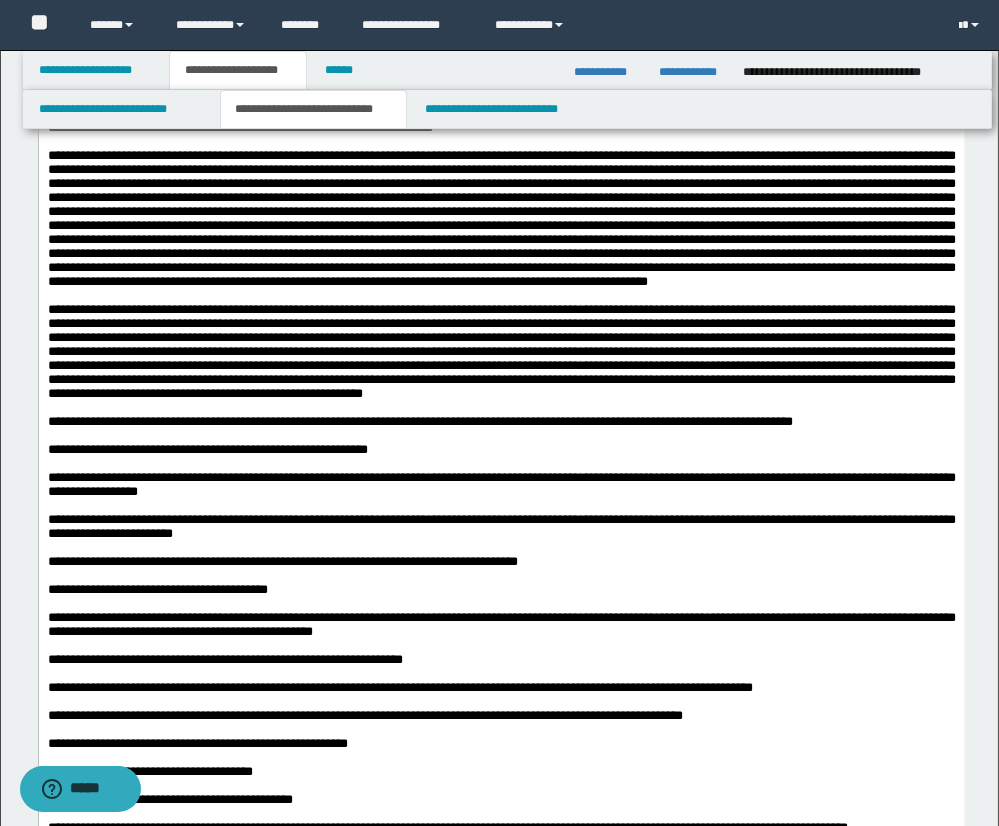 scroll, scrollTop: 4339, scrollLeft: 0, axis: vertical 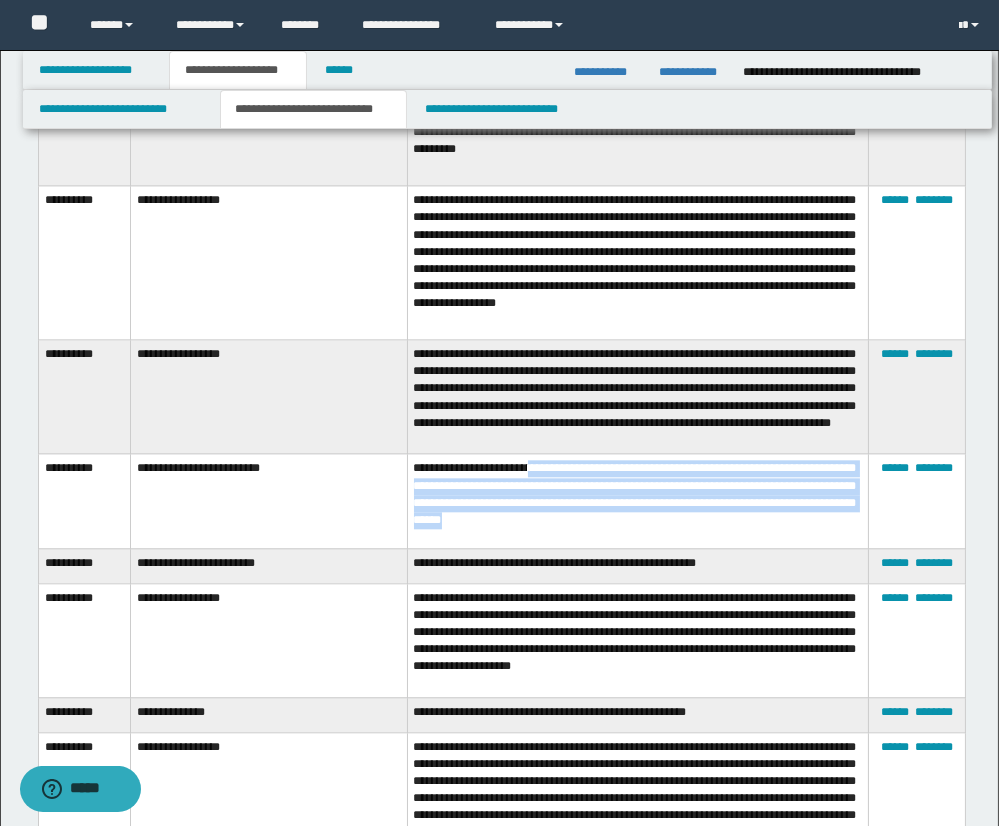 drag, startPoint x: 545, startPoint y: 460, endPoint x: 796, endPoint y: 499, distance: 254.01181 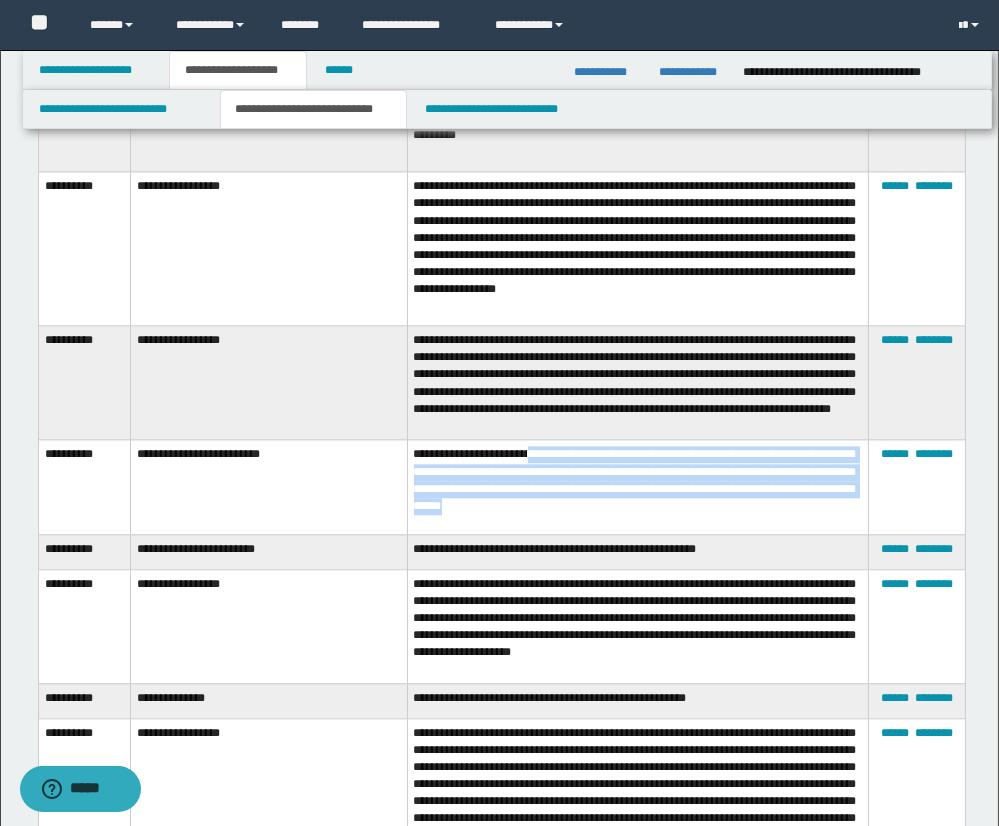 scroll, scrollTop: 6913, scrollLeft: 0, axis: vertical 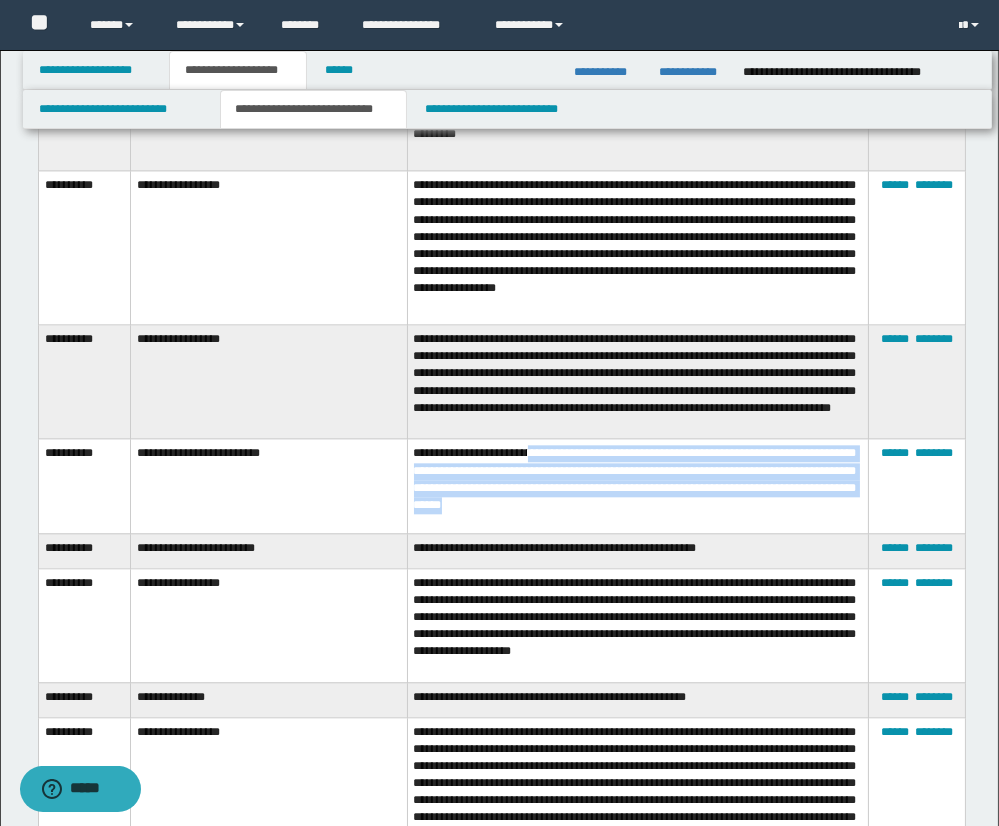 copy on "**********" 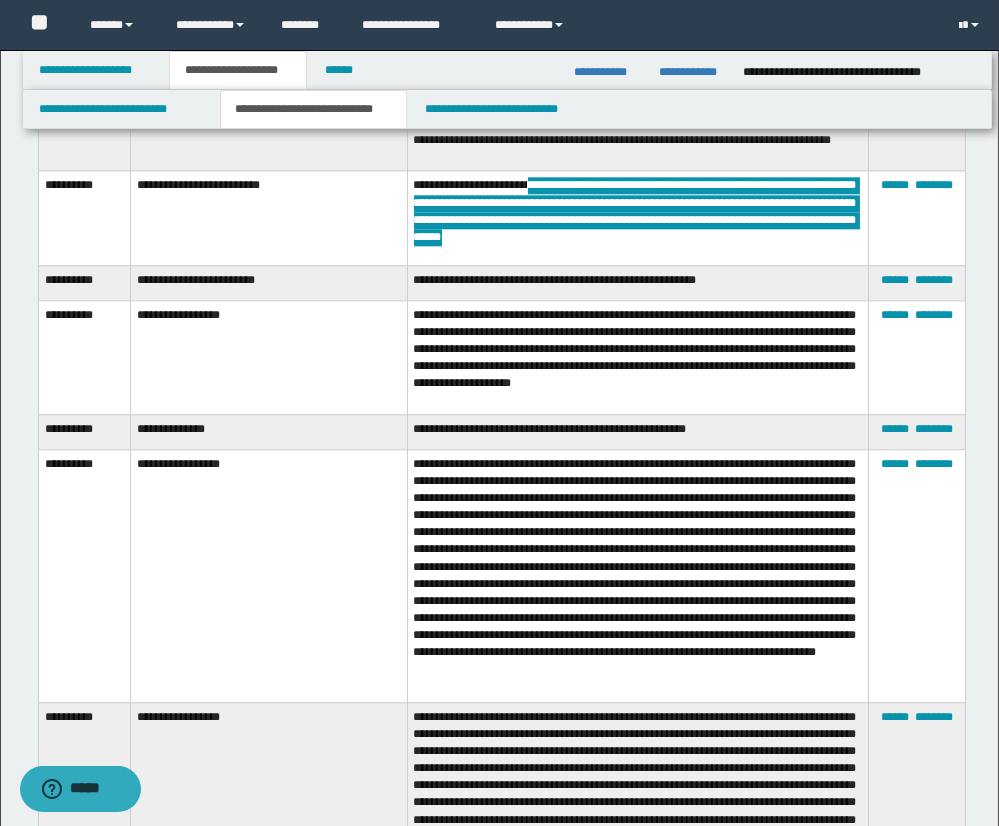 scroll, scrollTop: 7180, scrollLeft: 0, axis: vertical 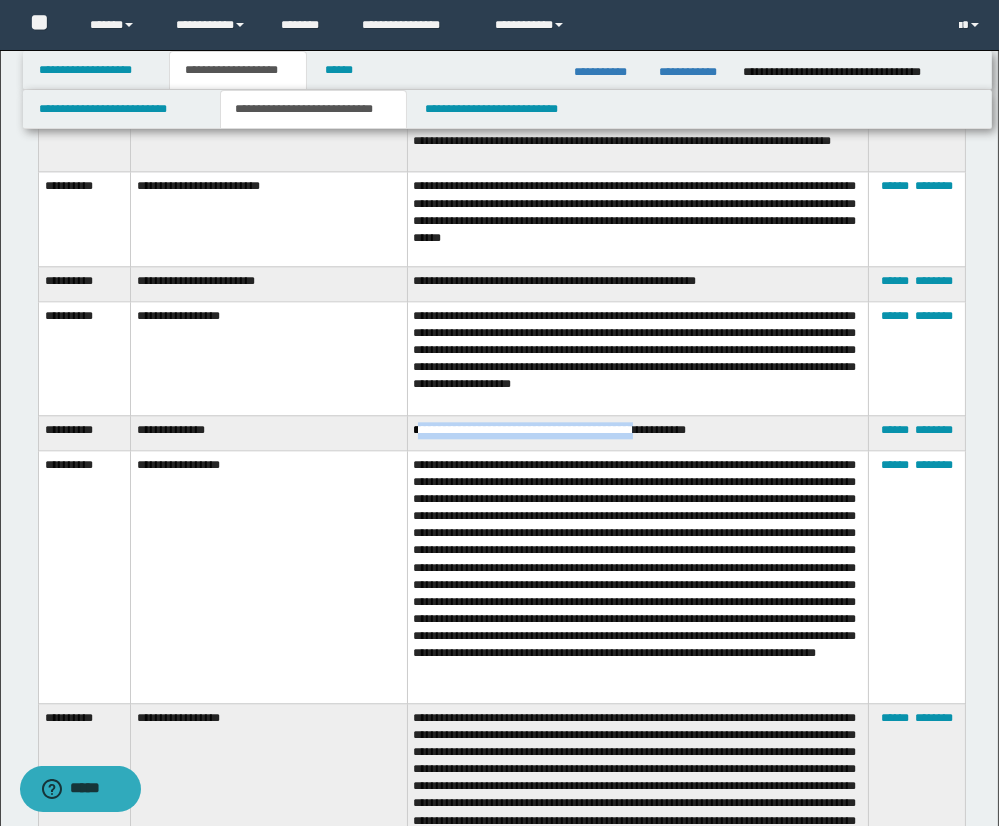 drag, startPoint x: 418, startPoint y: 399, endPoint x: 665, endPoint y: 402, distance: 247.01822 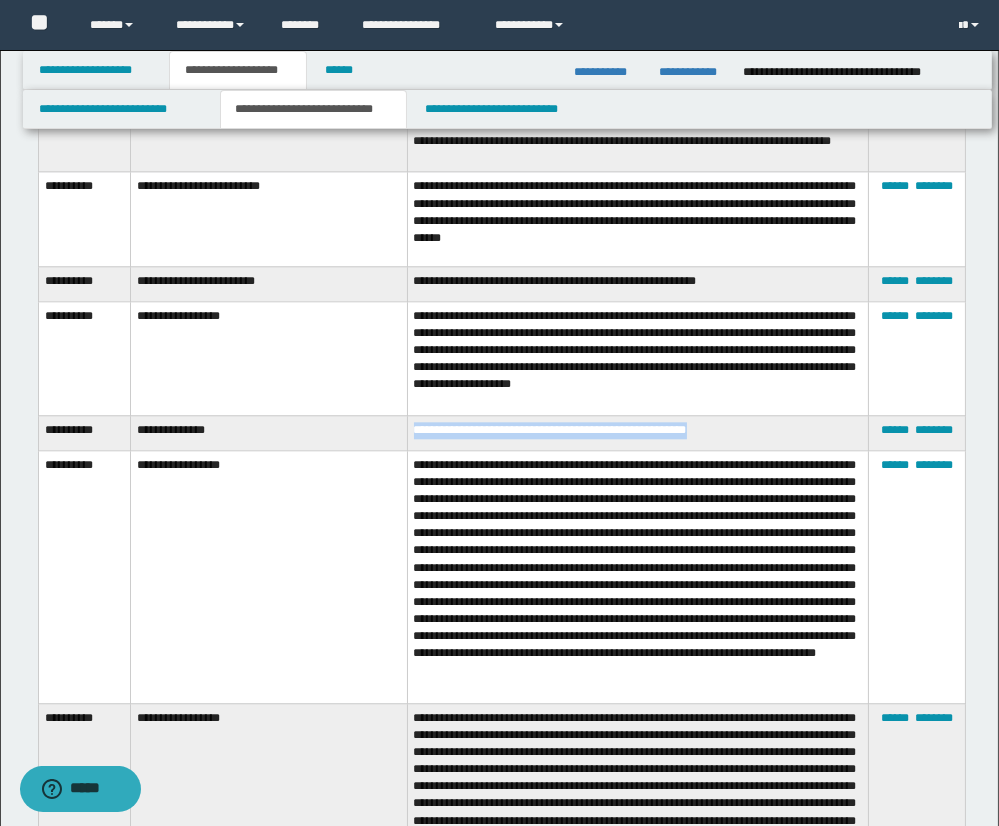 drag, startPoint x: 412, startPoint y: 396, endPoint x: 764, endPoint y: 405, distance: 352.11505 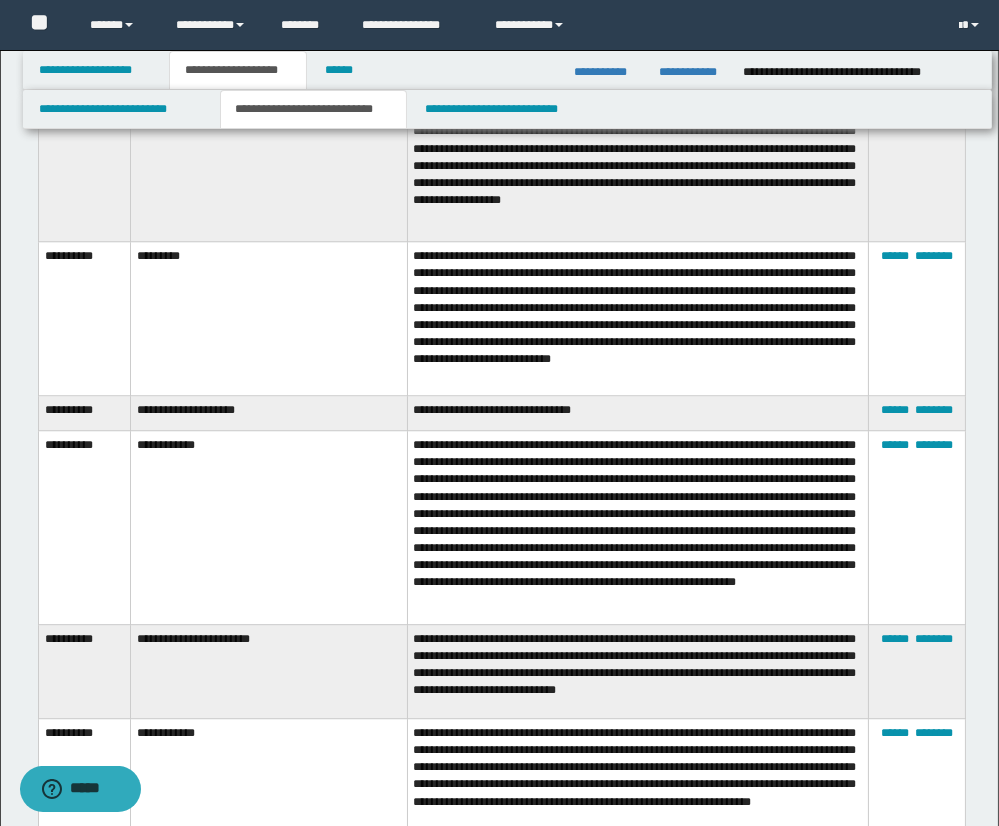 scroll, scrollTop: 8104, scrollLeft: 0, axis: vertical 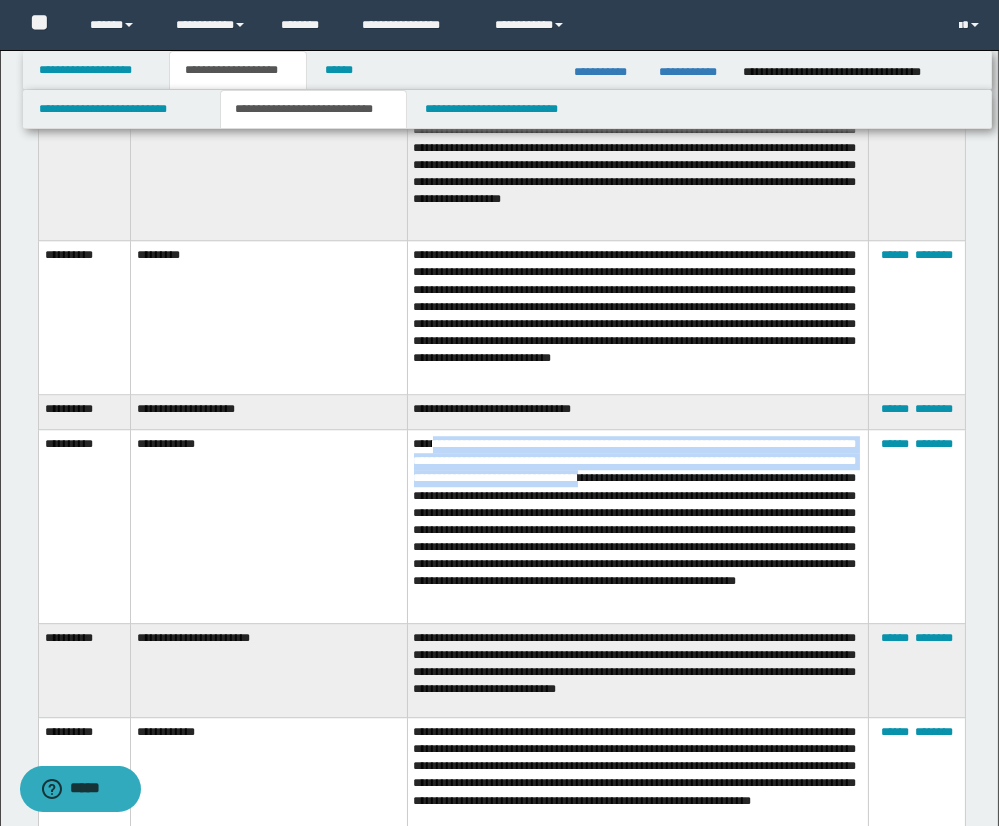 drag, startPoint x: 436, startPoint y: 407, endPoint x: 776, endPoint y: 436, distance: 341.23453 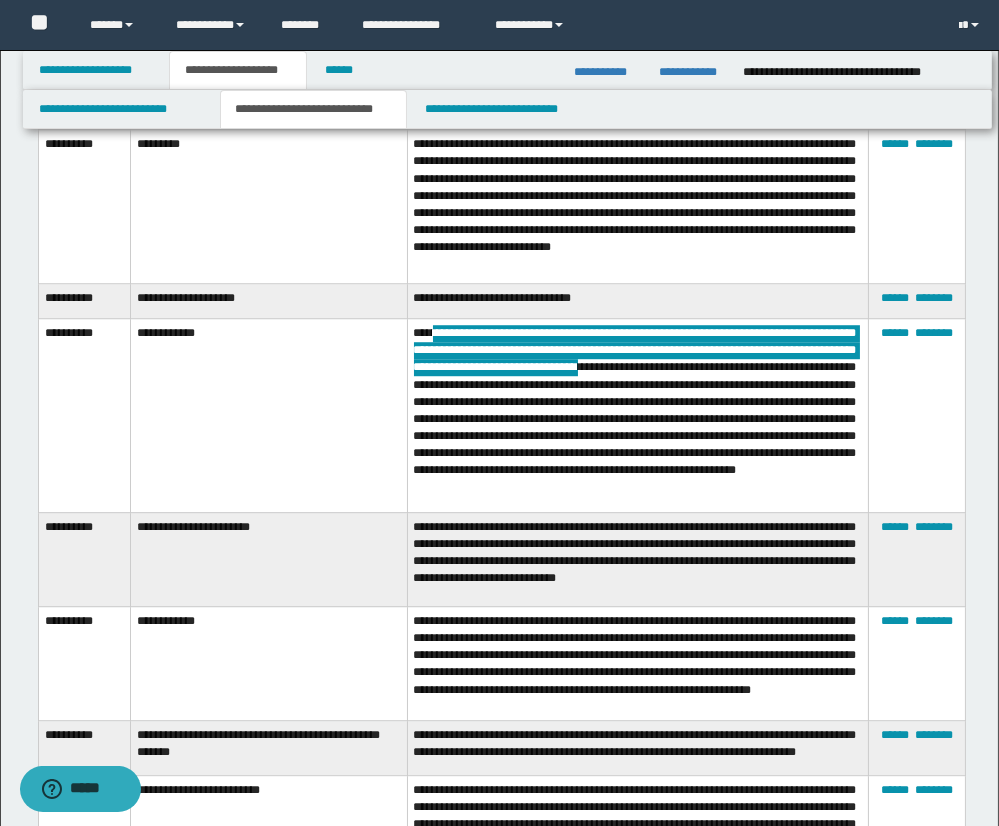scroll, scrollTop: 8217, scrollLeft: 0, axis: vertical 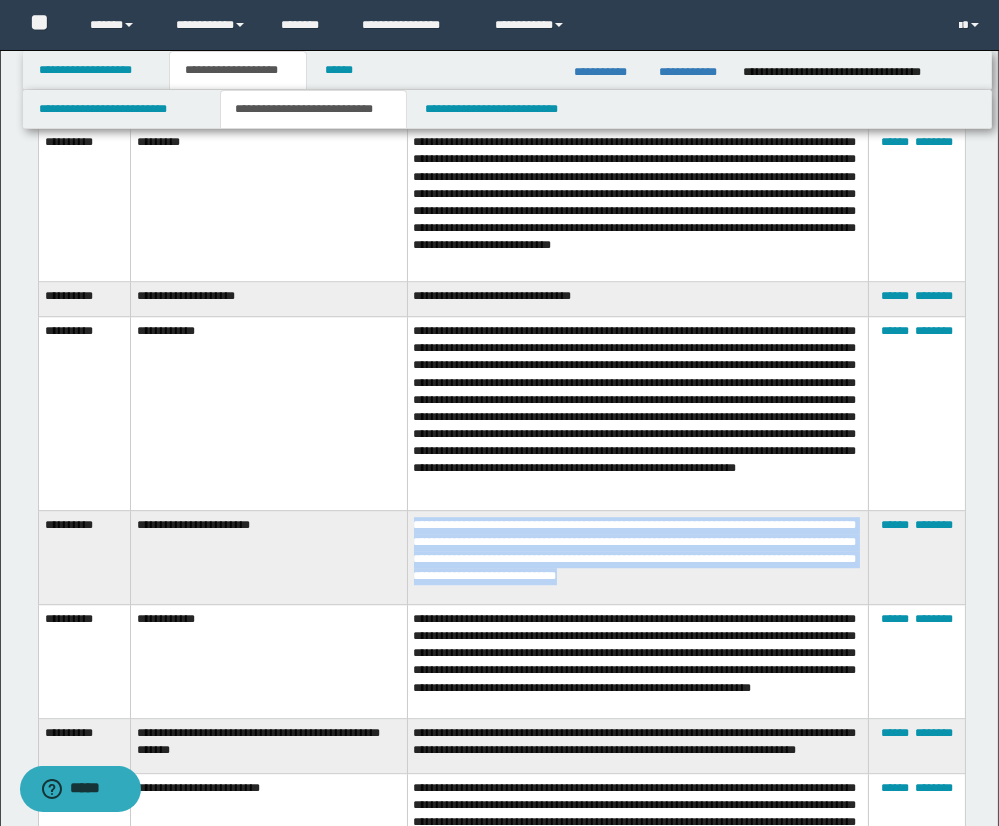 drag, startPoint x: 410, startPoint y: 496, endPoint x: 860, endPoint y: 543, distance: 452.44778 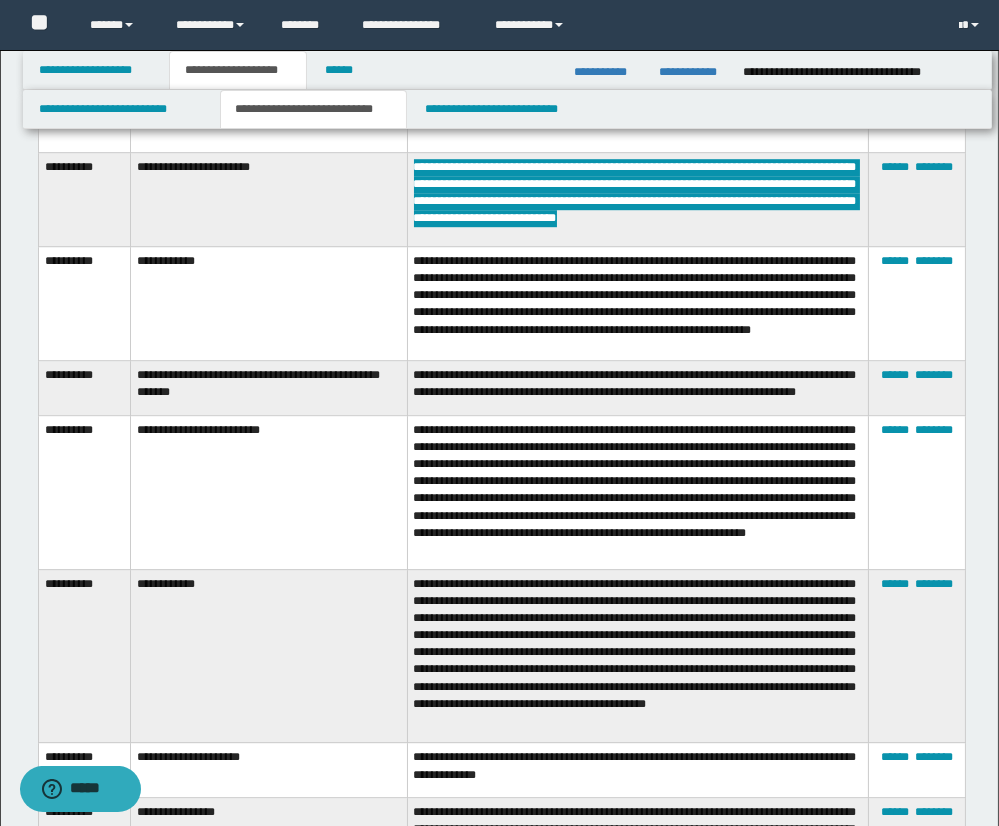 scroll, scrollTop: 8569, scrollLeft: 0, axis: vertical 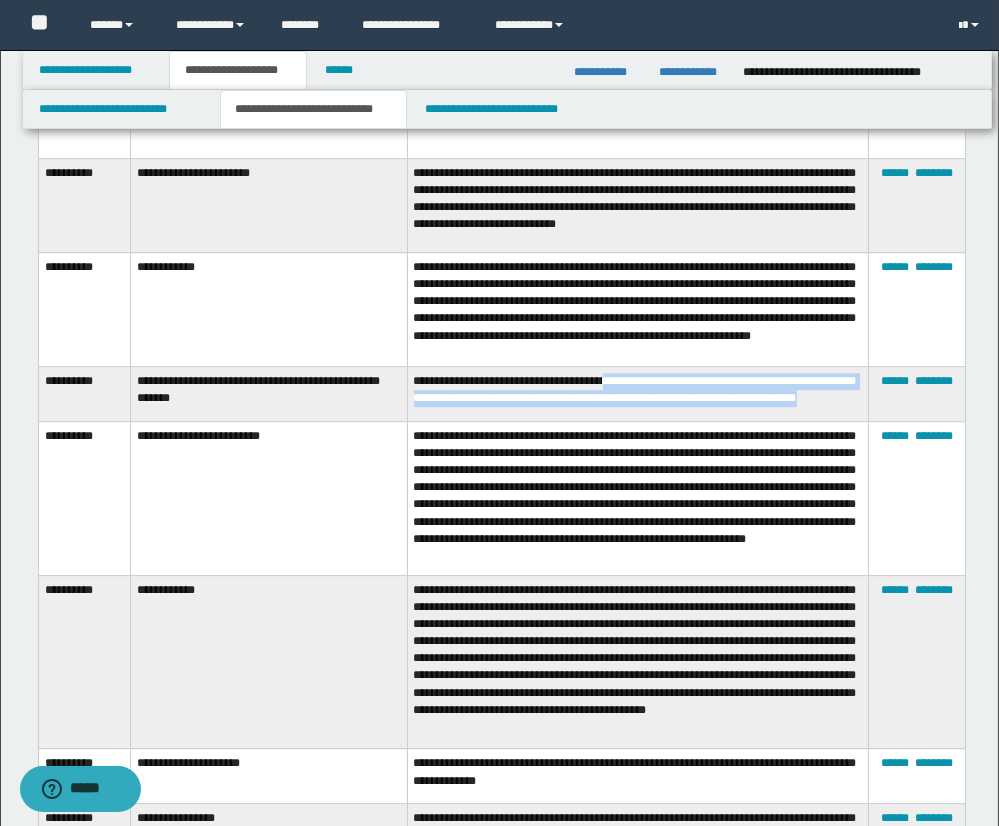 drag, startPoint x: 647, startPoint y: 342, endPoint x: 720, endPoint y: 375, distance: 80.11242 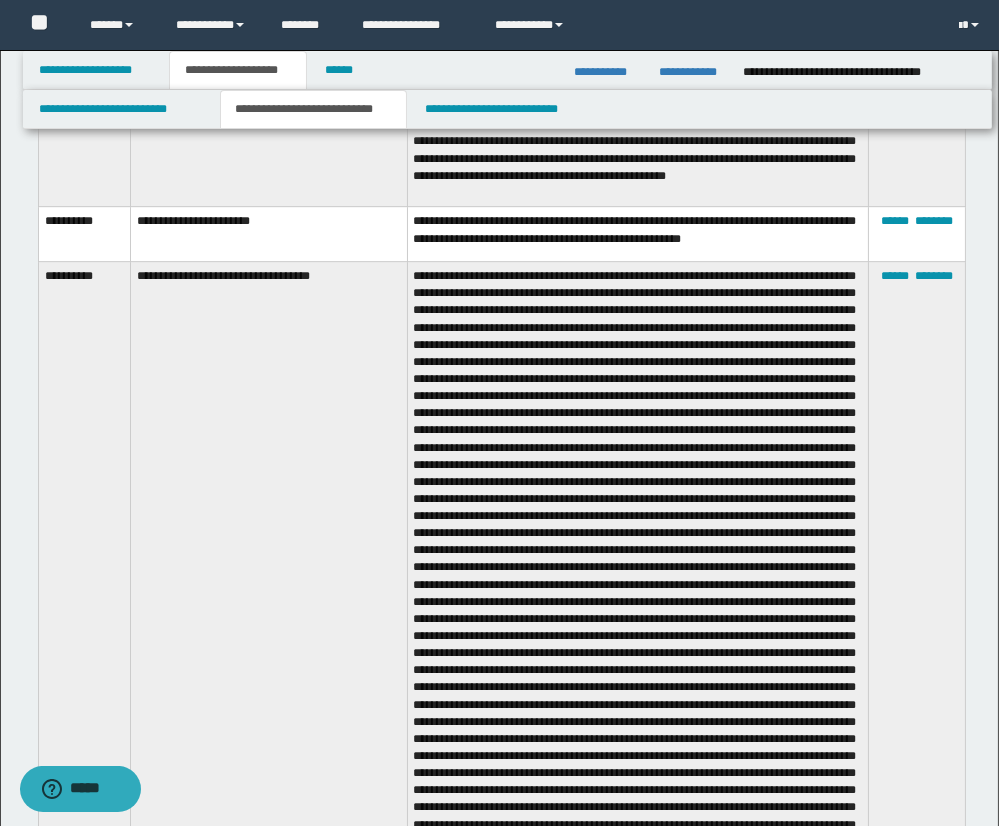 scroll, scrollTop: 9276, scrollLeft: 0, axis: vertical 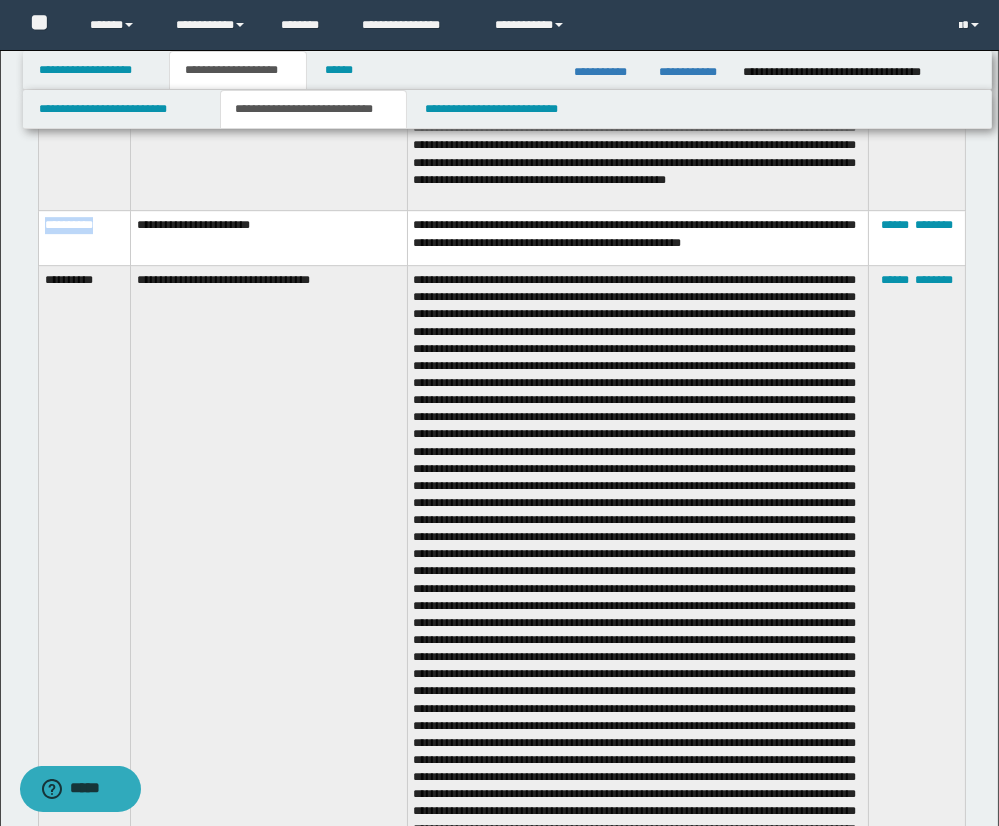drag, startPoint x: 47, startPoint y: 177, endPoint x: 111, endPoint y: 177, distance: 64 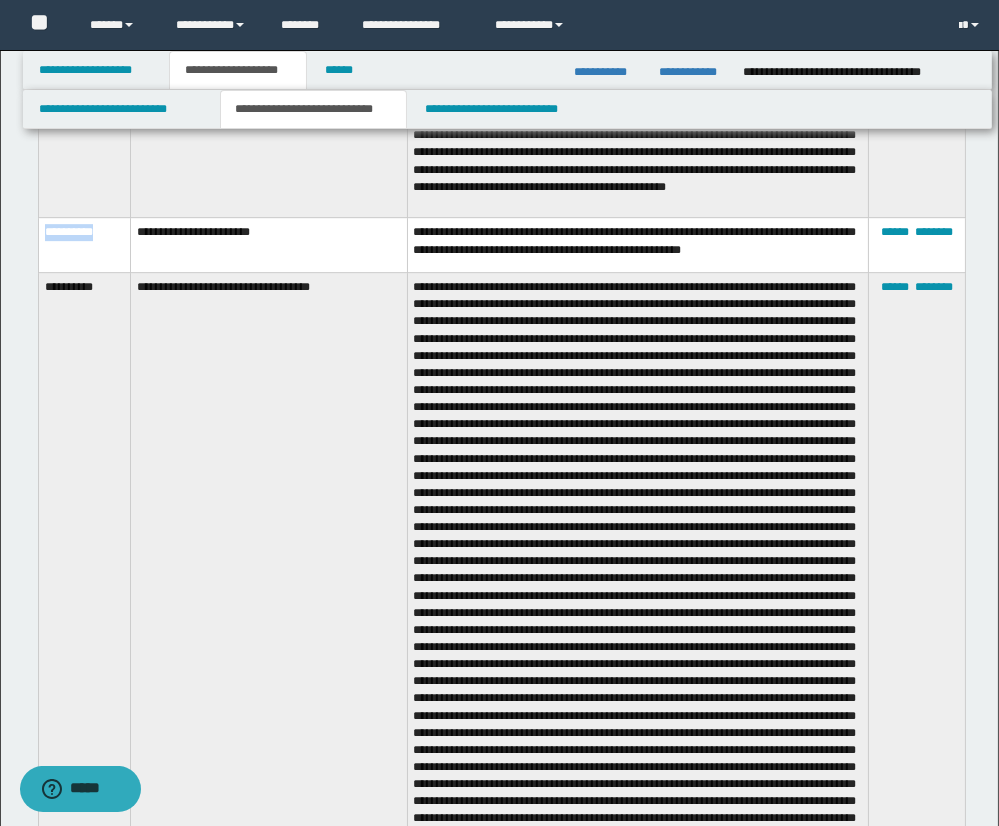scroll, scrollTop: 9267, scrollLeft: 0, axis: vertical 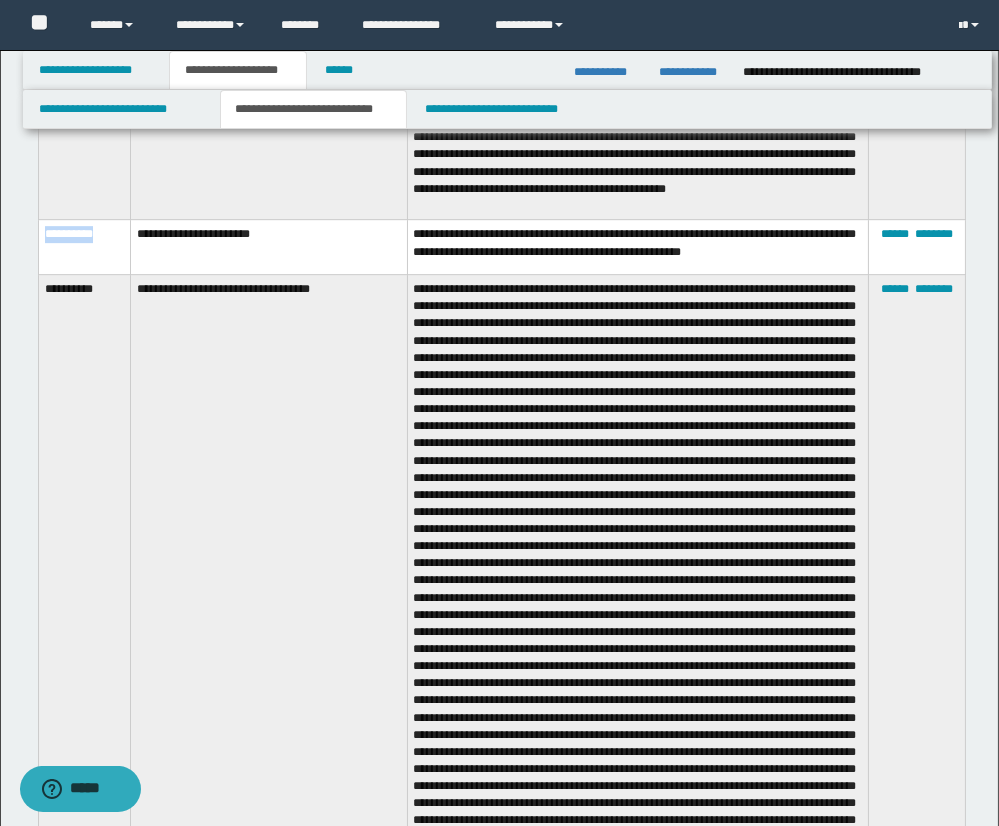 copy on "**********" 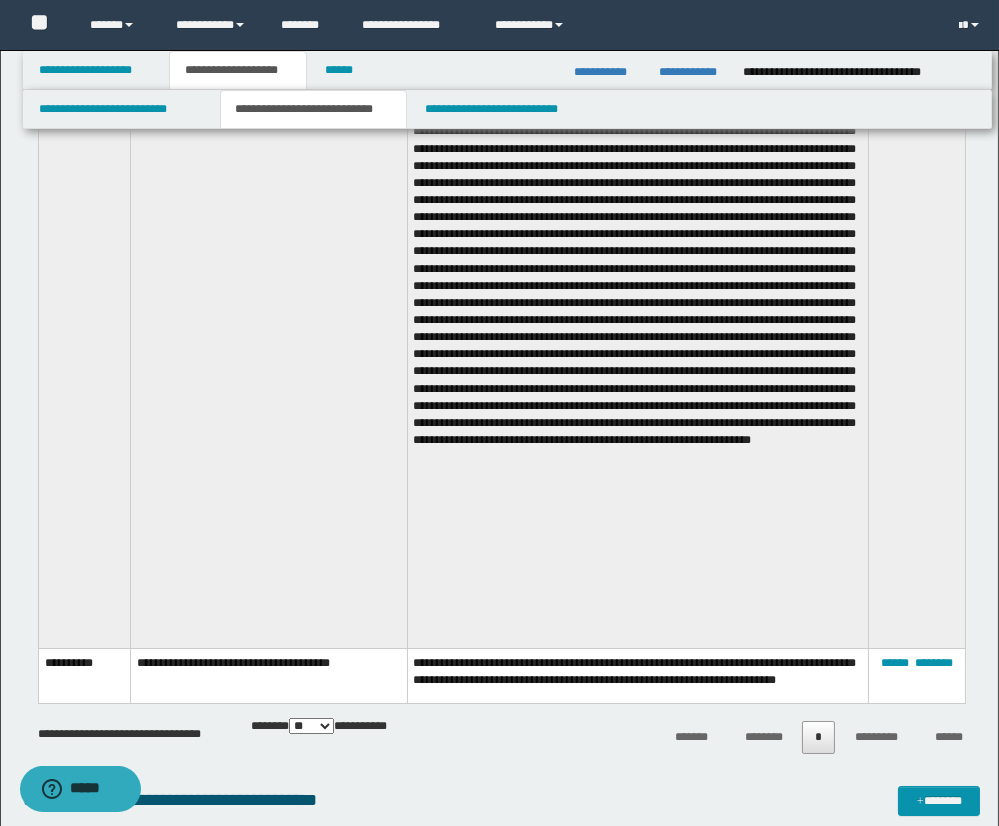 scroll, scrollTop: 10317, scrollLeft: 0, axis: vertical 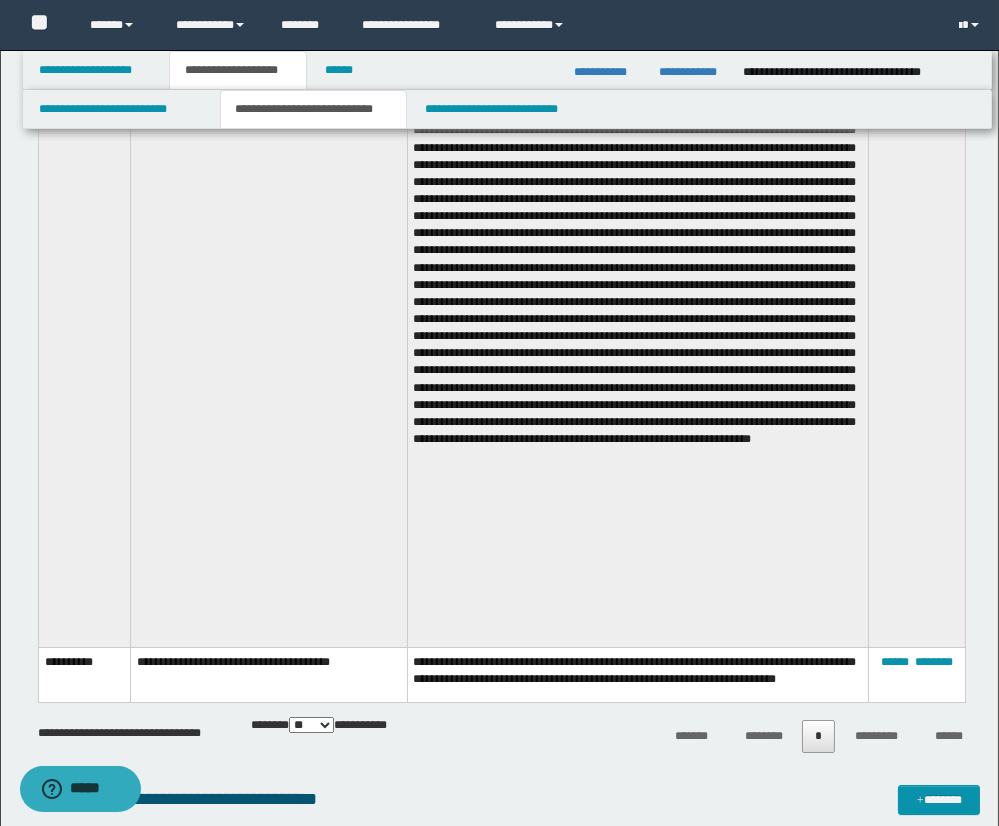 click on "**********" at bounding box center [637, 675] 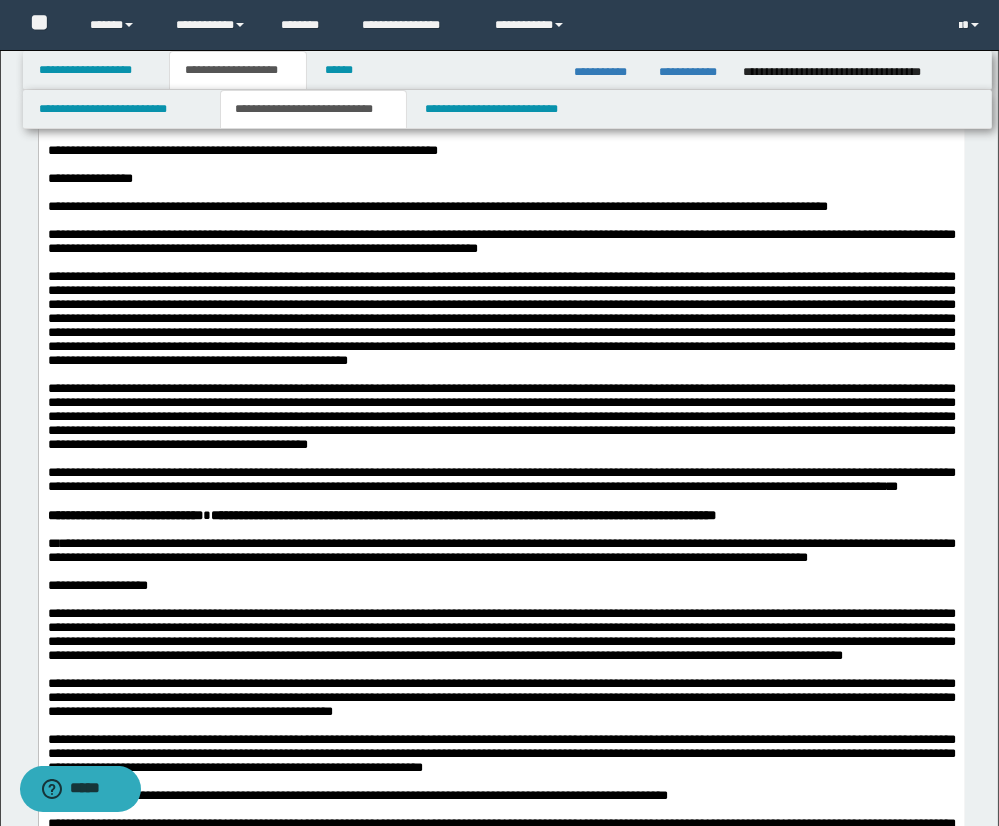 scroll, scrollTop: 878, scrollLeft: 0, axis: vertical 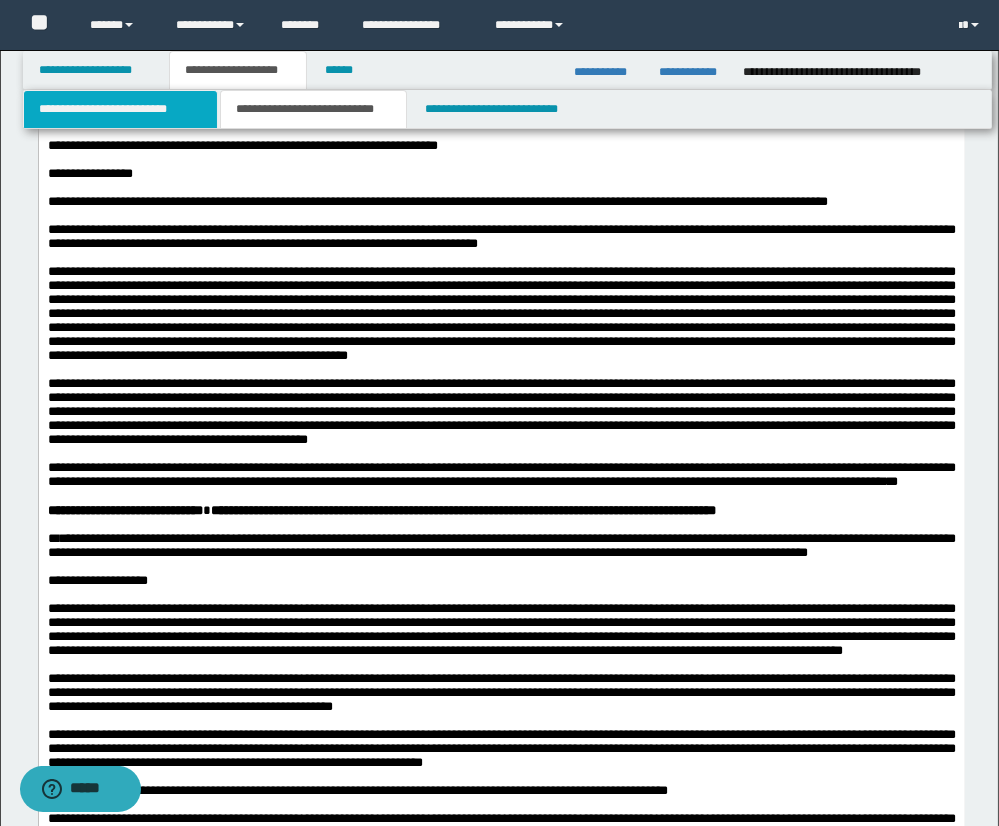 click on "**********" at bounding box center (120, 109) 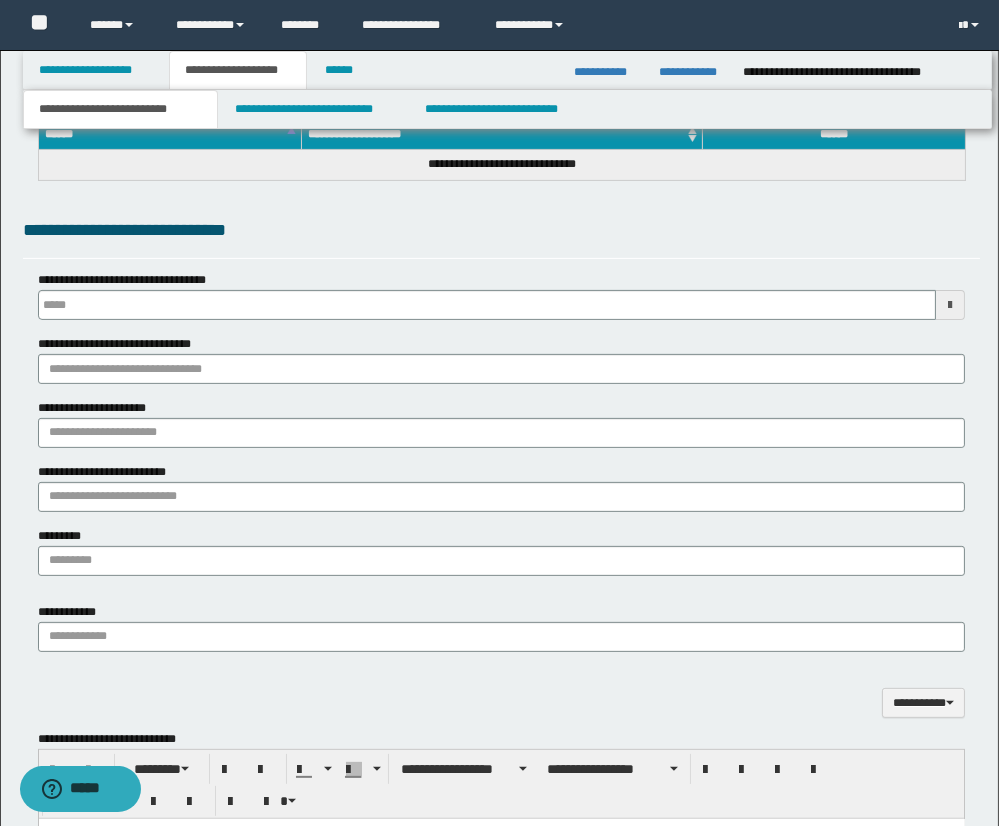 type 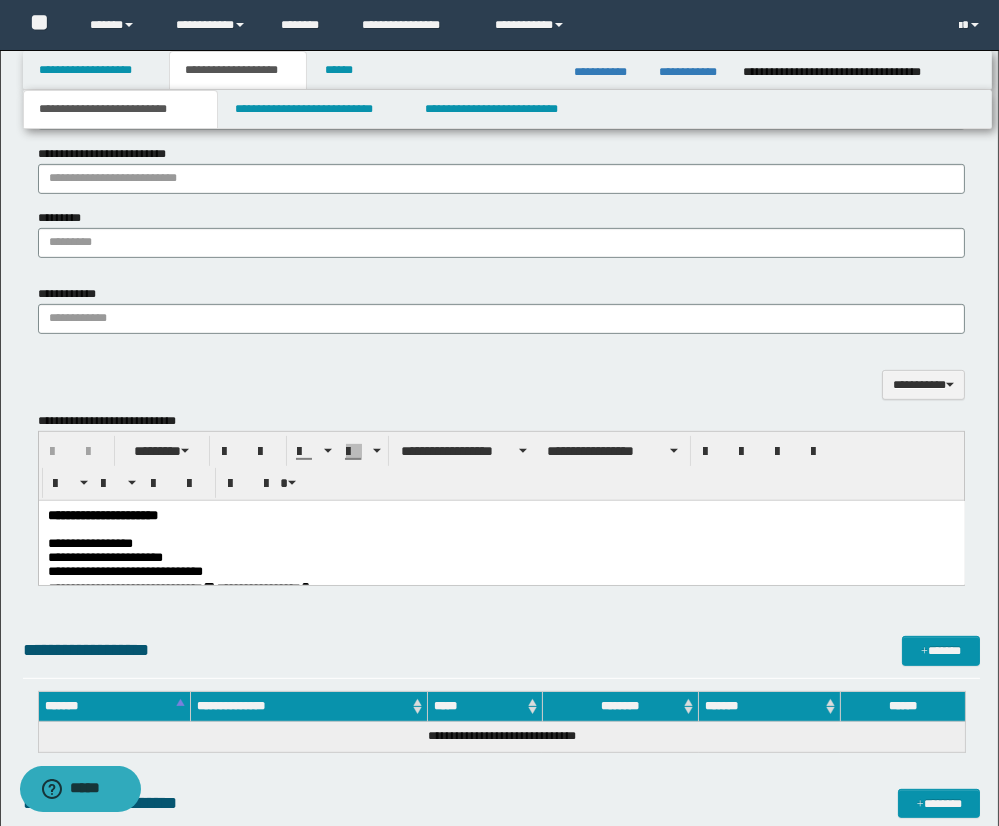 scroll, scrollTop: 1178, scrollLeft: 0, axis: vertical 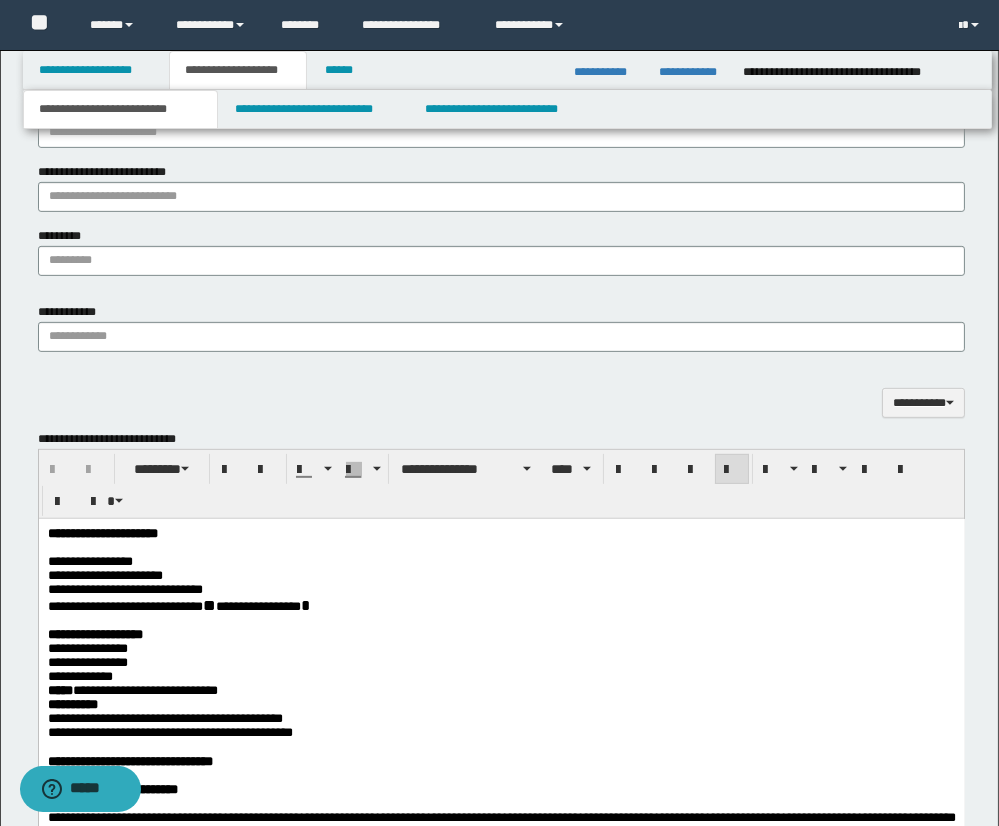 click on "**********" at bounding box center (501, 575) 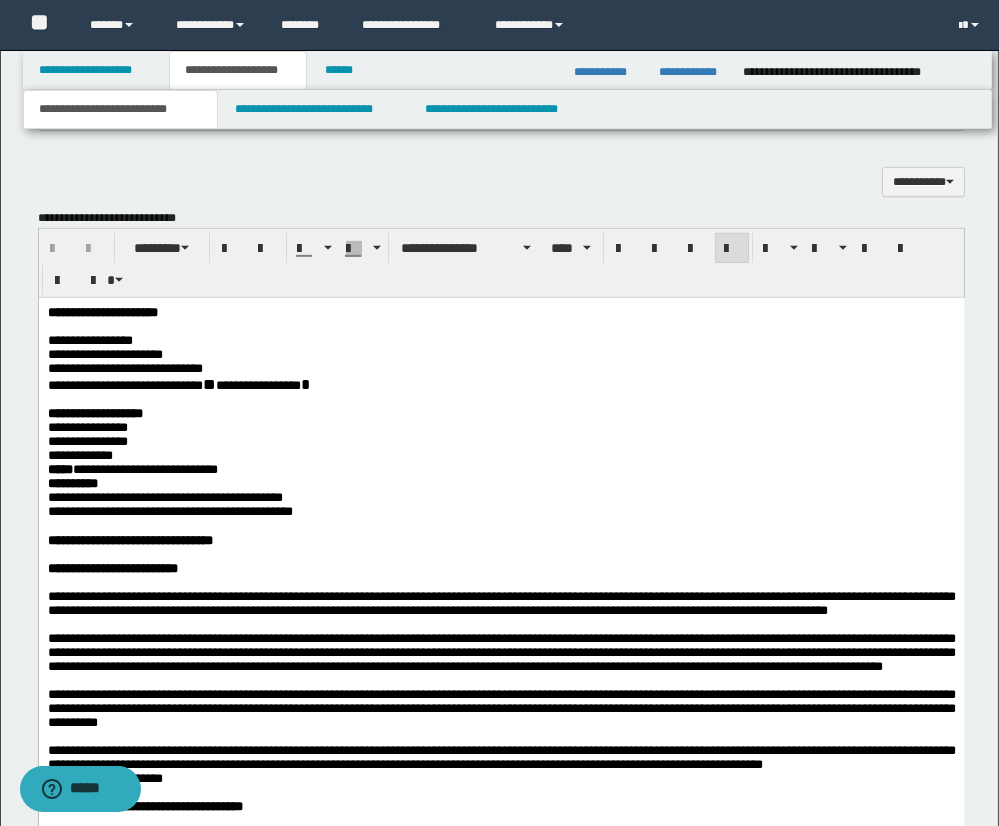 scroll, scrollTop: 1405, scrollLeft: 0, axis: vertical 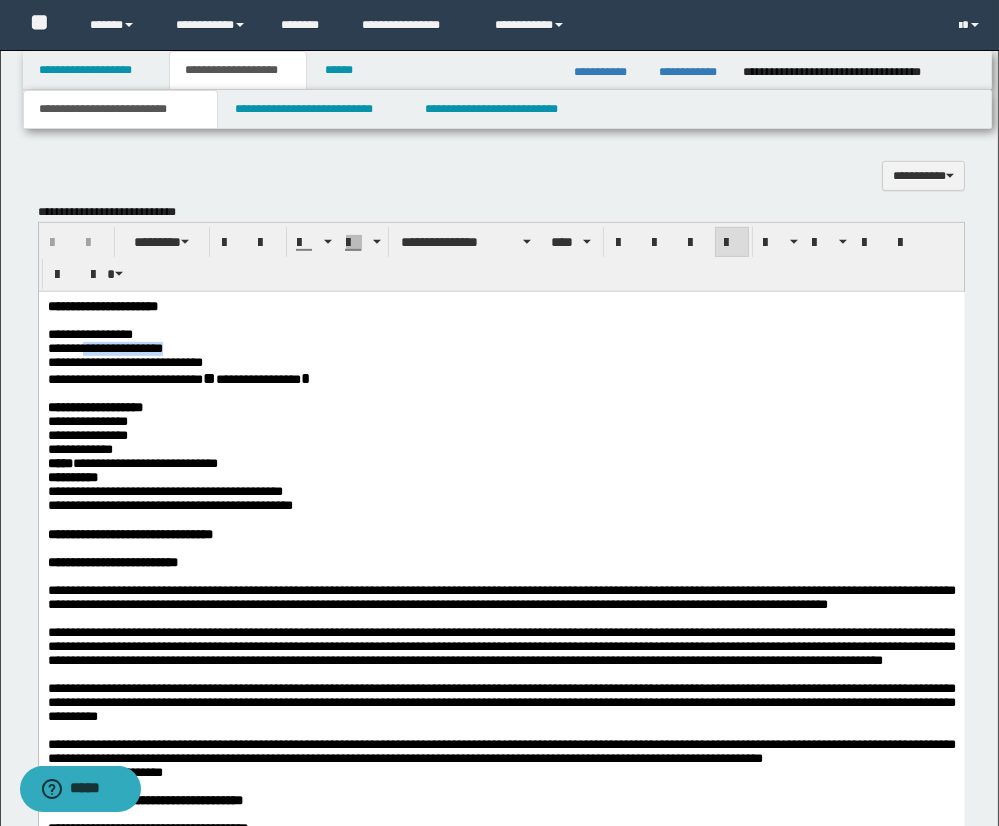 drag, startPoint x: 89, startPoint y: 353, endPoint x: 218, endPoint y: 350, distance: 129.03488 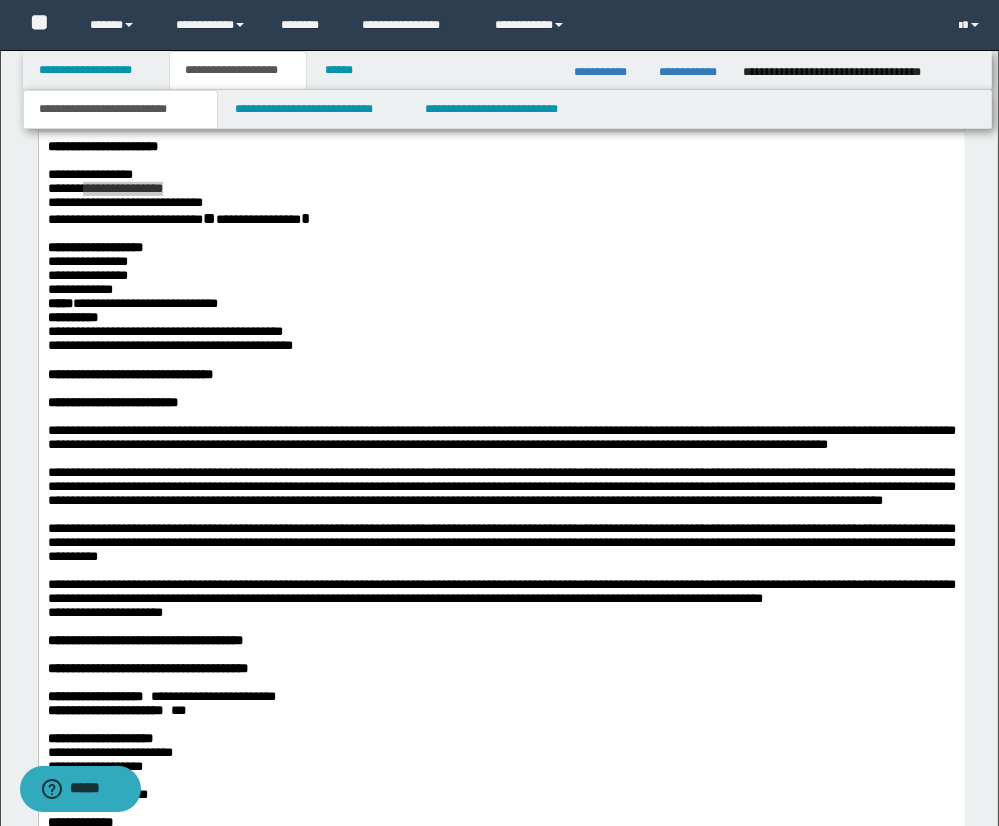 scroll, scrollTop: 1563, scrollLeft: 0, axis: vertical 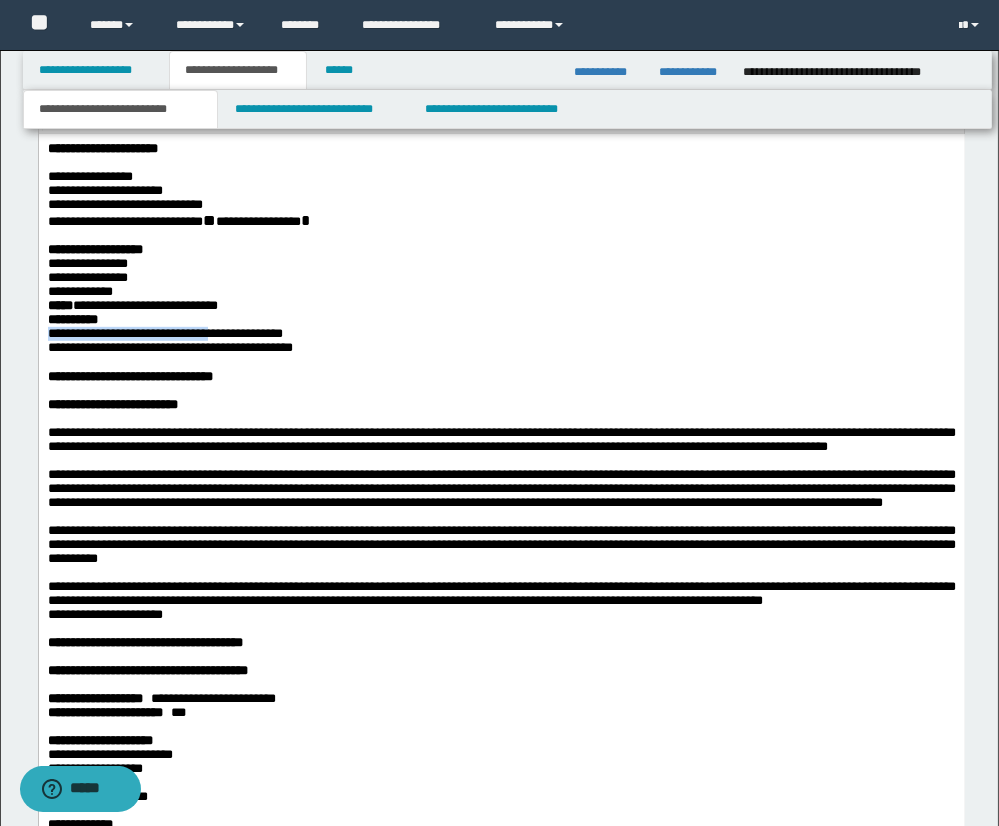 drag, startPoint x: 45, startPoint y: 345, endPoint x: 195, endPoint y: 344, distance: 150.00333 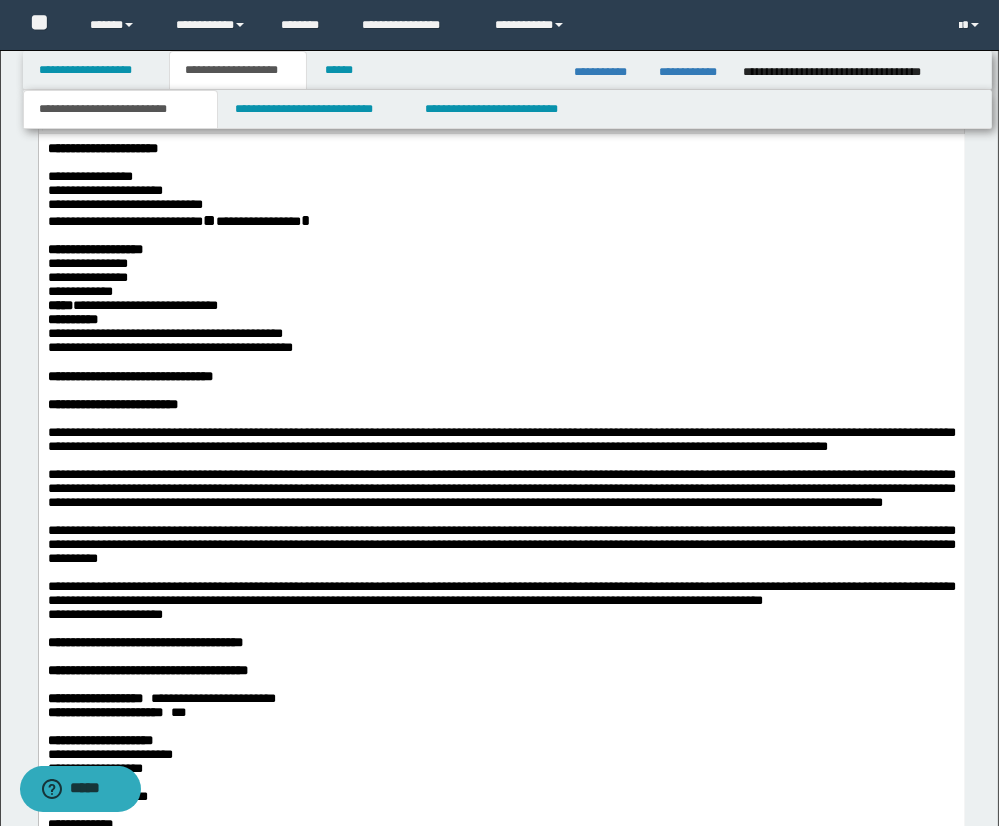 drag, startPoint x: 112, startPoint y: 346, endPoint x: 56, endPoint y: 344, distance: 56.0357 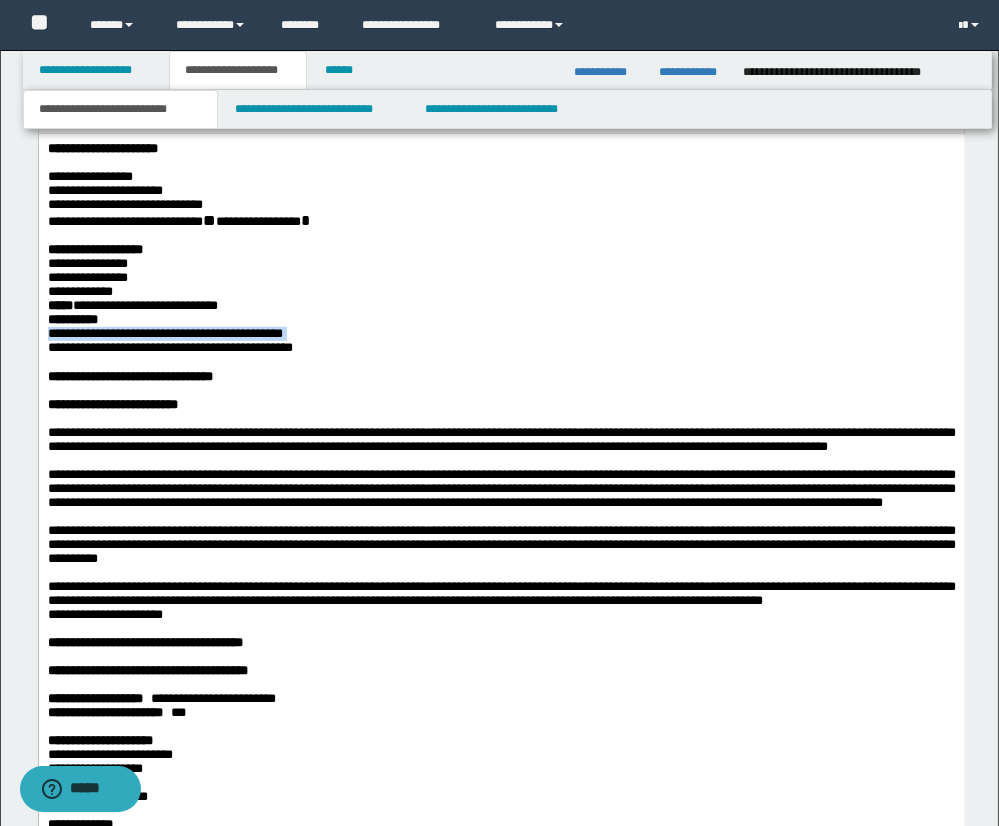 drag, startPoint x: 59, startPoint y: 347, endPoint x: 358, endPoint y: 351, distance: 299.02676 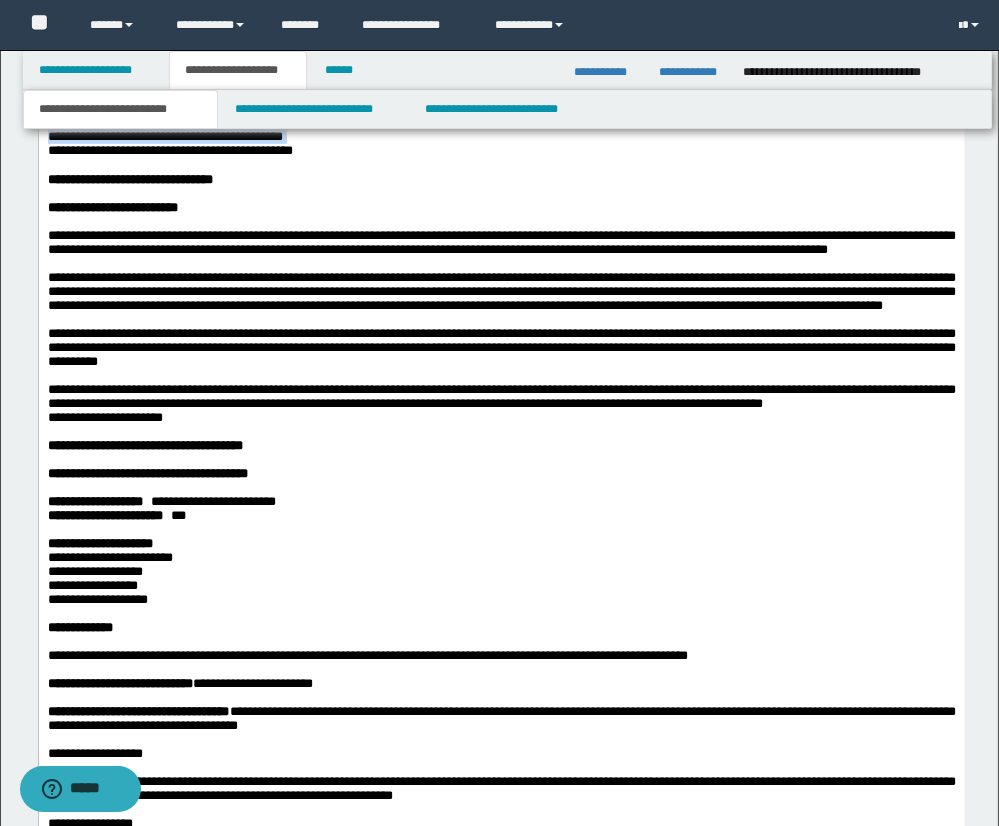 scroll, scrollTop: 1761, scrollLeft: 0, axis: vertical 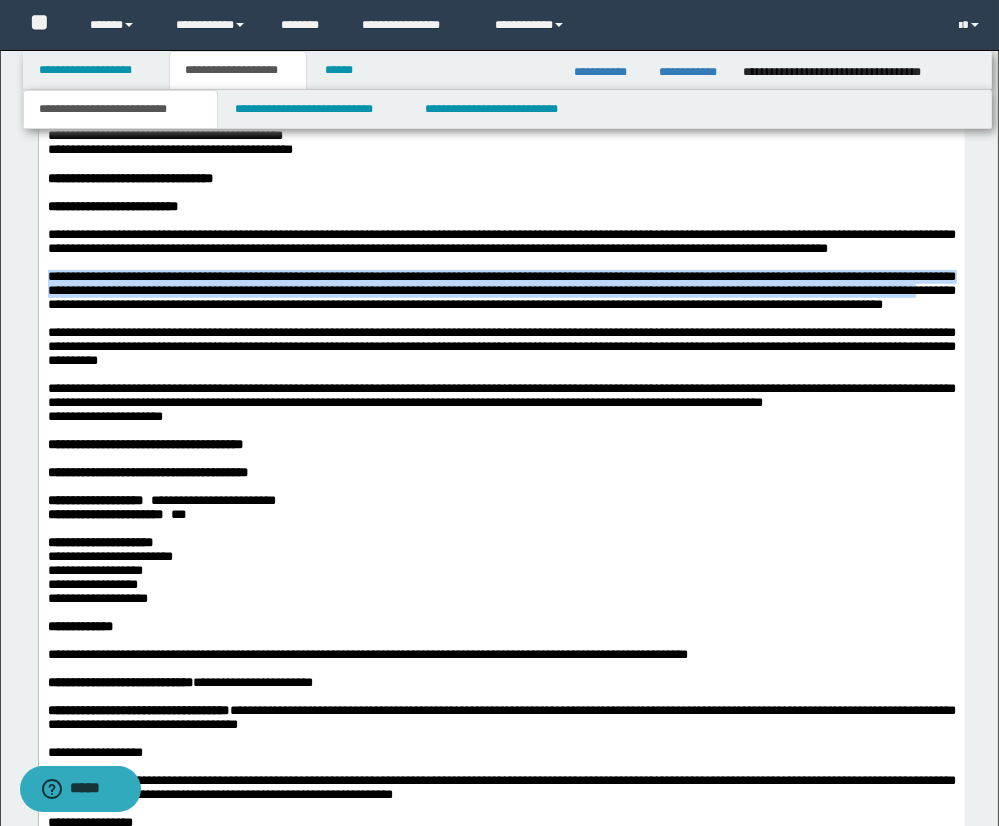 drag, startPoint x: 49, startPoint y: 300, endPoint x: 141, endPoint y: 324, distance: 95.07891 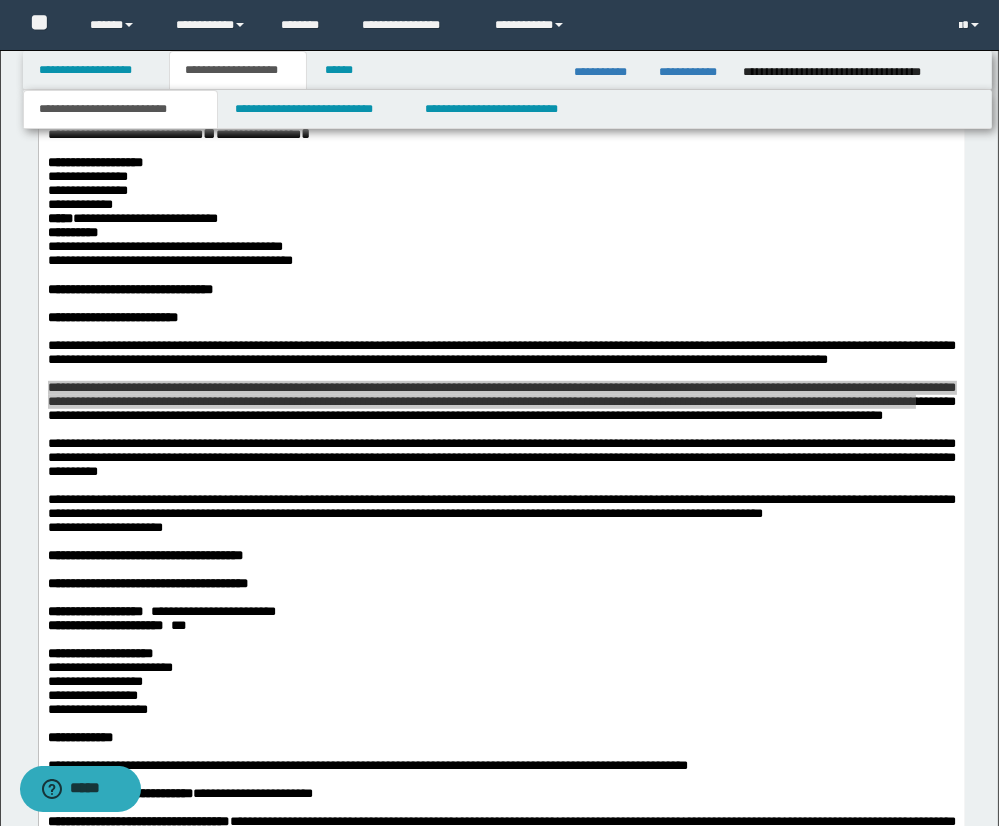 scroll, scrollTop: 1637, scrollLeft: 0, axis: vertical 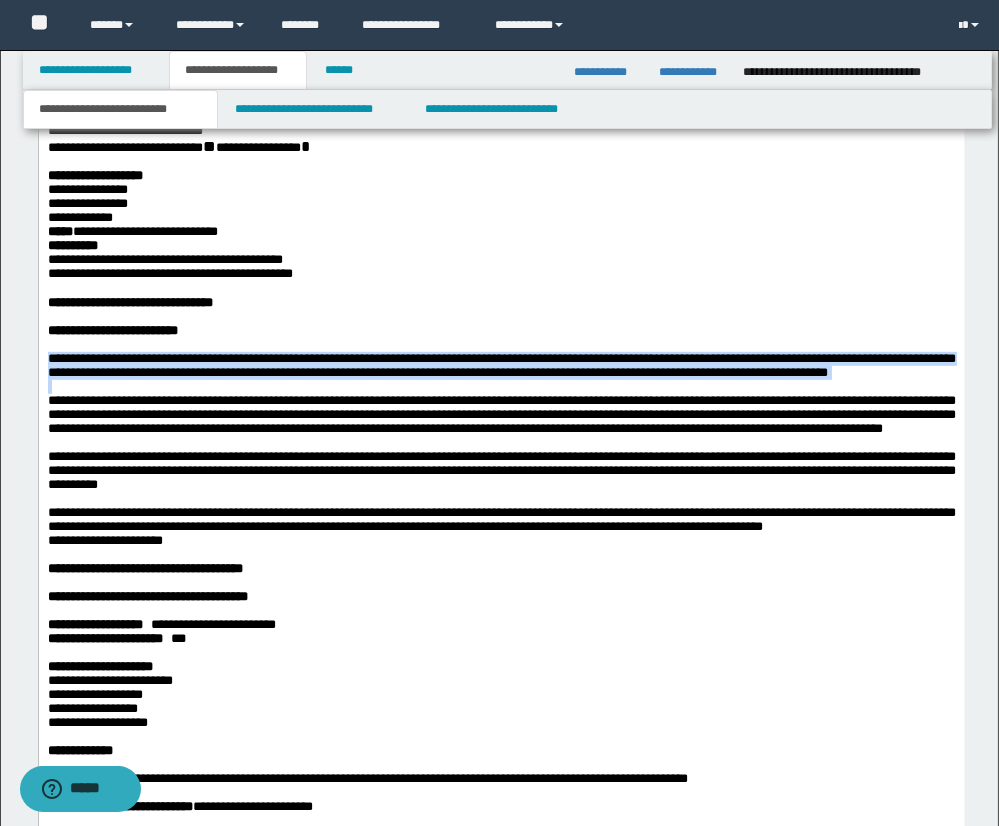 drag, startPoint x: 49, startPoint y: 375, endPoint x: 915, endPoint y: 403, distance: 866.4525 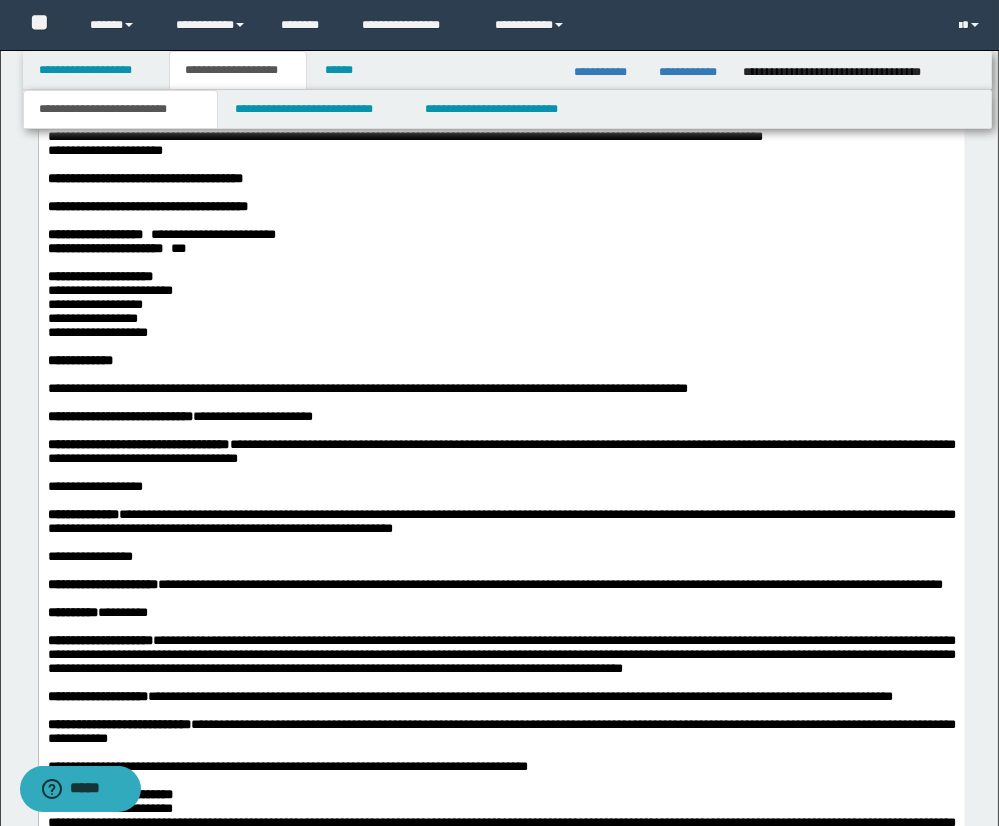 scroll, scrollTop: 2032, scrollLeft: 0, axis: vertical 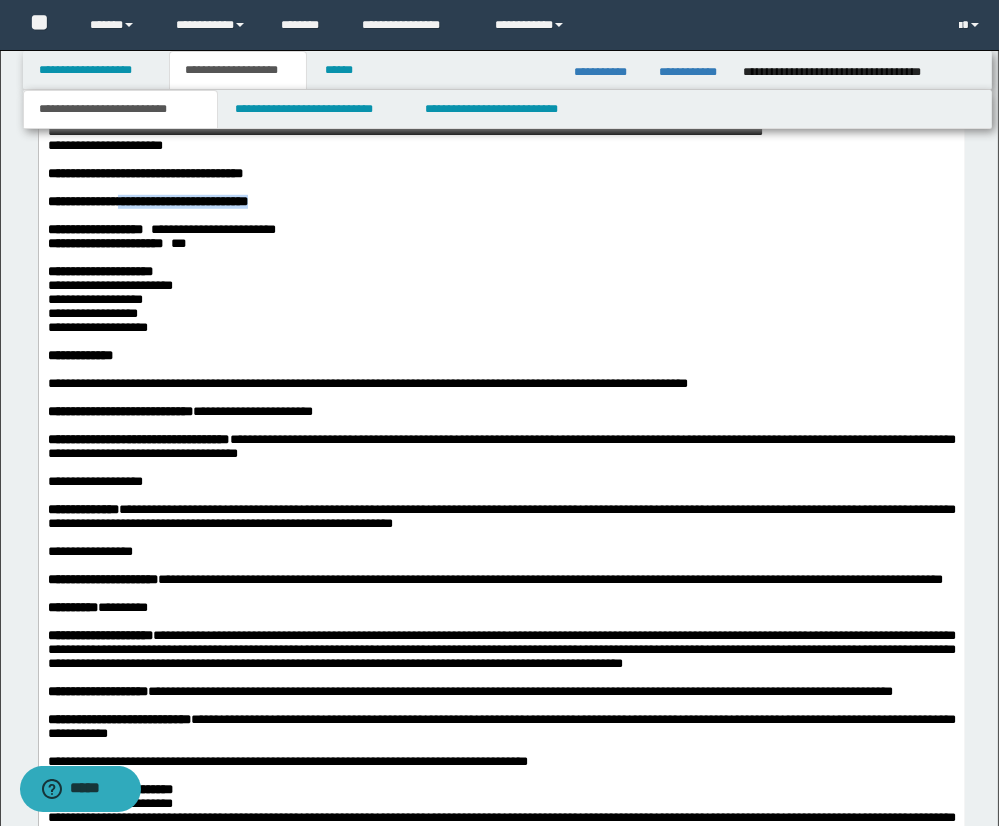 drag, startPoint x: 156, startPoint y: 257, endPoint x: 360, endPoint y: 256, distance: 204.00246 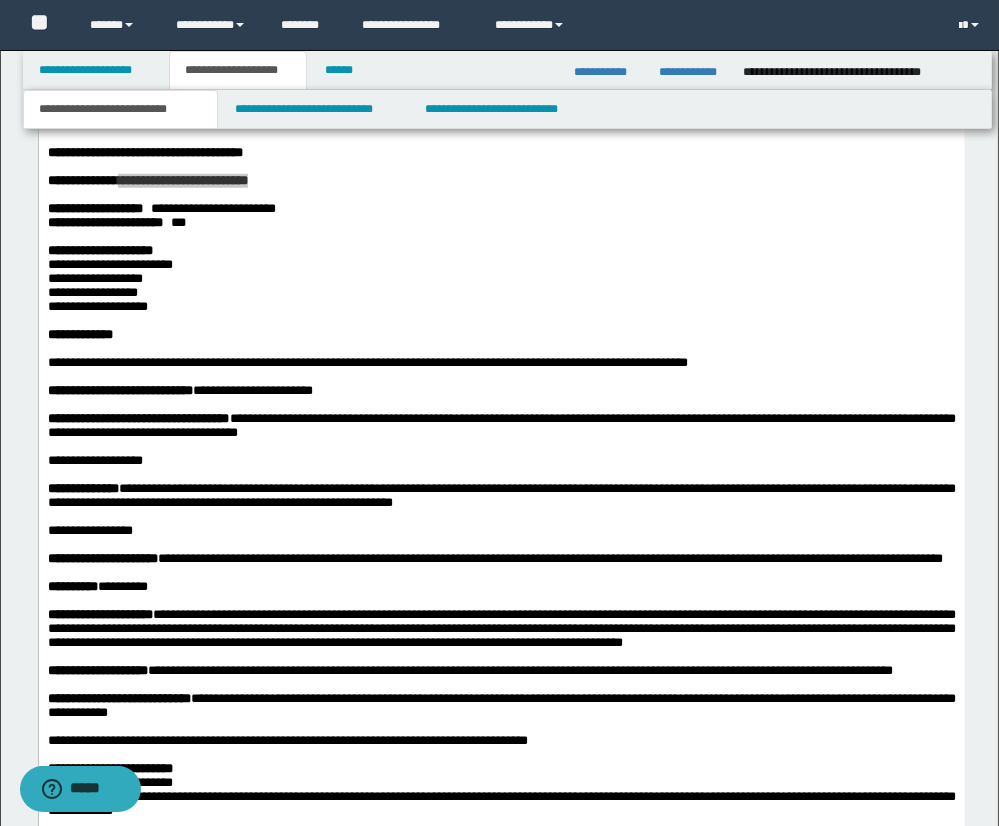 scroll, scrollTop: 2054, scrollLeft: 0, axis: vertical 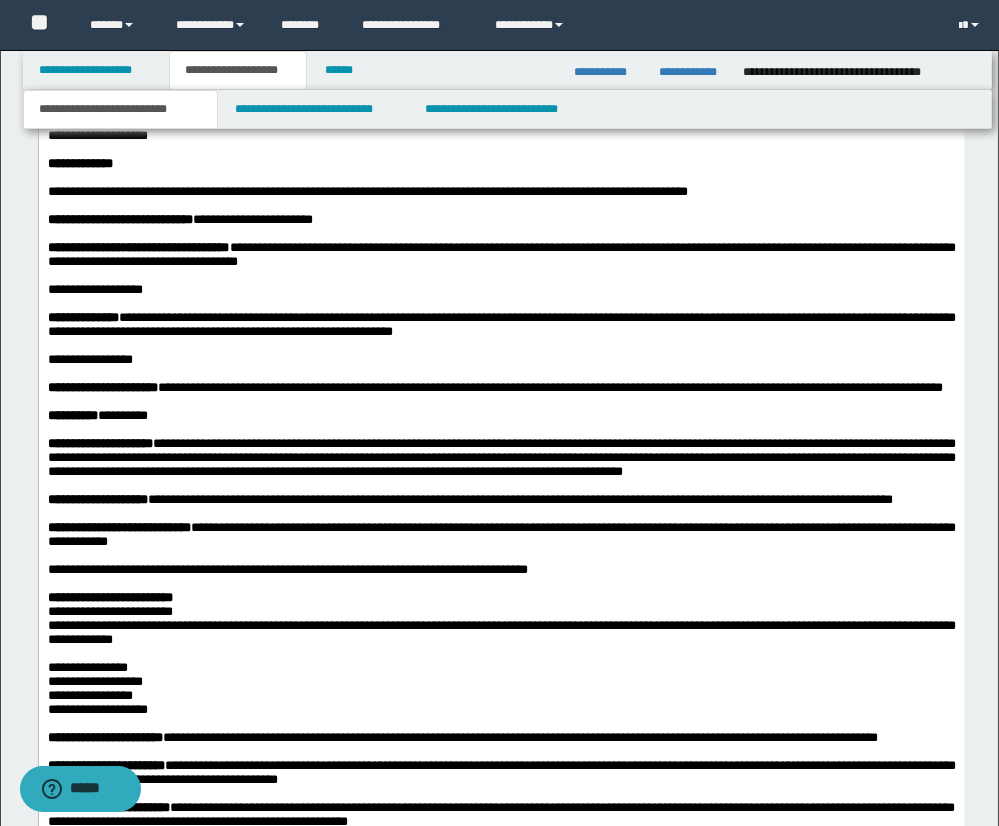 click at bounding box center (501, 234) 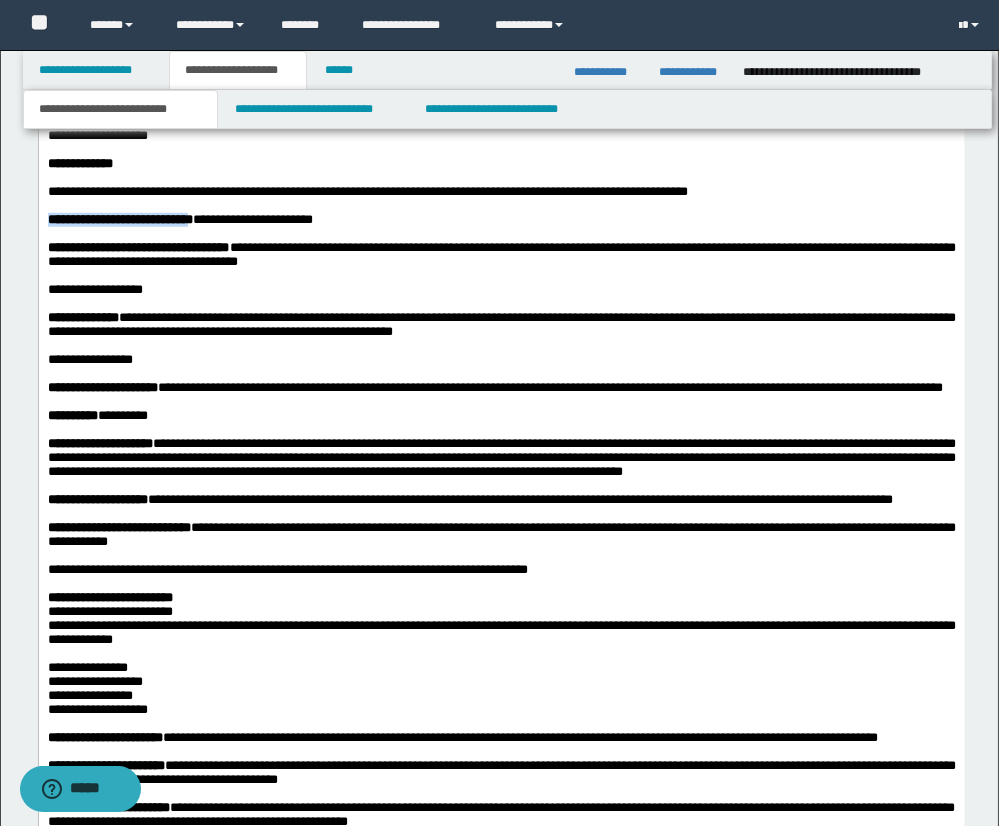 drag, startPoint x: 48, startPoint y: 289, endPoint x: 206, endPoint y: 290, distance: 158.00316 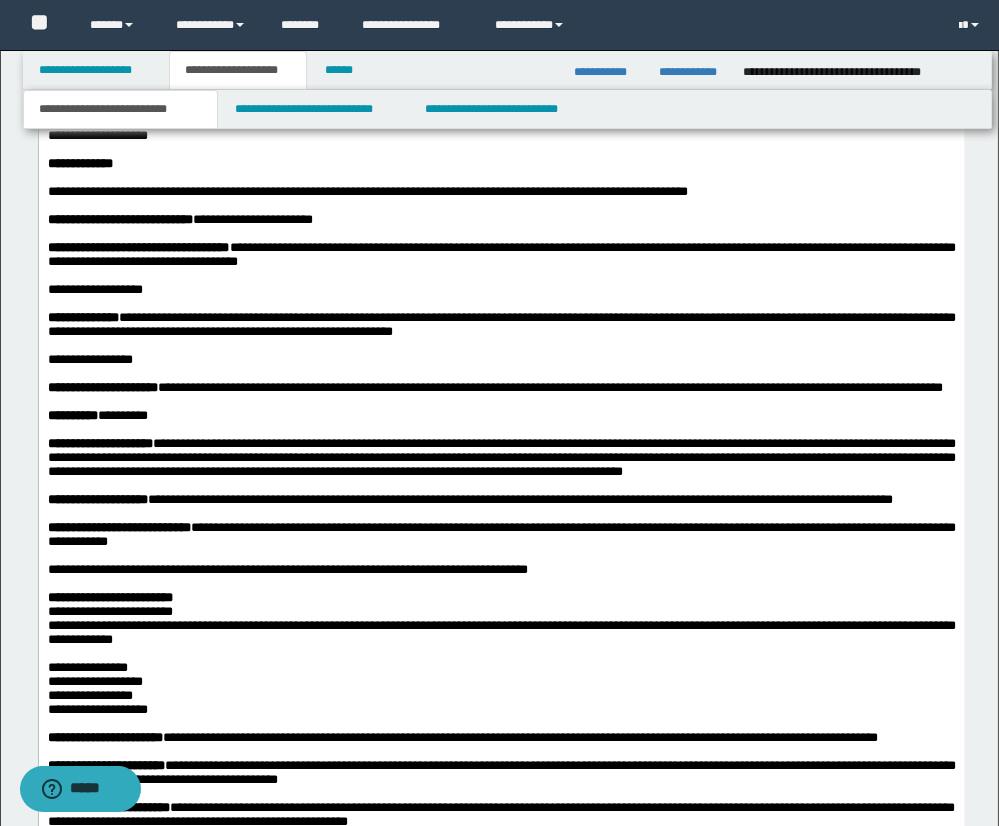 drag, startPoint x: 51, startPoint y: 317, endPoint x: 141, endPoint y: 323, distance: 90.199776 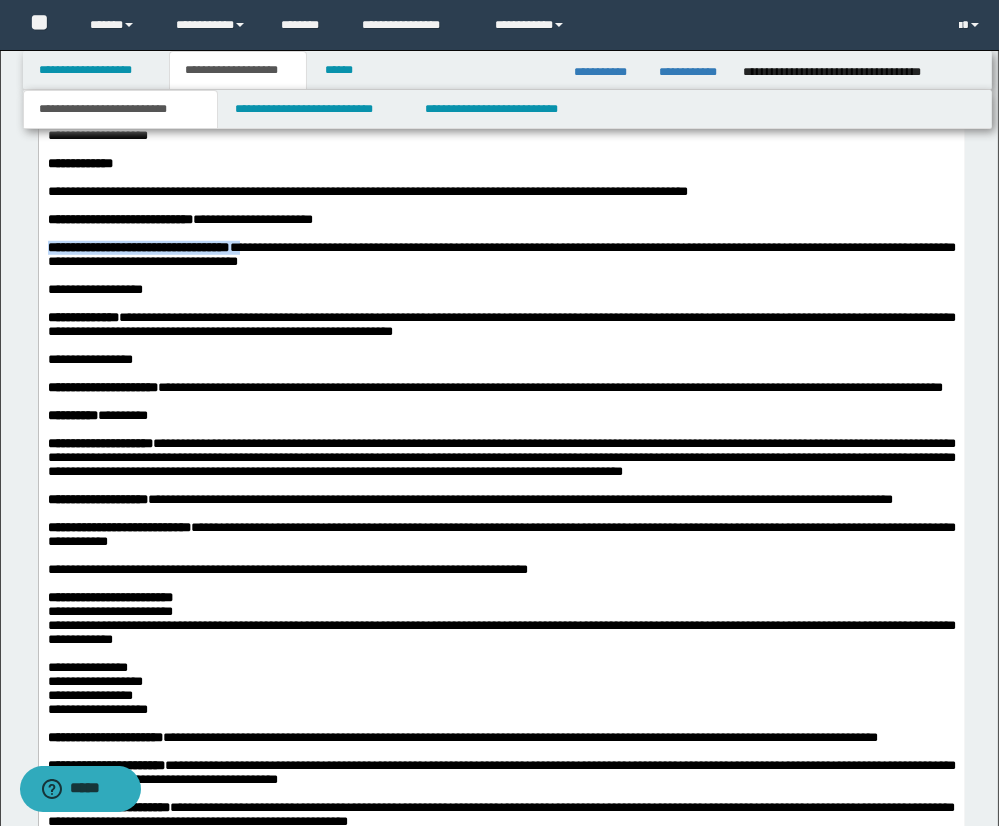 drag, startPoint x: 49, startPoint y: 318, endPoint x: 267, endPoint y: 319, distance: 218.00229 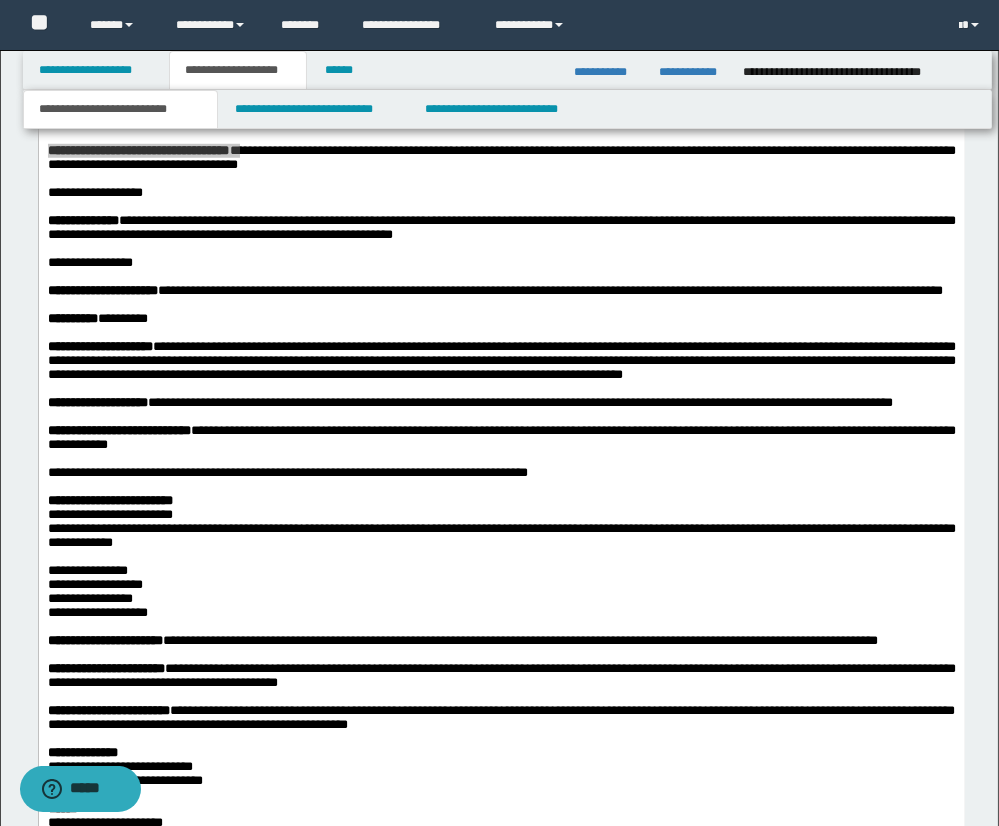 scroll, scrollTop: 2326, scrollLeft: 0, axis: vertical 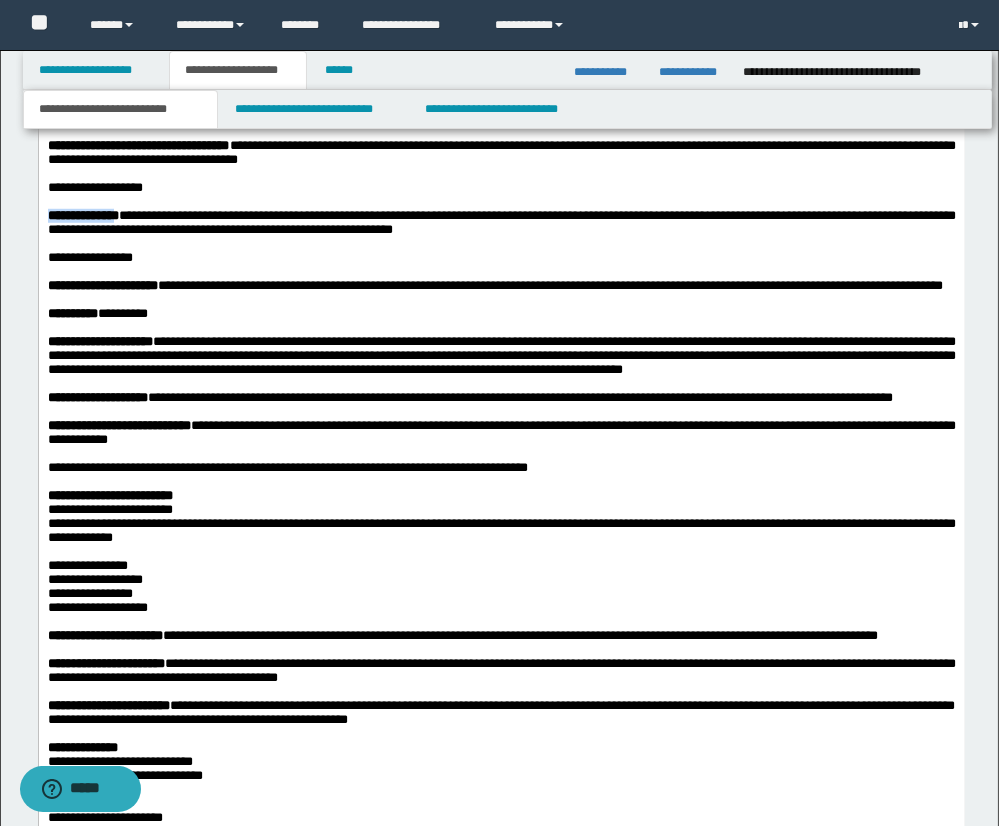 drag, startPoint x: 47, startPoint y: 290, endPoint x: 127, endPoint y: 290, distance: 80 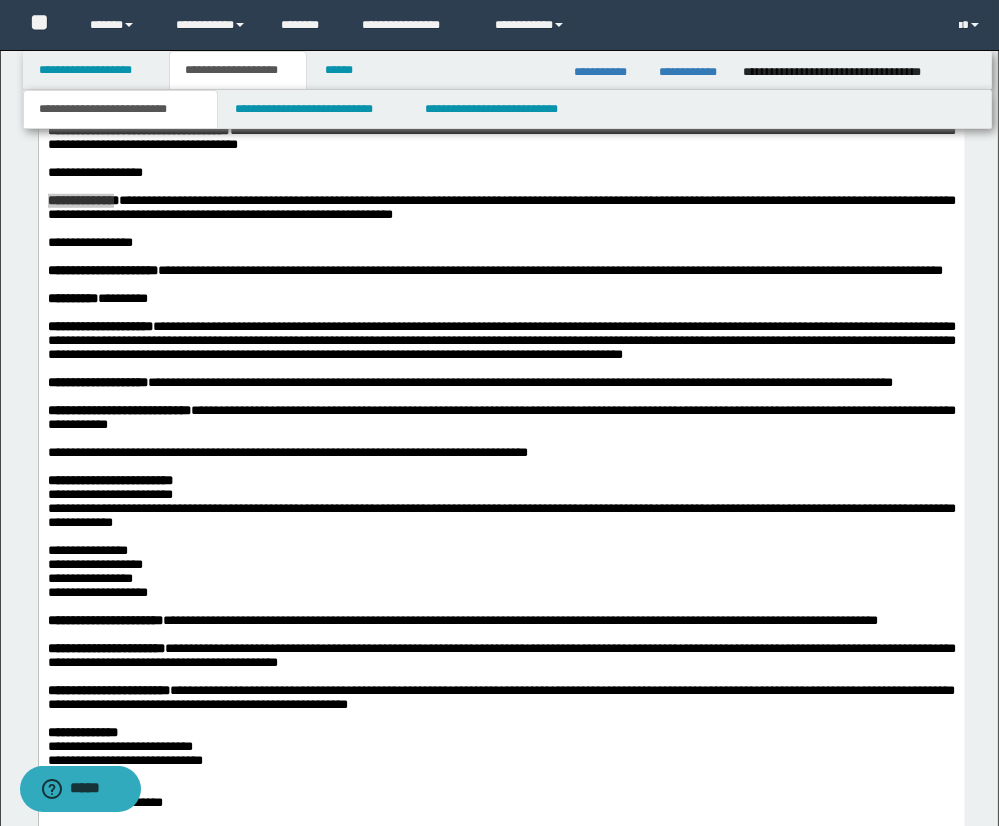 scroll, scrollTop: 2343, scrollLeft: 0, axis: vertical 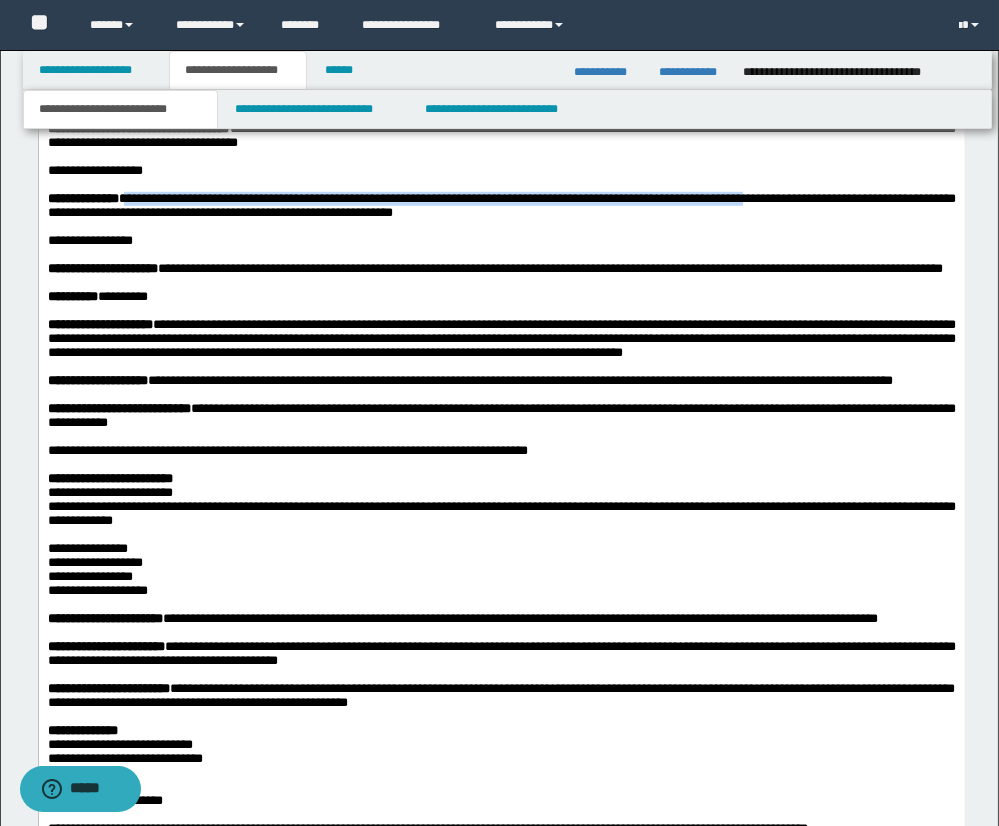 drag, startPoint x: 136, startPoint y: 275, endPoint x: 771, endPoint y: 275, distance: 635 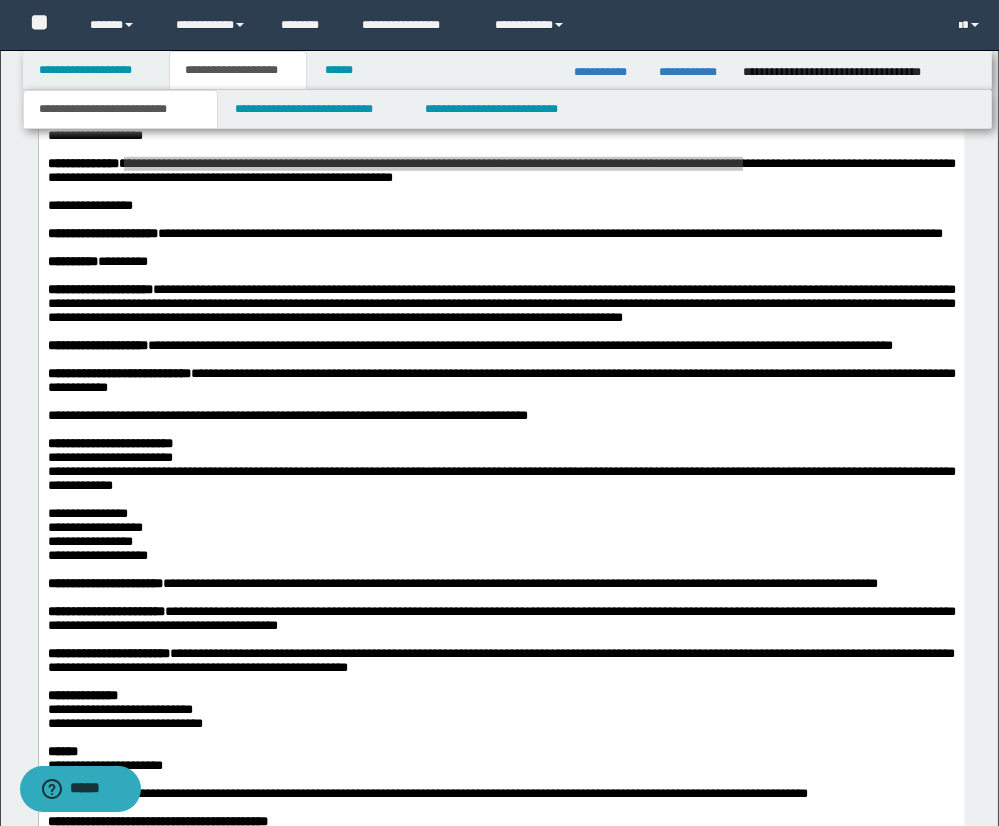 scroll, scrollTop: 2379, scrollLeft: 0, axis: vertical 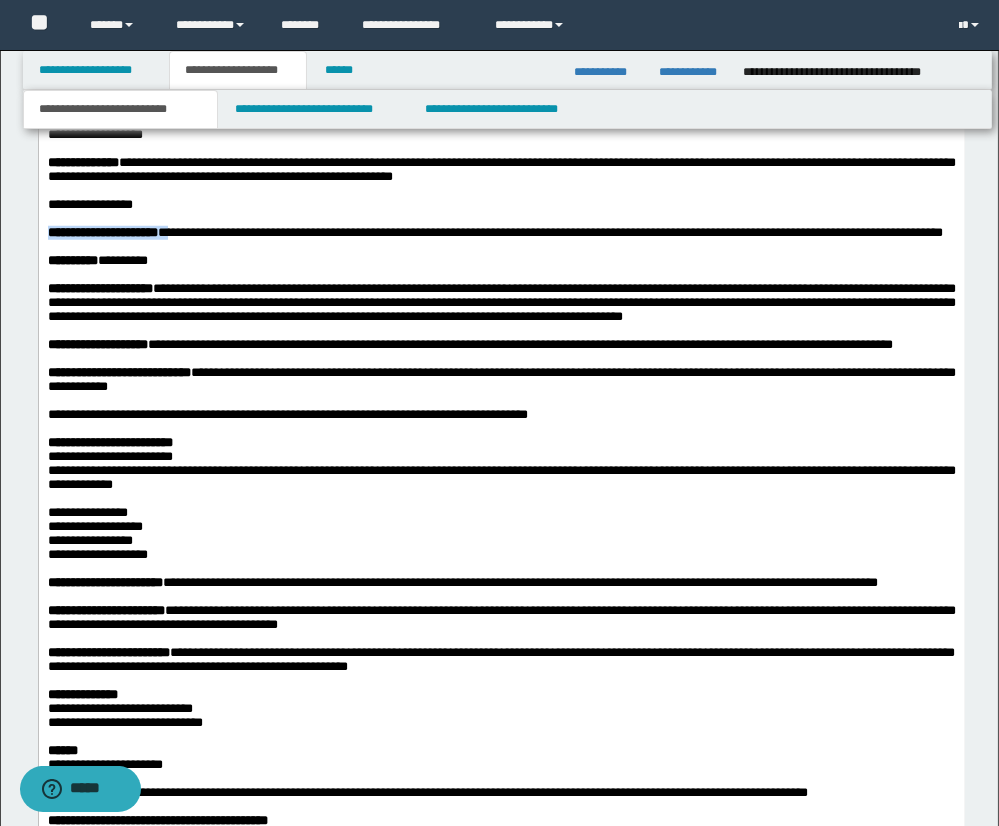 drag, startPoint x: 47, startPoint y: 313, endPoint x: 190, endPoint y: 314, distance: 143.0035 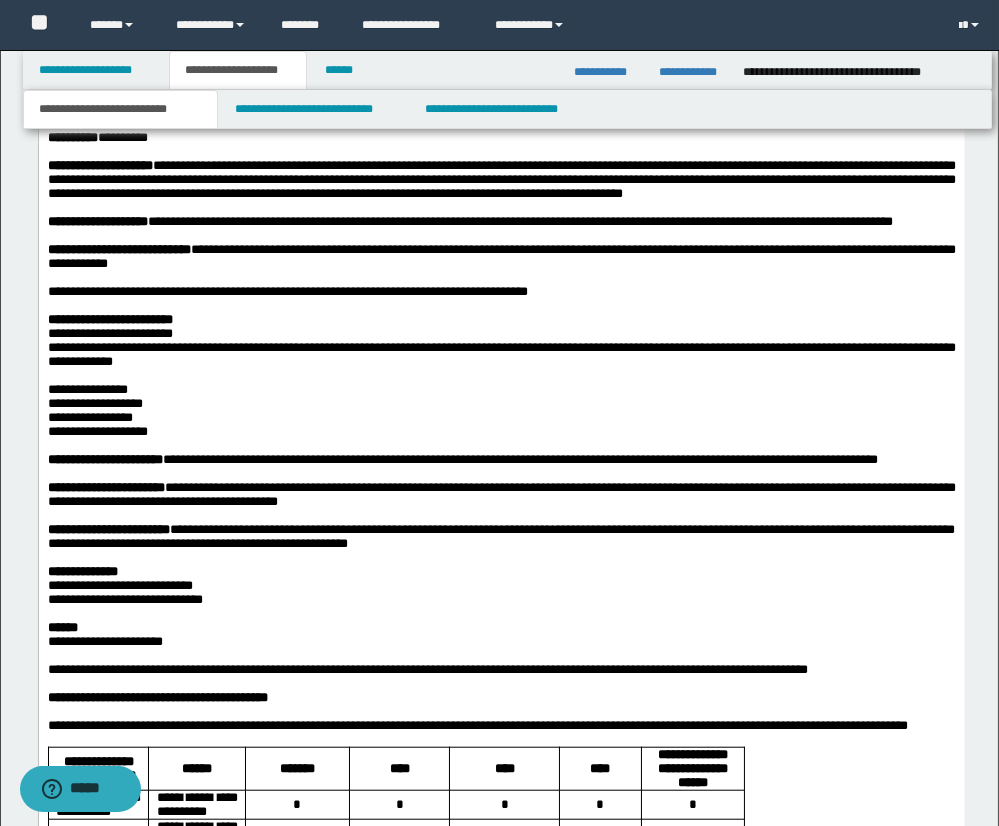 scroll, scrollTop: 2512, scrollLeft: 0, axis: vertical 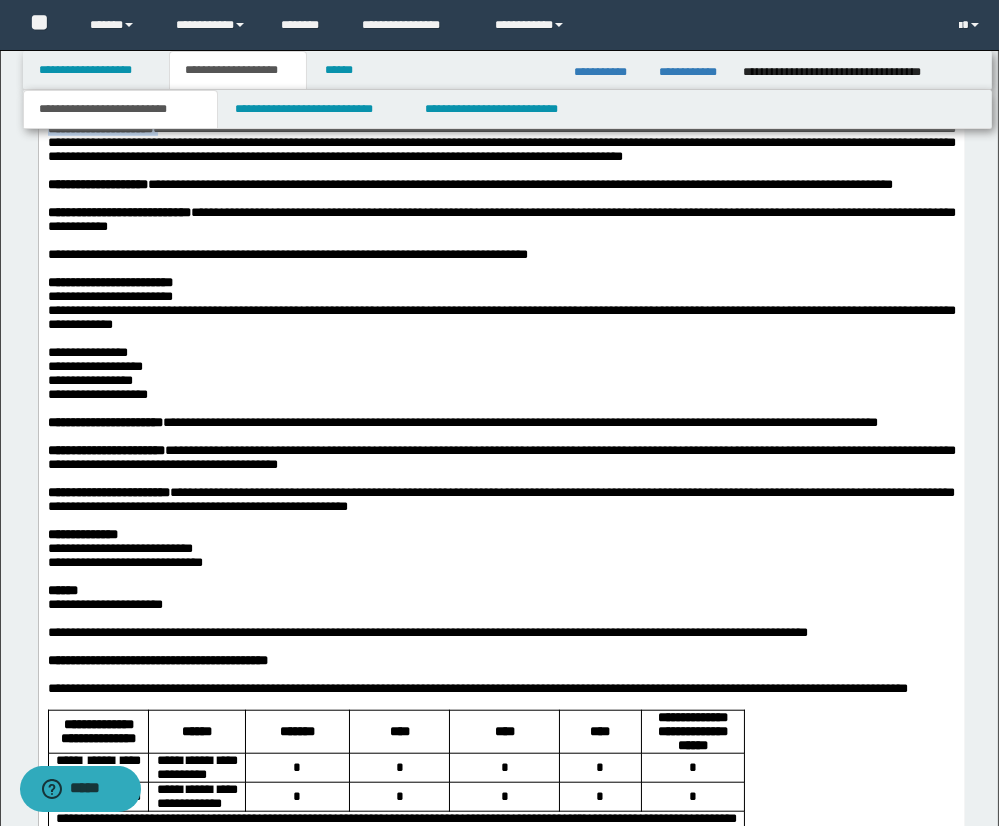 drag, startPoint x: 47, startPoint y: 228, endPoint x: 179, endPoint y: 224, distance: 132.0606 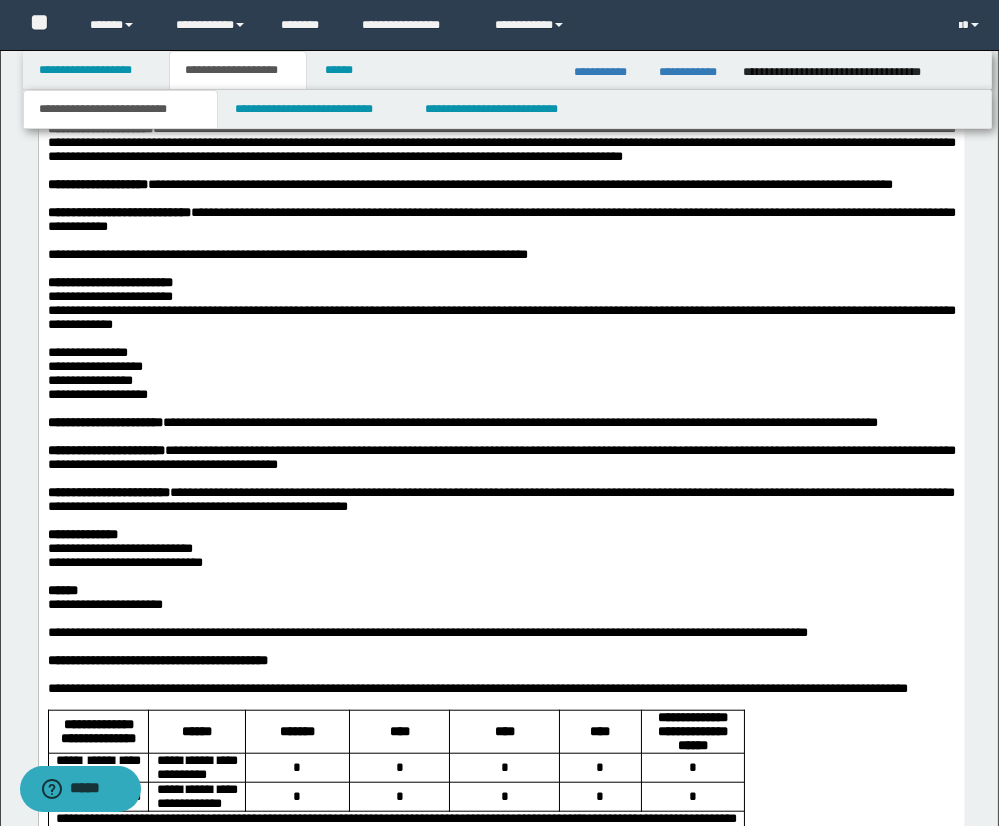 click on "**********" at bounding box center [501, 142] 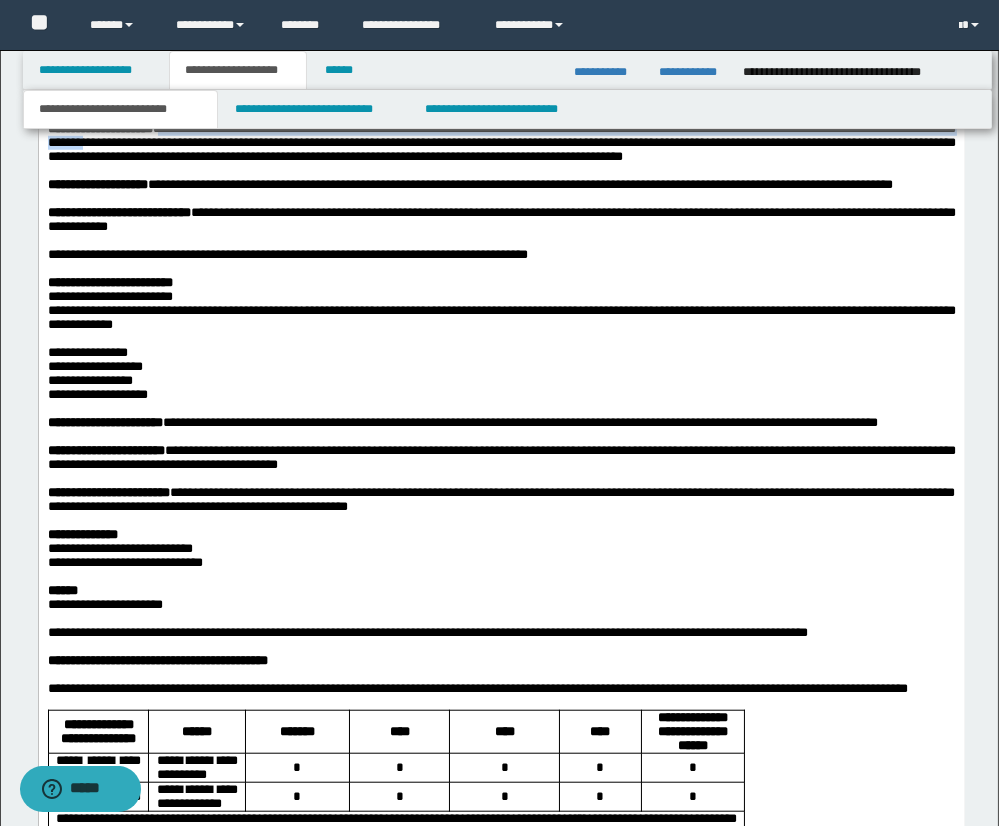 drag, startPoint x: 176, startPoint y: 227, endPoint x: 173, endPoint y: 243, distance: 16.27882 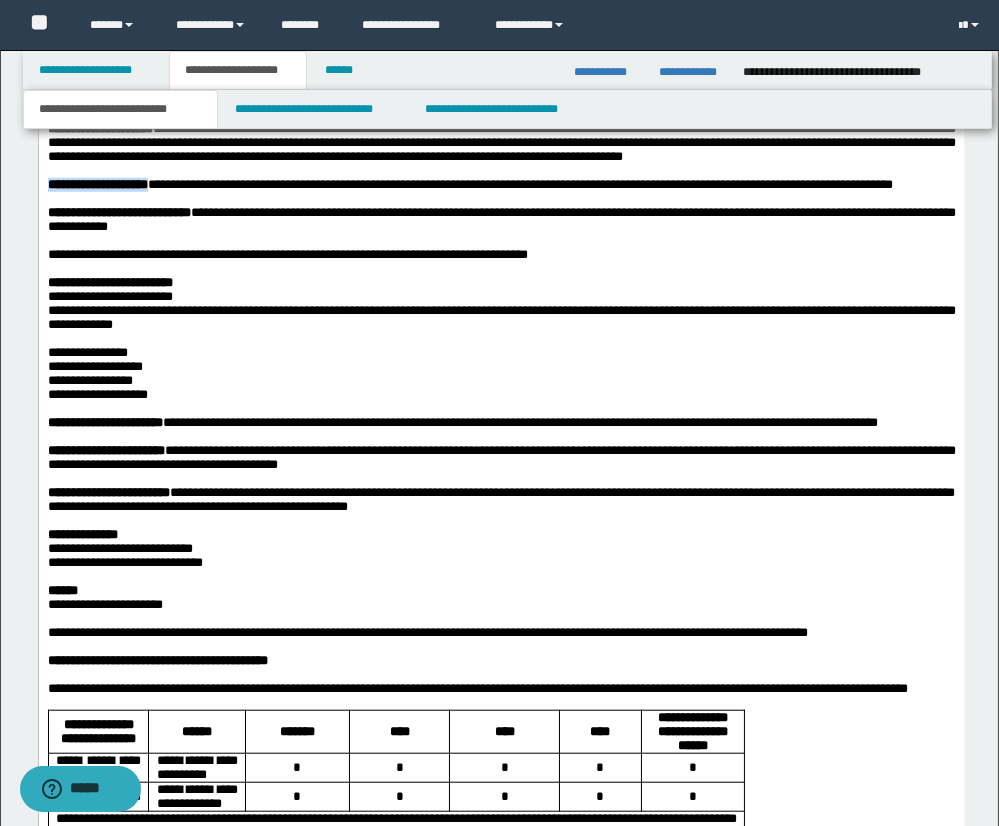 drag, startPoint x: 51, startPoint y: 288, endPoint x: 160, endPoint y: 285, distance: 109.041275 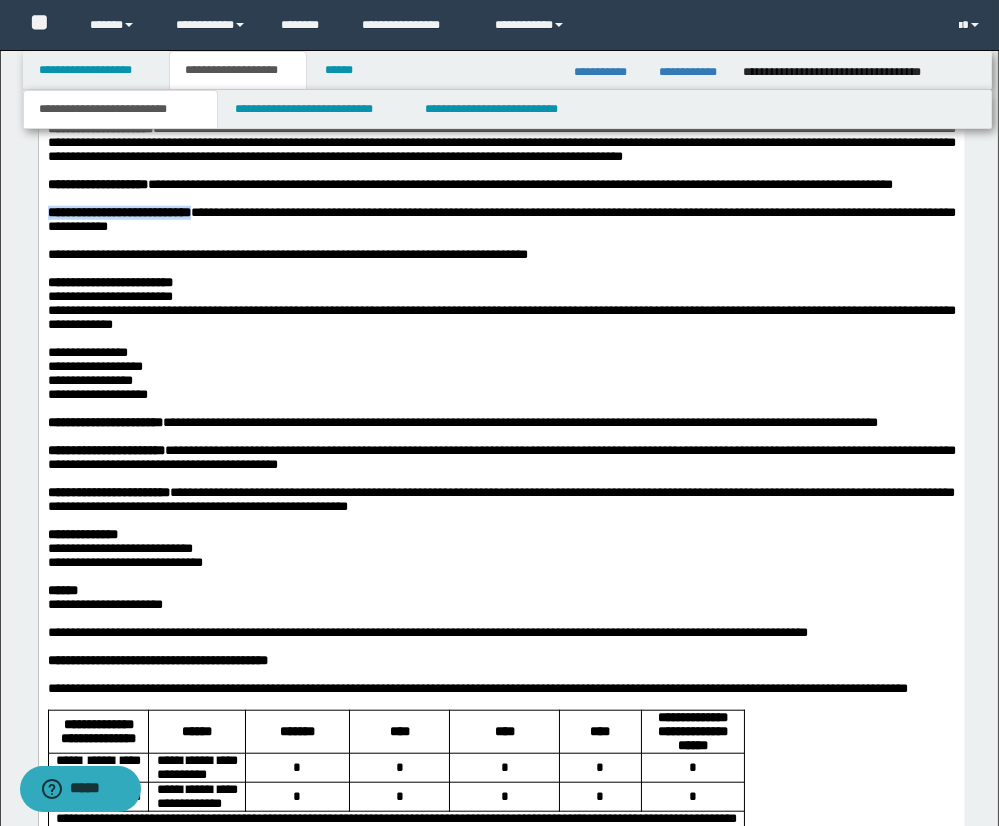 drag, startPoint x: 50, startPoint y: 316, endPoint x: 206, endPoint y: 322, distance: 156.11534 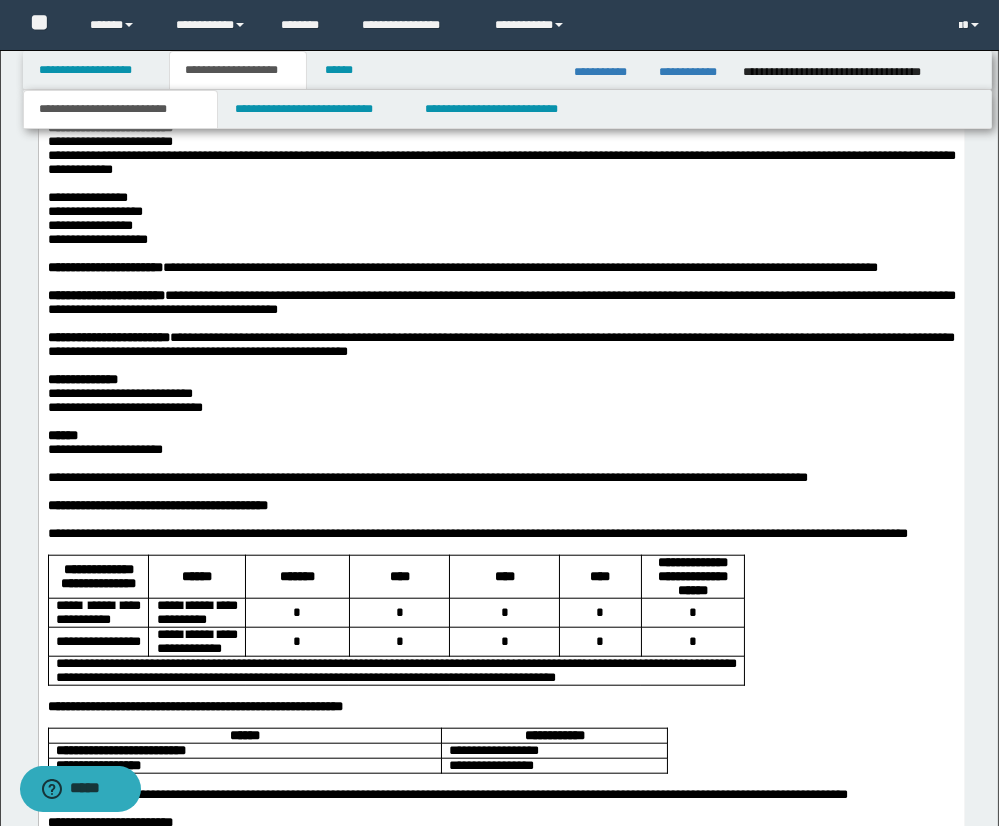 scroll, scrollTop: 2696, scrollLeft: 0, axis: vertical 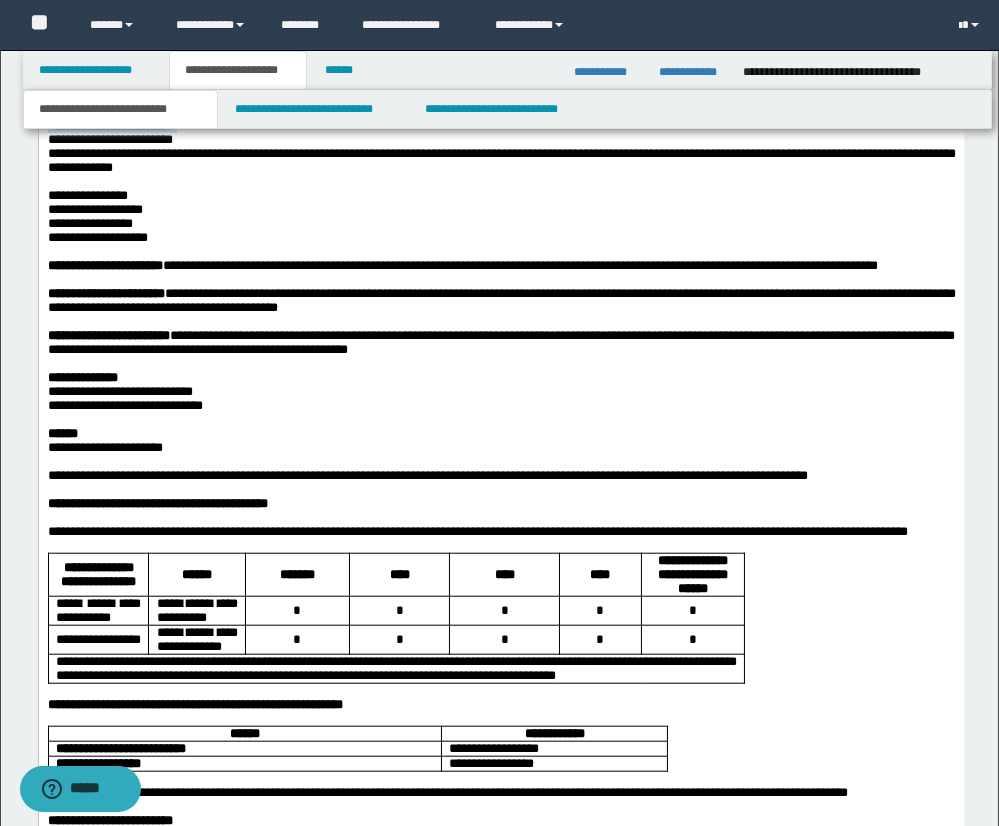 drag, startPoint x: 49, startPoint y: 235, endPoint x: 232, endPoint y: 235, distance: 183 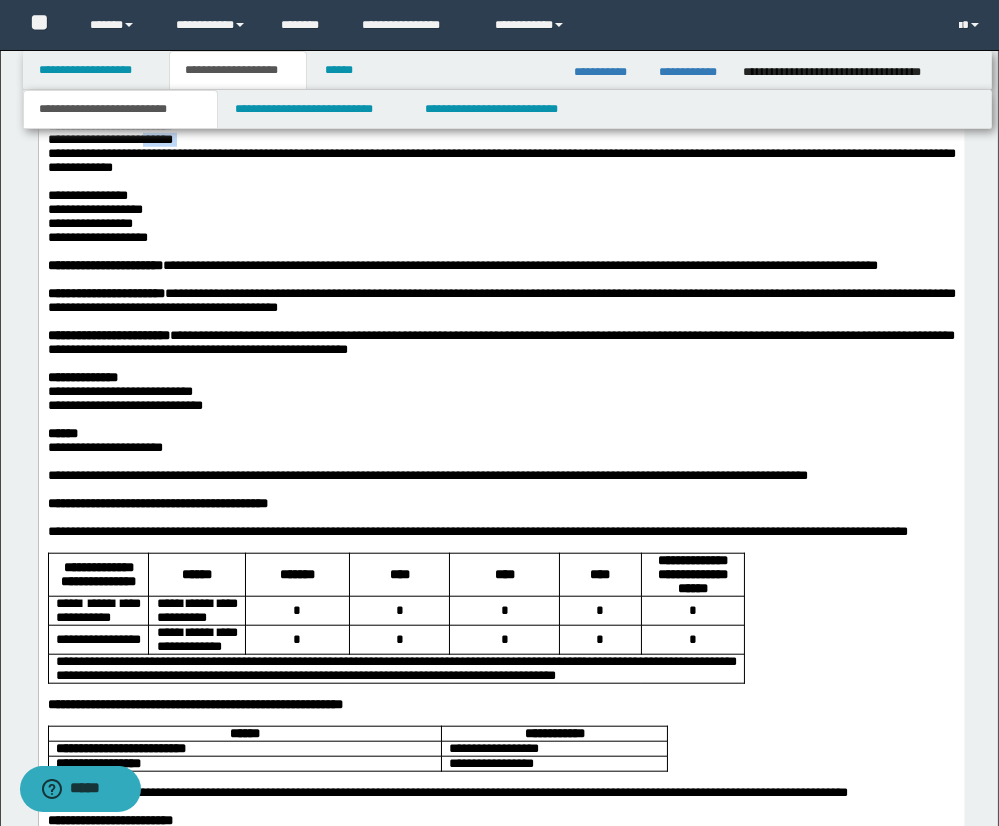 drag, startPoint x: 155, startPoint y: 252, endPoint x: 219, endPoint y: 250, distance: 64.03124 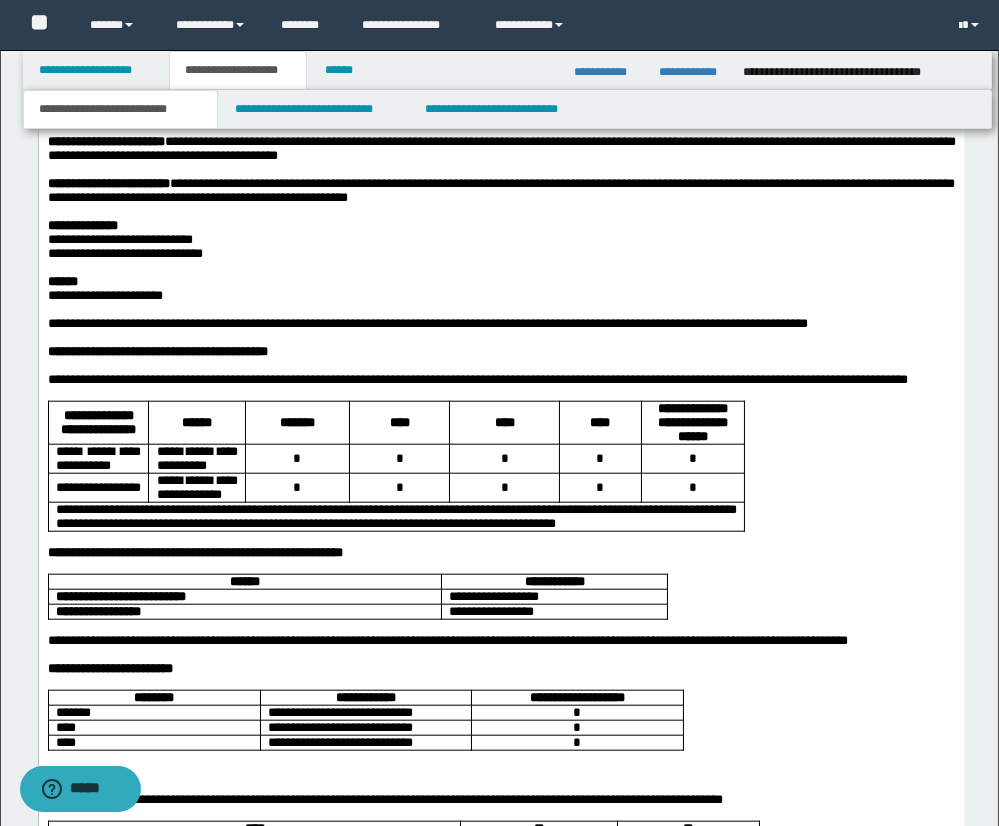 scroll, scrollTop: 2851, scrollLeft: 0, axis: vertical 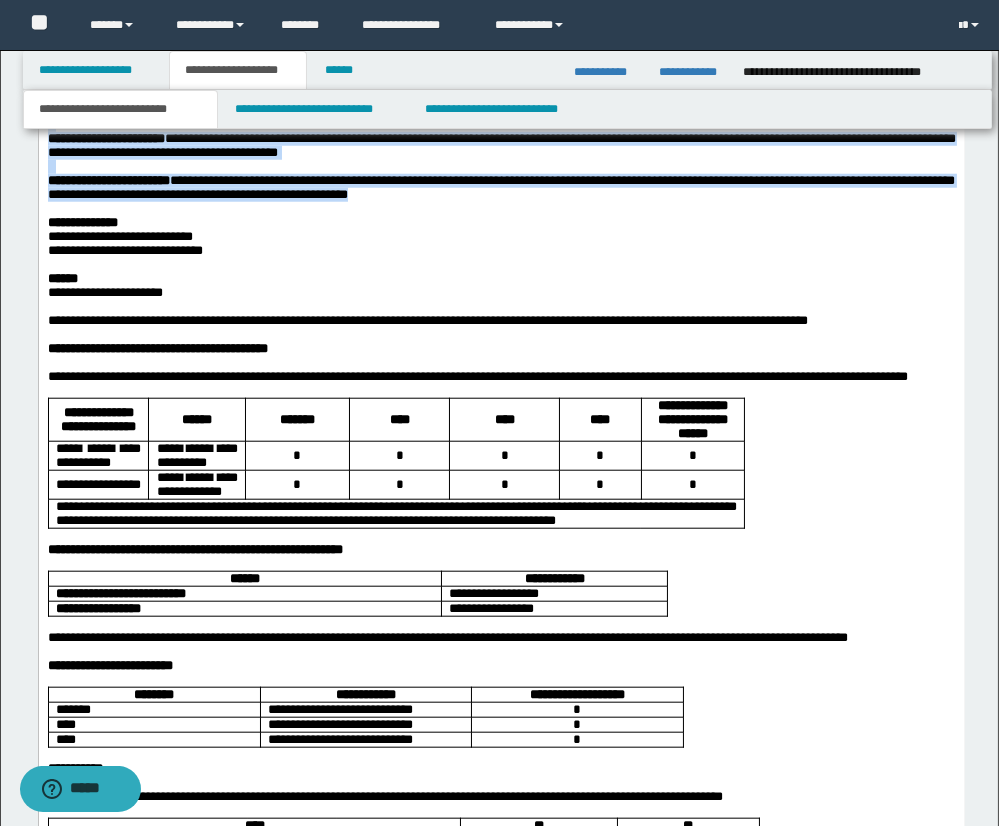 drag, startPoint x: 50, startPoint y: 231, endPoint x: 493, endPoint y: 320, distance: 451.85175 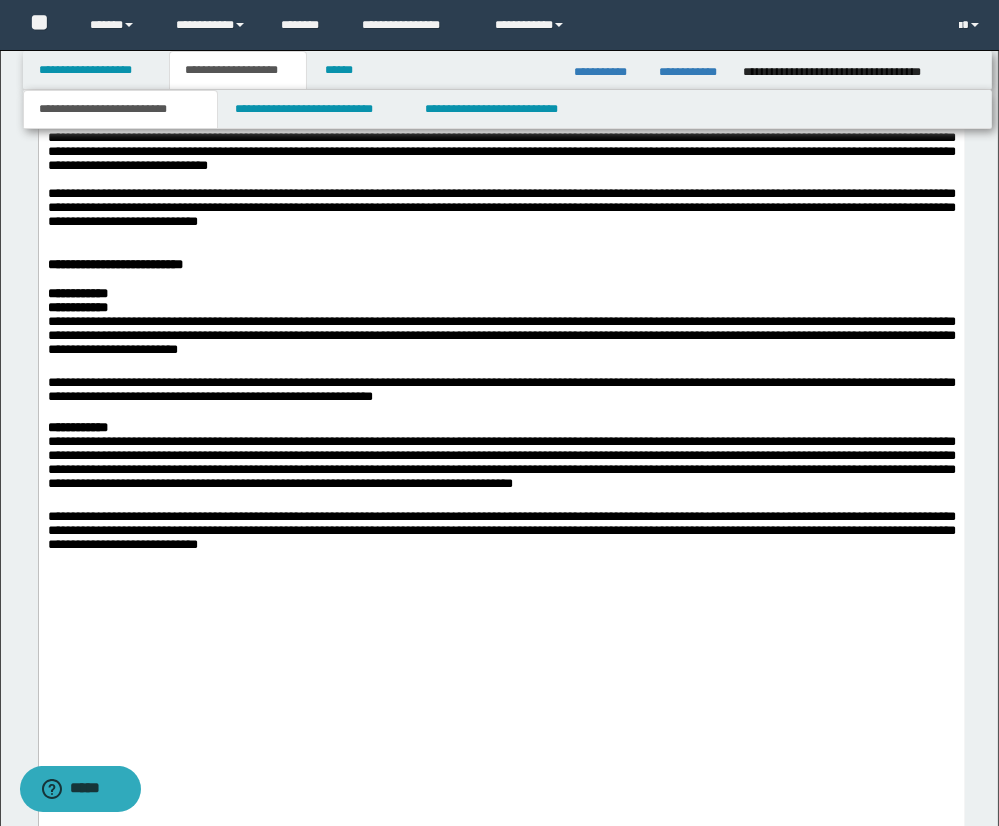 scroll, scrollTop: 4998, scrollLeft: 0, axis: vertical 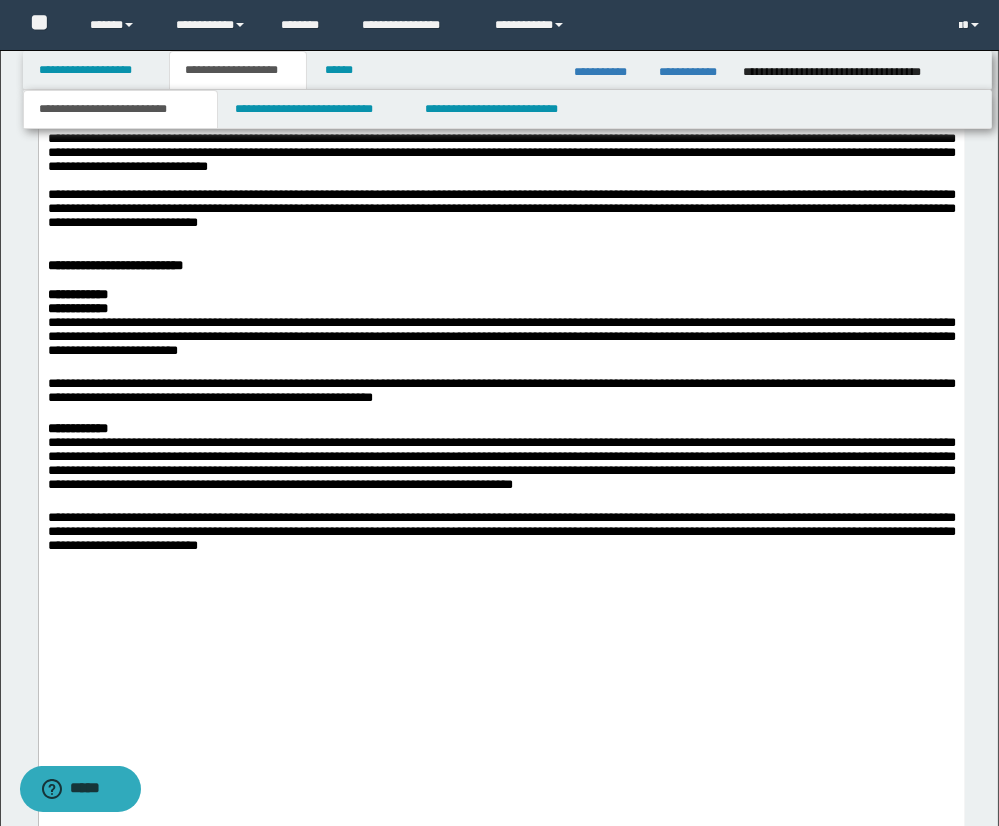 drag, startPoint x: 50, startPoint y: 246, endPoint x: 343, endPoint y: 265, distance: 293.6154 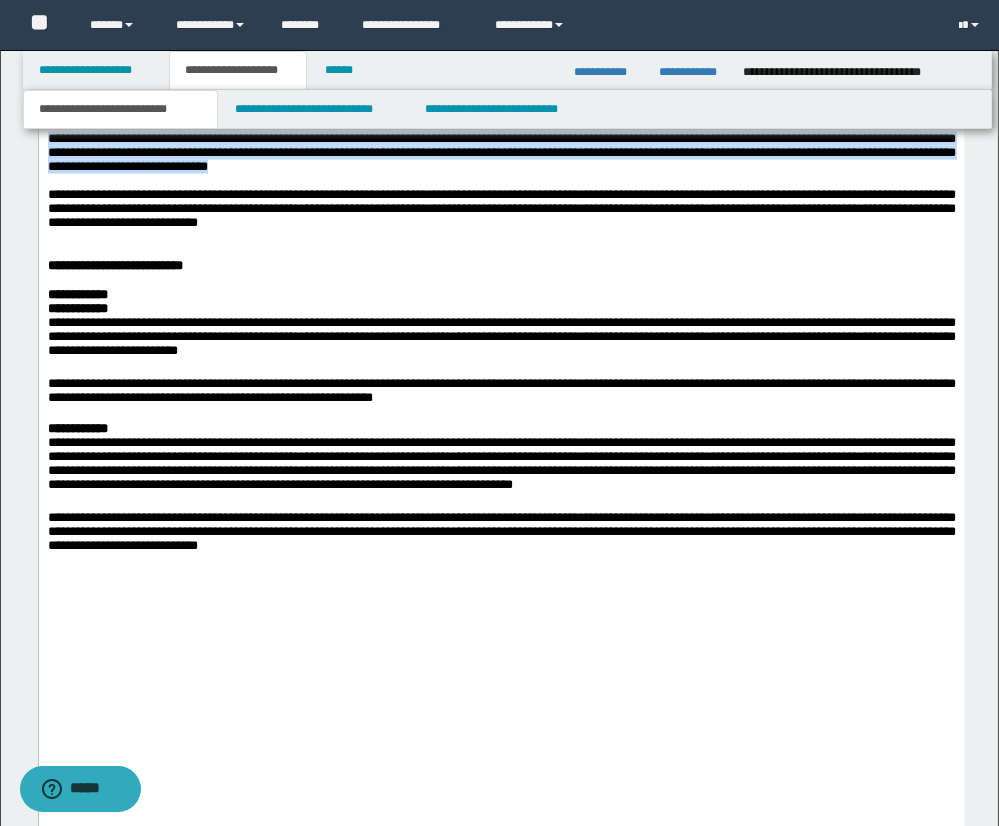drag, startPoint x: 48, startPoint y: 368, endPoint x: 393, endPoint y: 403, distance: 346.7708 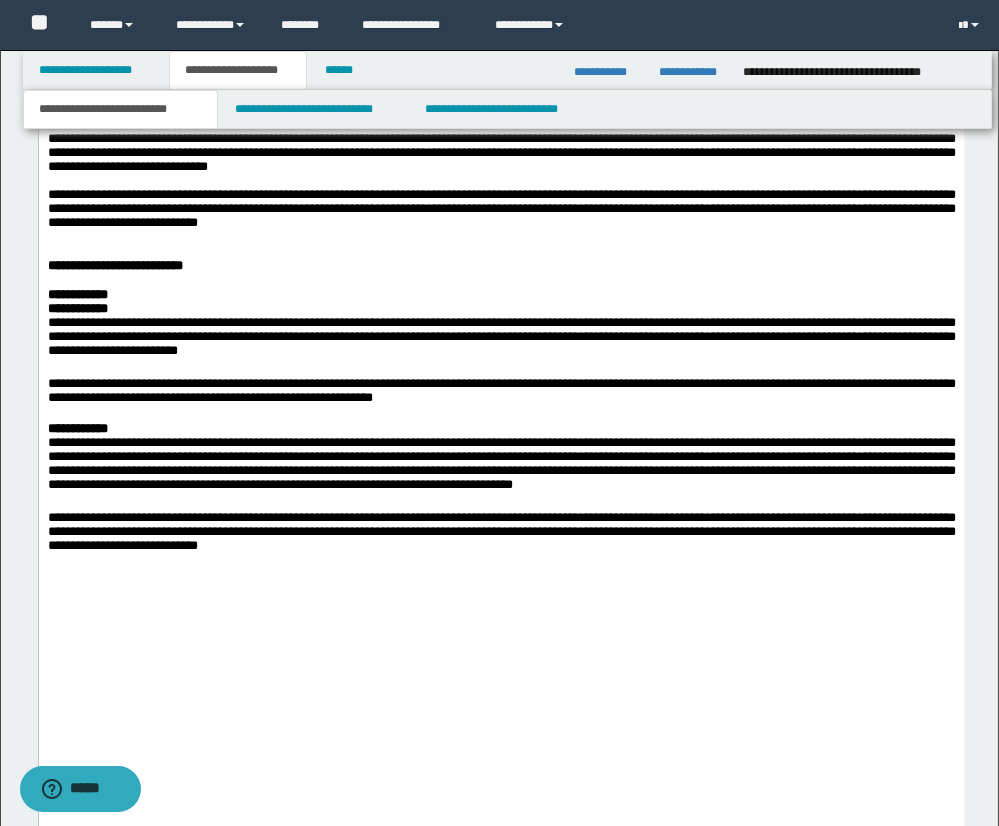 click on "**********" at bounding box center (501, 153) 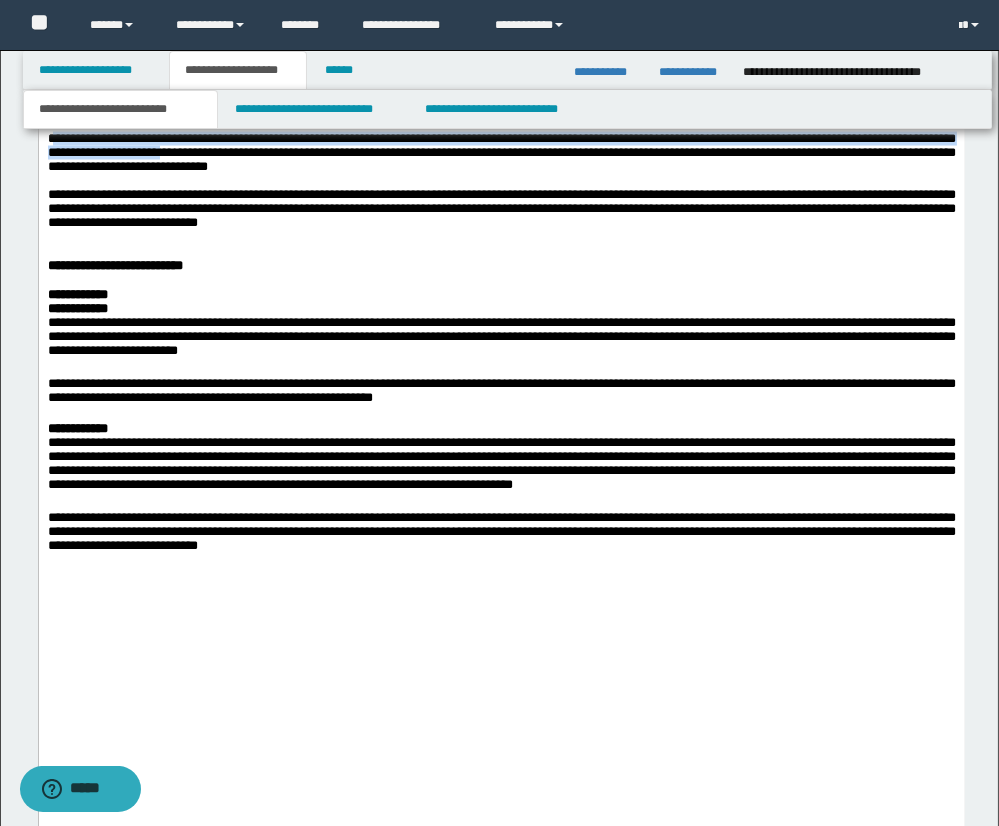 drag, startPoint x: 52, startPoint y: 365, endPoint x: 175, endPoint y: 373, distance: 123.25989 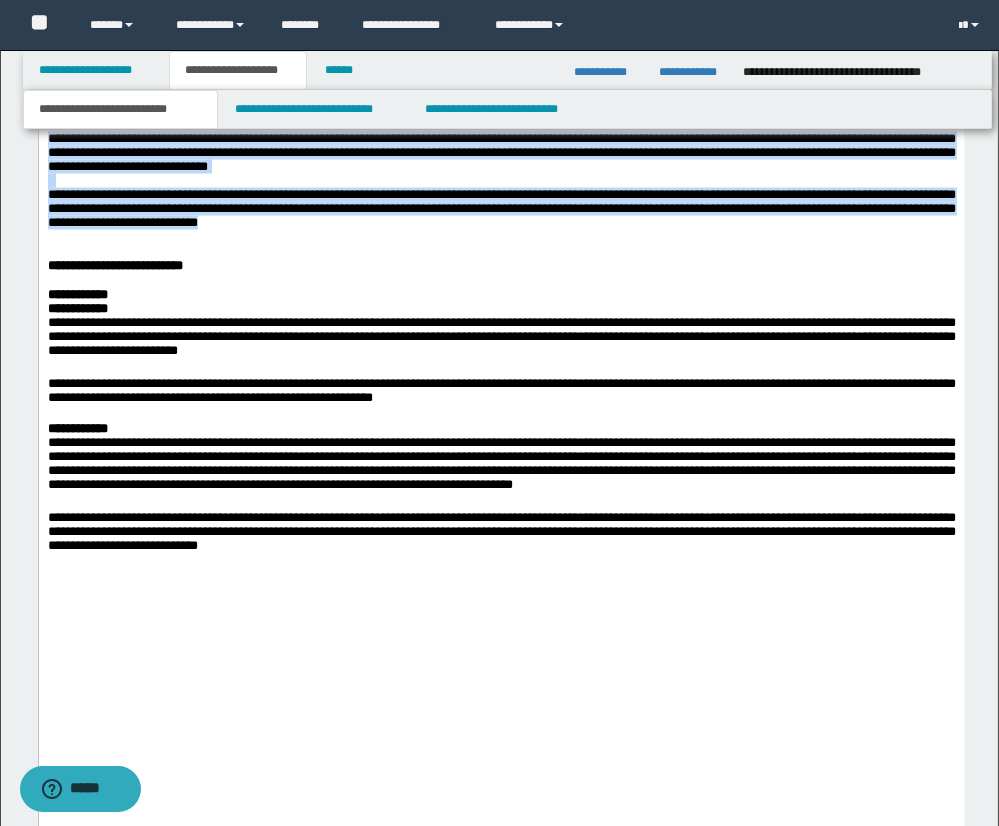 drag, startPoint x: 50, startPoint y: 363, endPoint x: 411, endPoint y: 458, distance: 373.29077 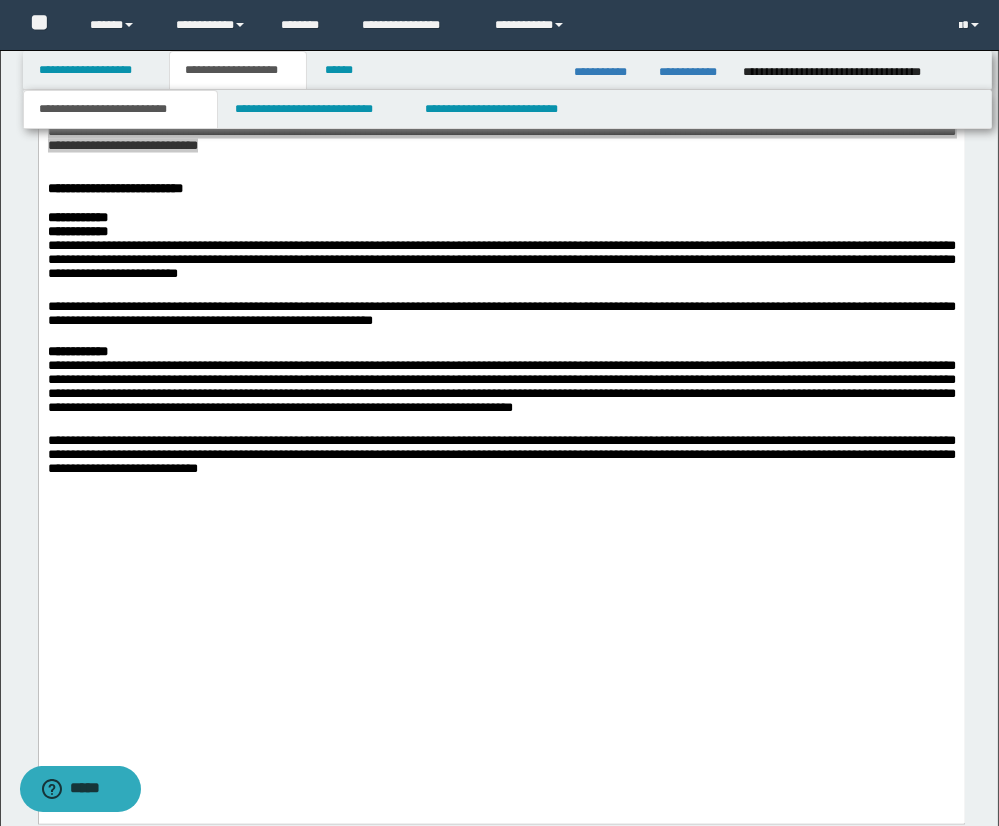 scroll, scrollTop: 5081, scrollLeft: 0, axis: vertical 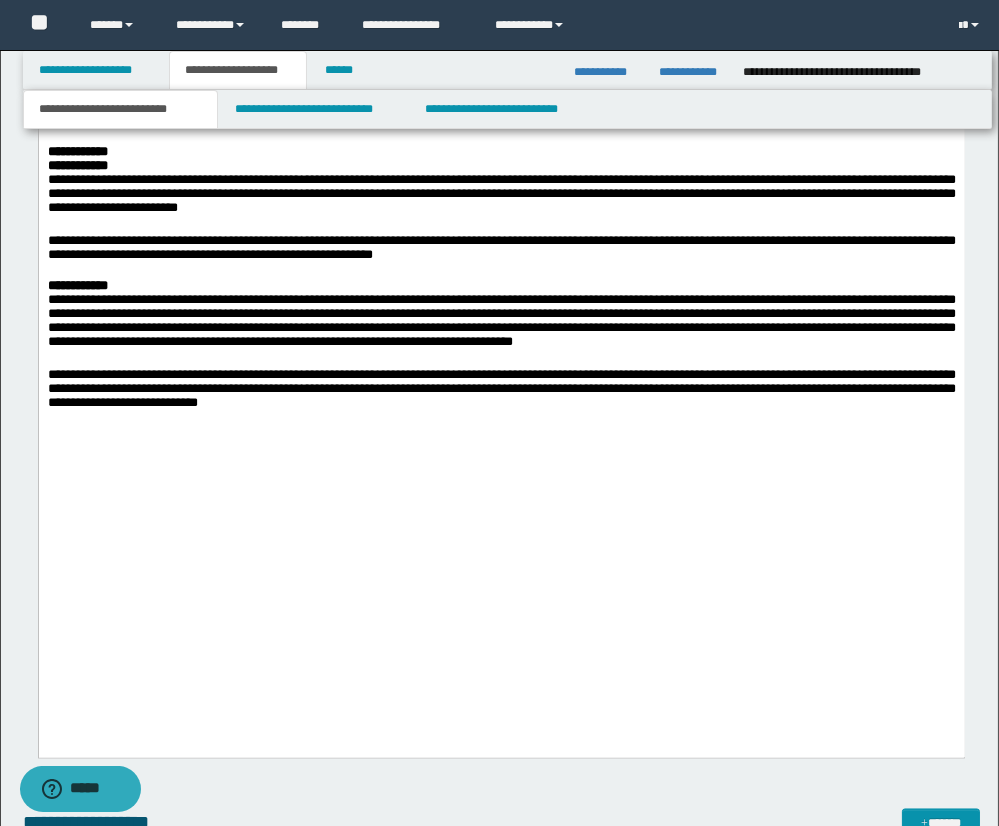 click at bounding box center [501, 138] 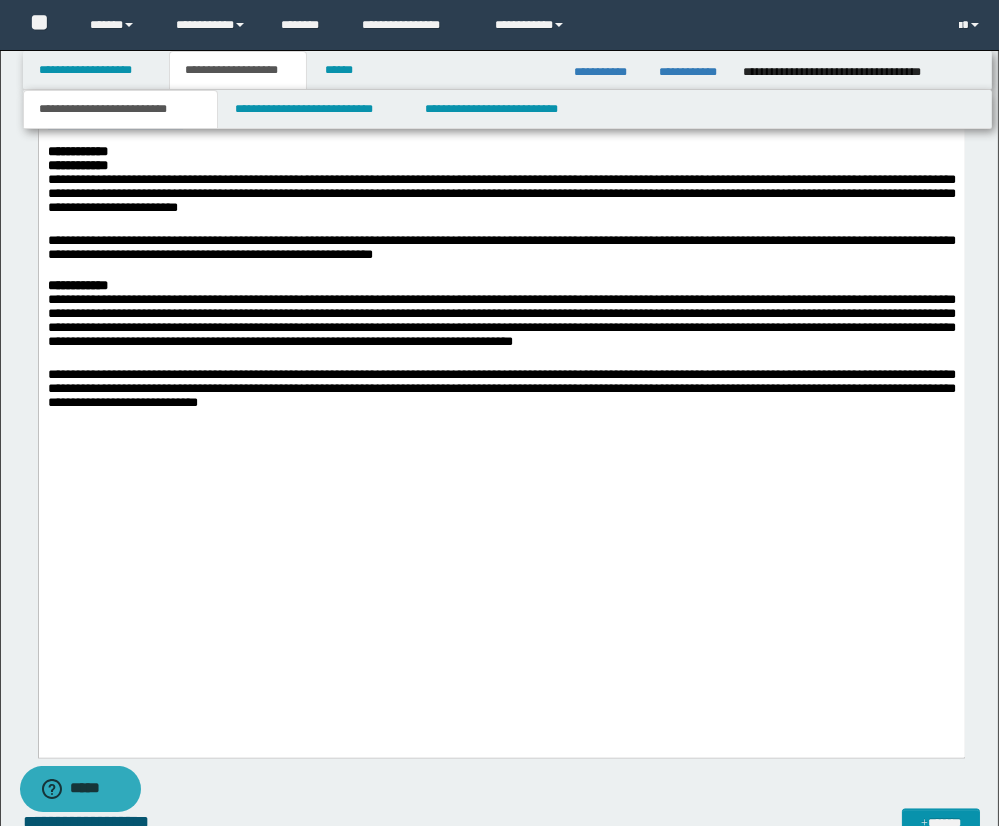 drag, startPoint x: 271, startPoint y: 359, endPoint x: 43, endPoint y: 347, distance: 228.31557 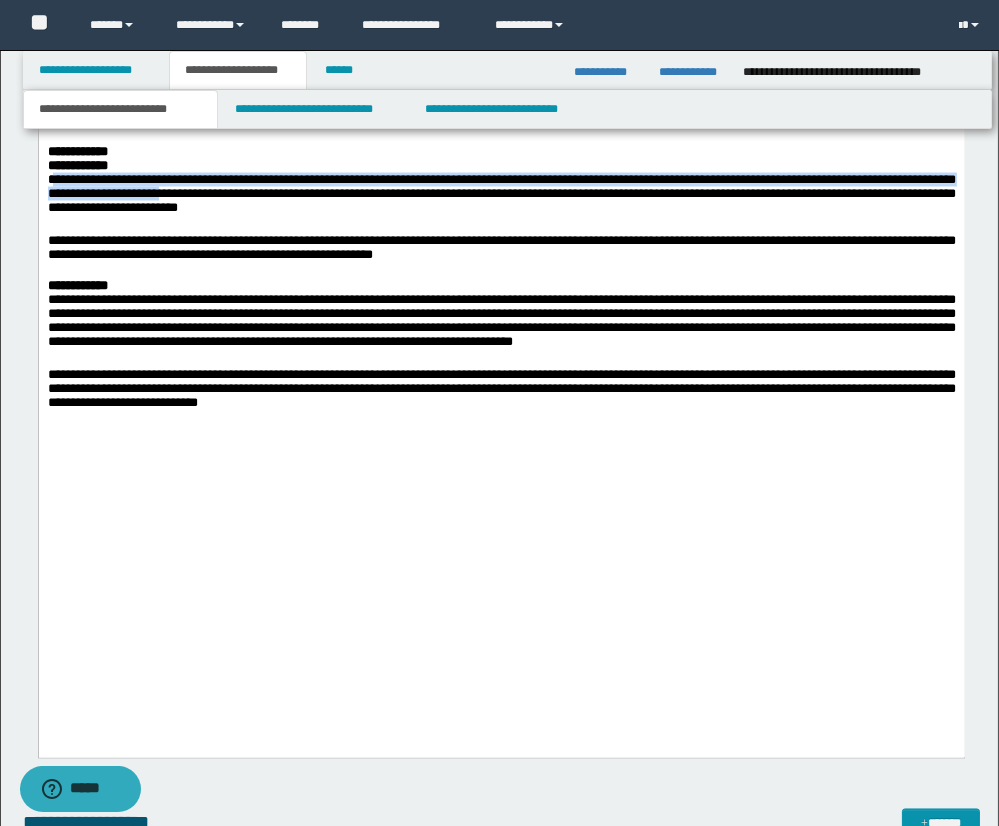 drag, startPoint x: 52, startPoint y: 421, endPoint x: 238, endPoint y: 436, distance: 186.60385 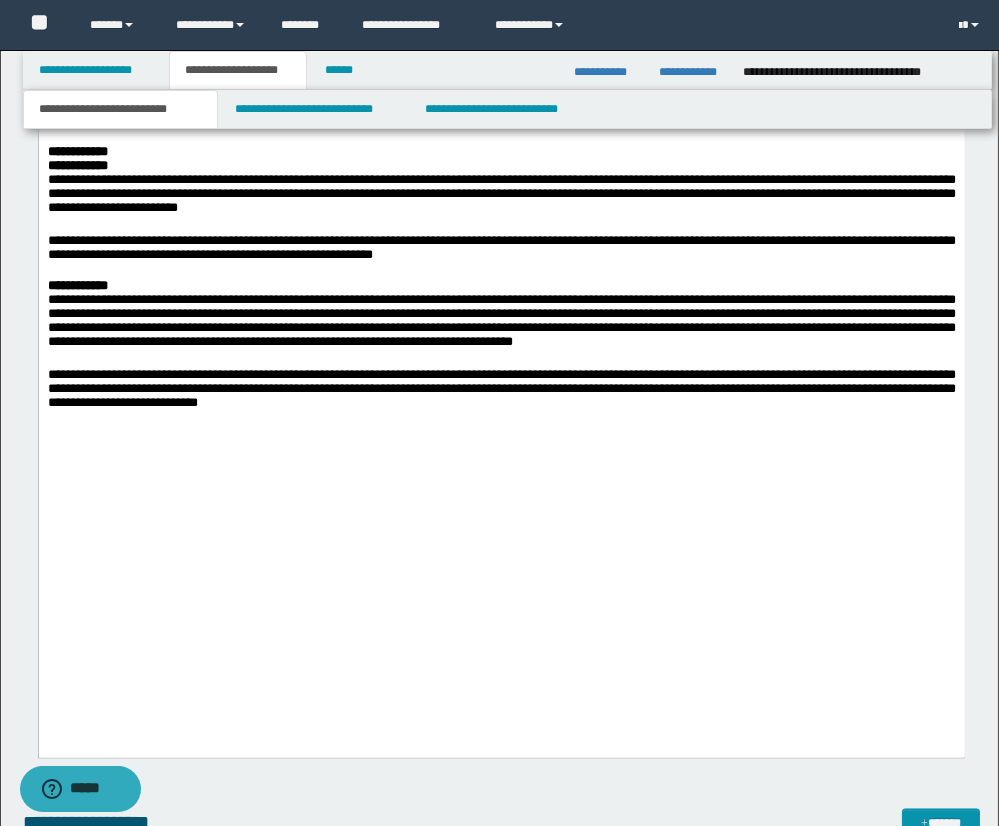 drag, startPoint x: 342, startPoint y: 540, endPoint x: 143, endPoint y: 515, distance: 200.56421 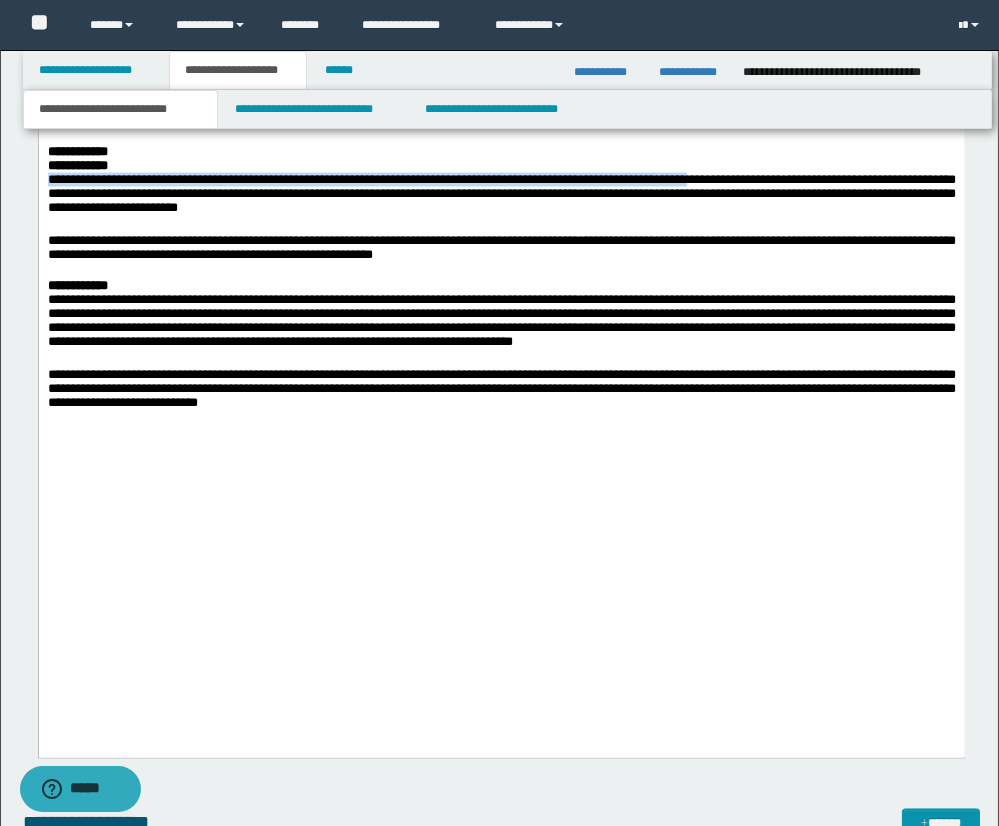 drag, startPoint x: 47, startPoint y: 419, endPoint x: 728, endPoint y: 415, distance: 681.0117 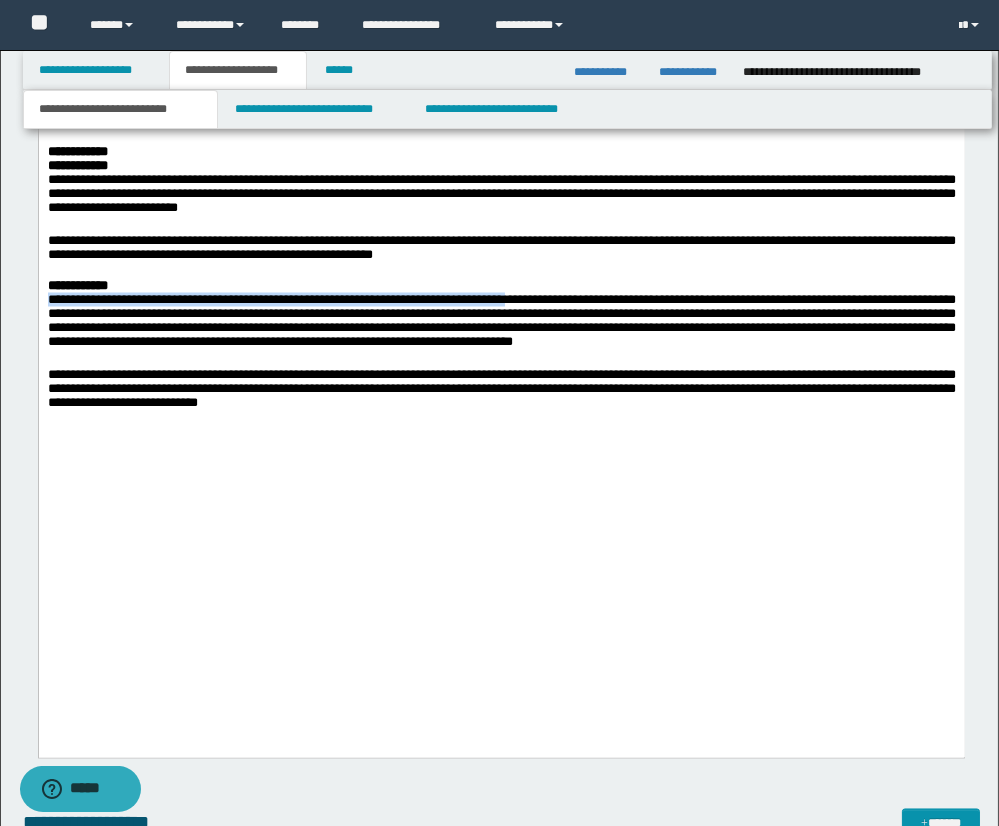 drag, startPoint x: 49, startPoint y: 540, endPoint x: 515, endPoint y: 541, distance: 466.00107 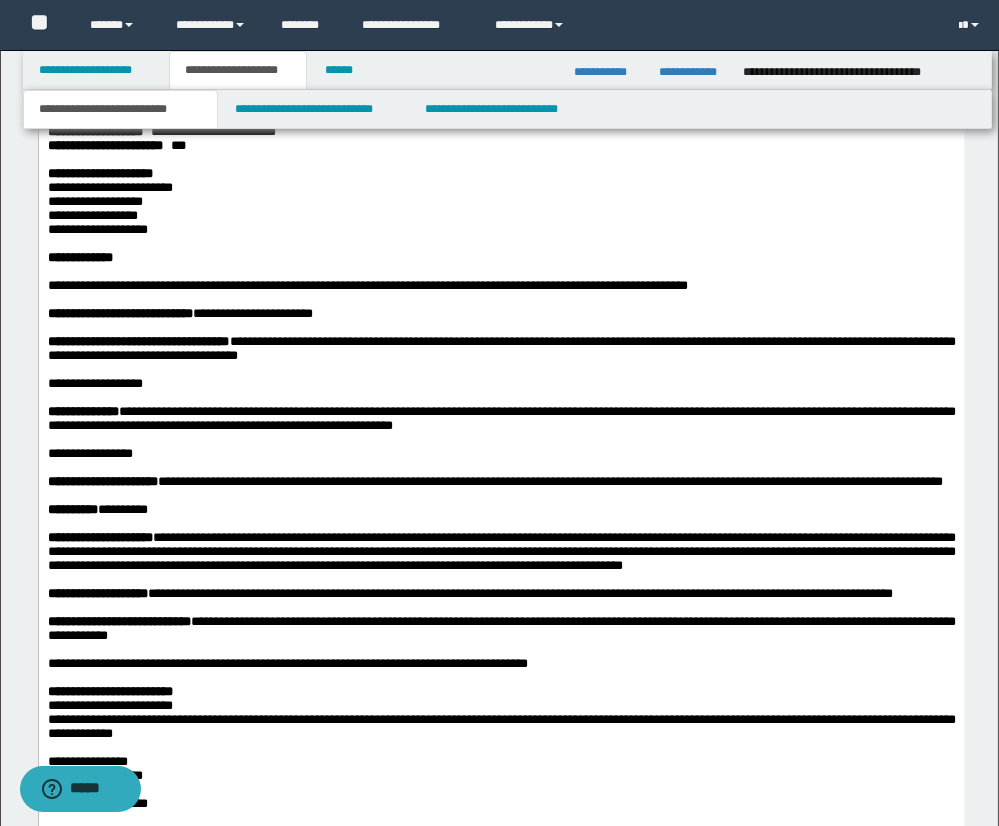 scroll, scrollTop: 0, scrollLeft: 0, axis: both 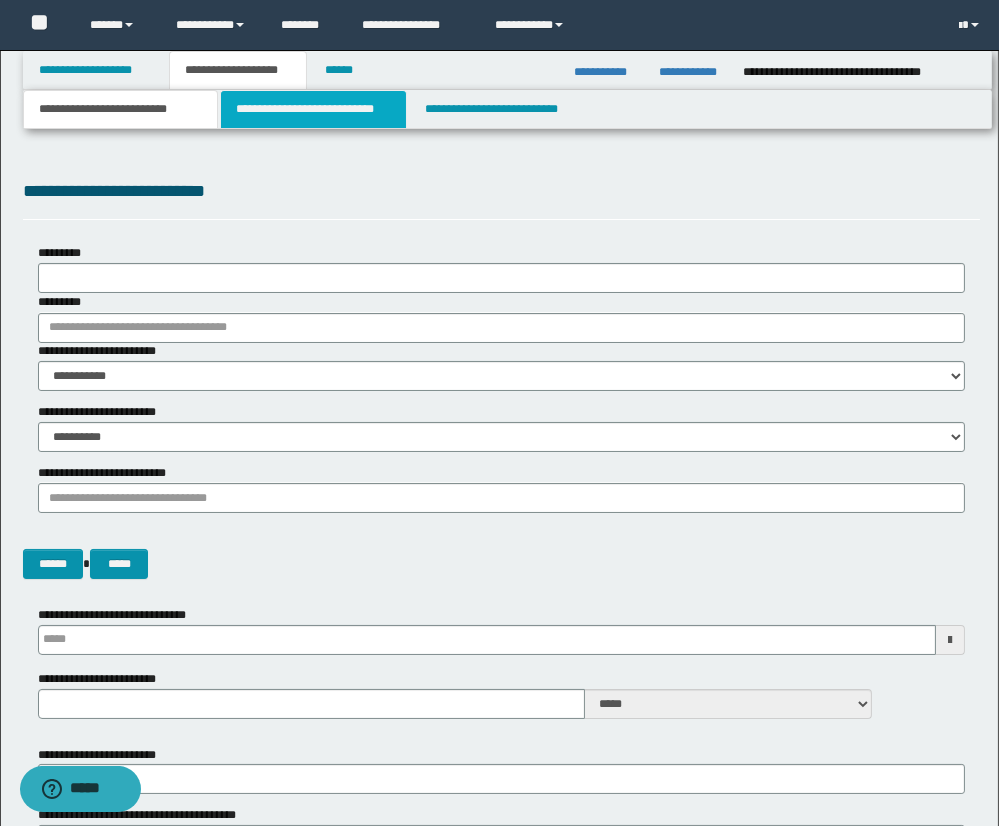 click on "**********" at bounding box center (313, 109) 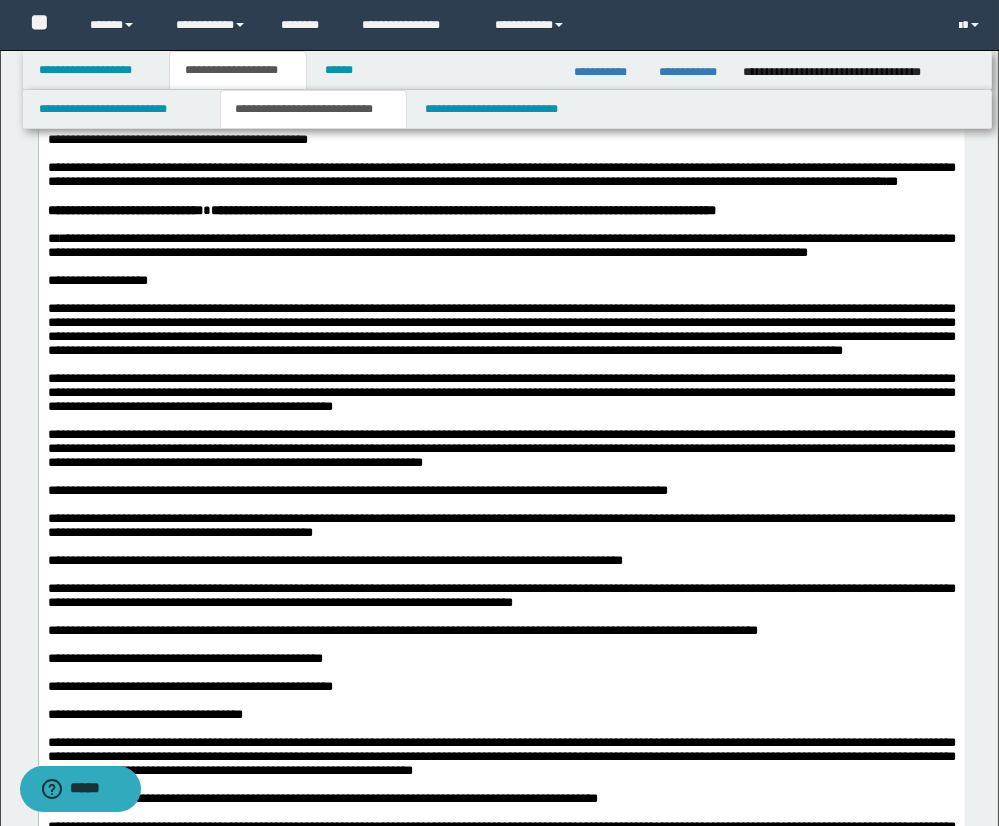scroll, scrollTop: 1176, scrollLeft: 0, axis: vertical 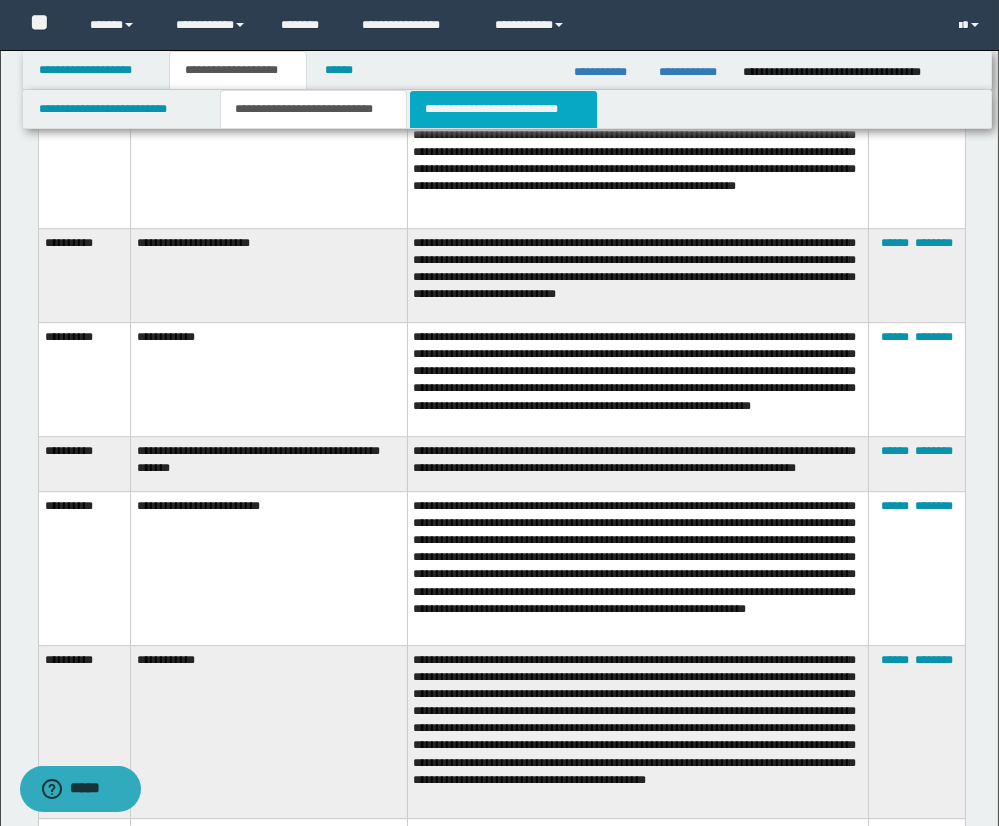 click on "**********" at bounding box center (503, 109) 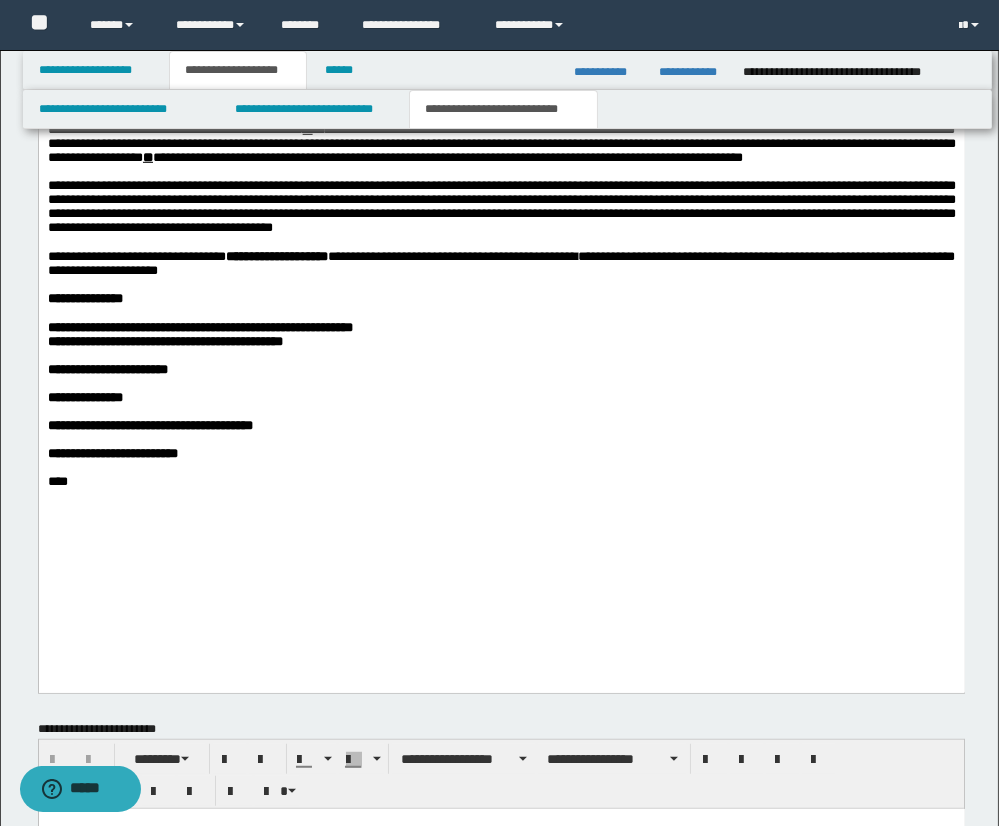 scroll, scrollTop: 1876, scrollLeft: 0, axis: vertical 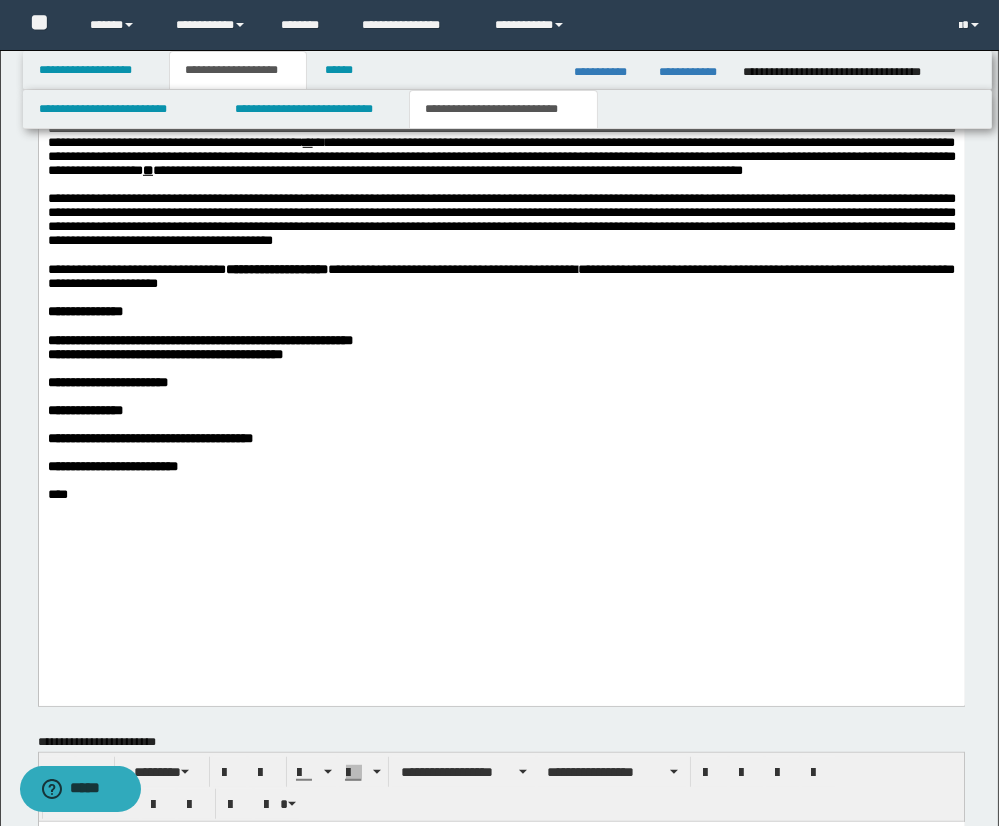 click on "**********" at bounding box center [351, 100] 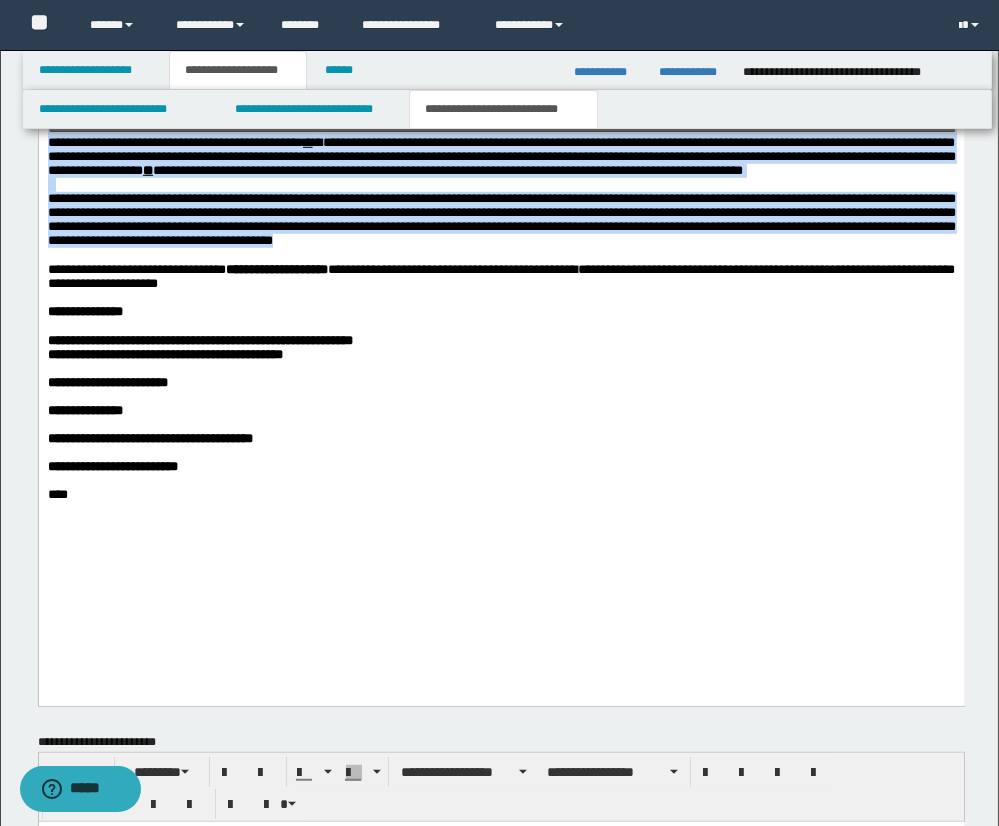 drag, startPoint x: 48, startPoint y: 158, endPoint x: 592, endPoint y: 322, distance: 568.18304 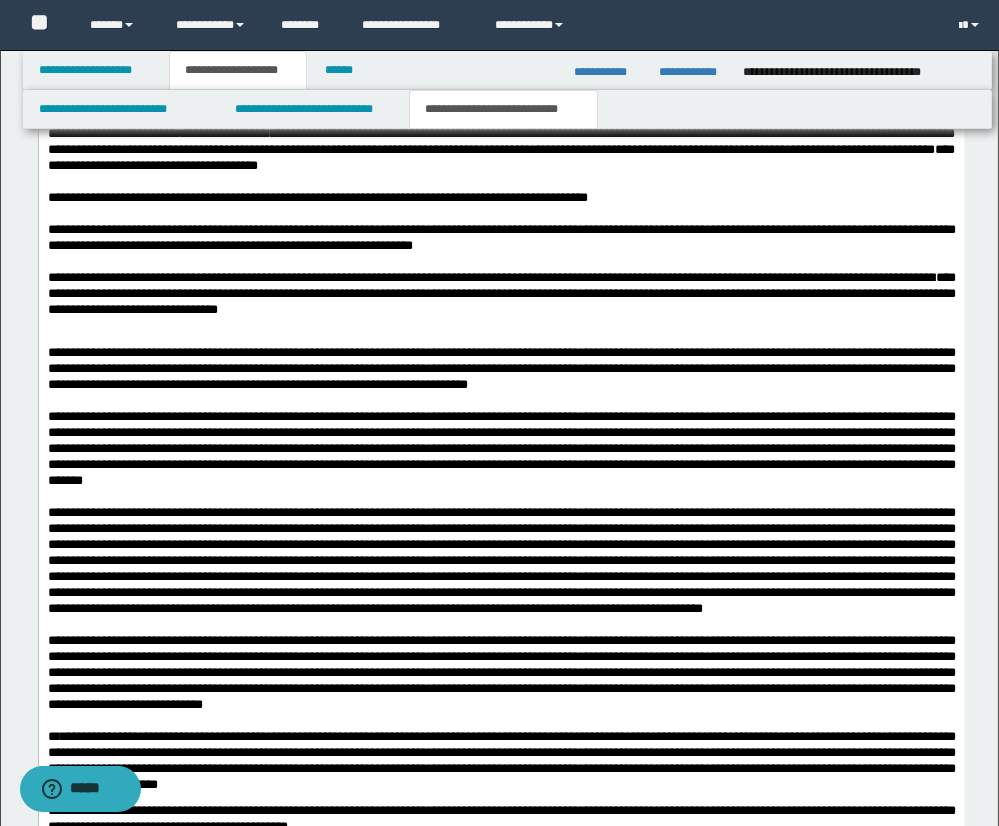 scroll, scrollTop: 1927, scrollLeft: 0, axis: vertical 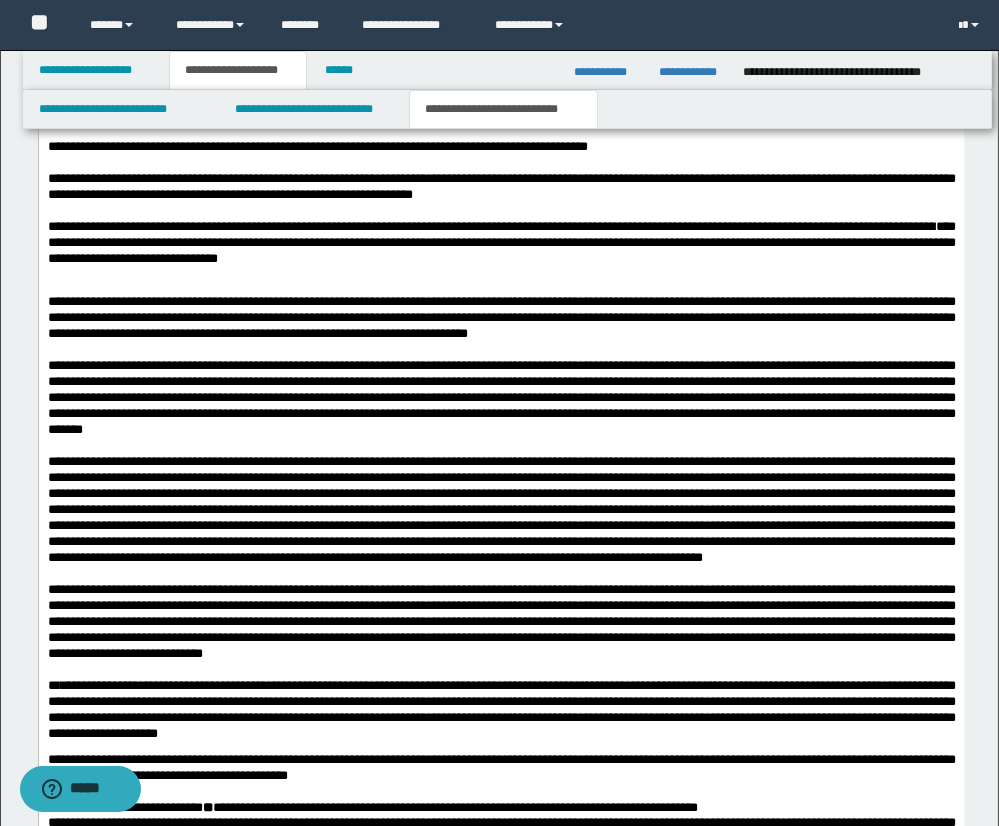 click on "**********" at bounding box center (501, 724) 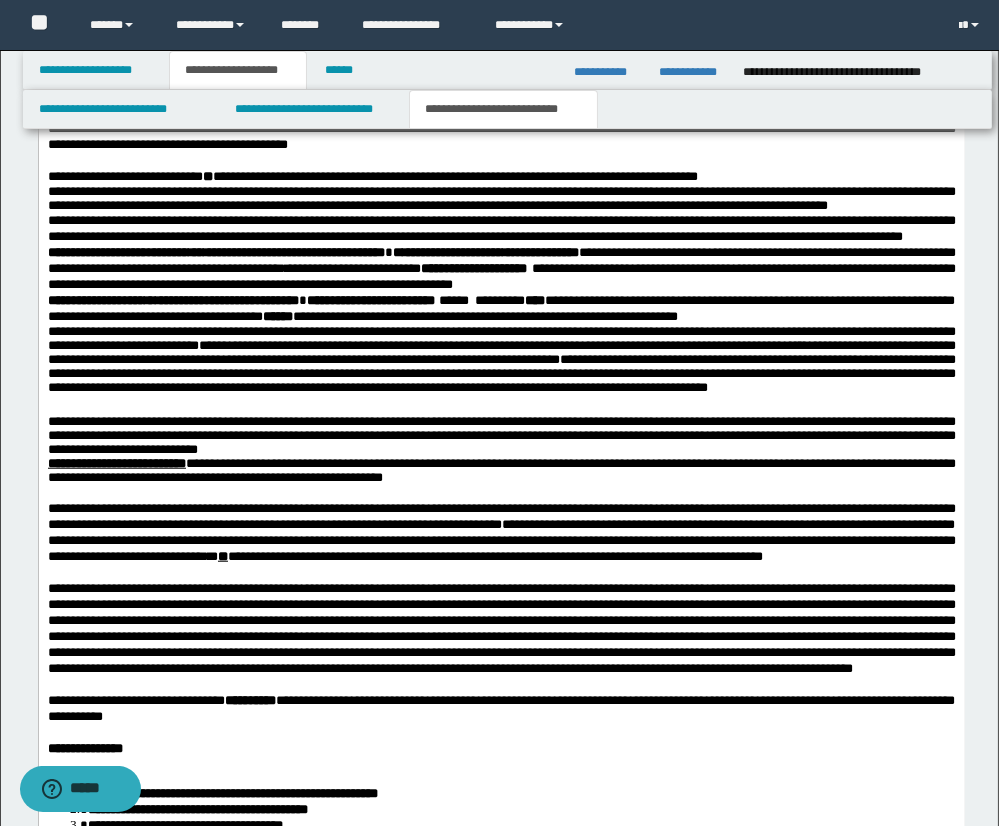 scroll, scrollTop: 2550, scrollLeft: 0, axis: vertical 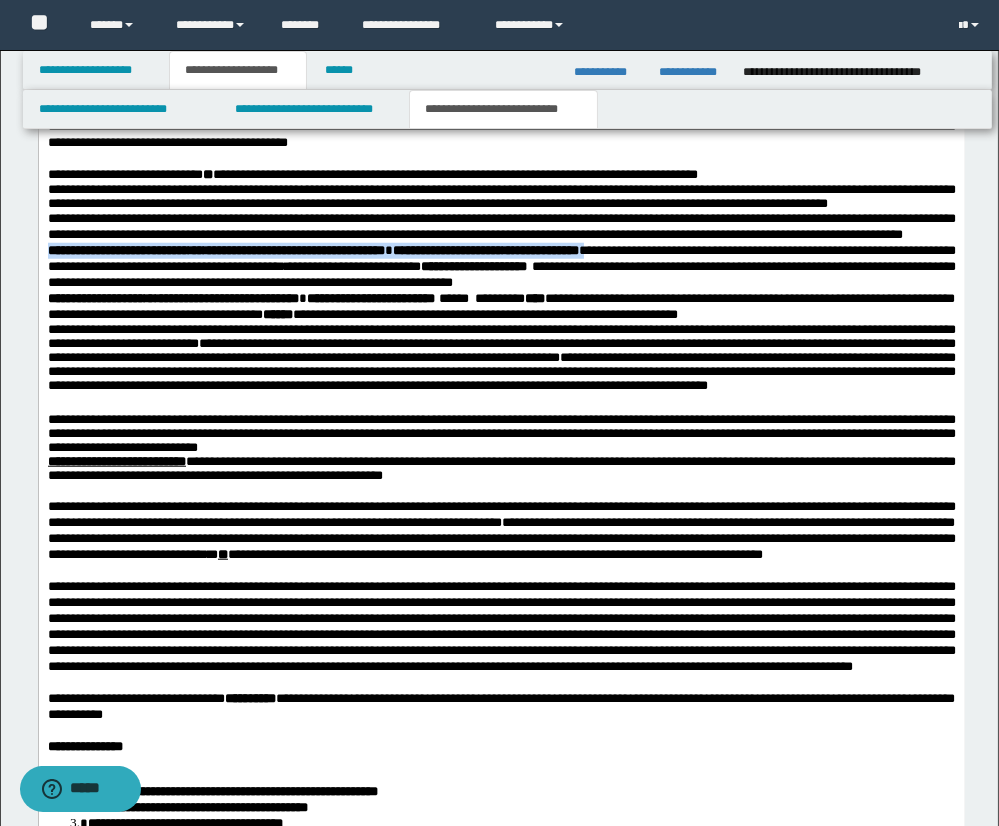 drag, startPoint x: 48, startPoint y: 340, endPoint x: 663, endPoint y: 340, distance: 615 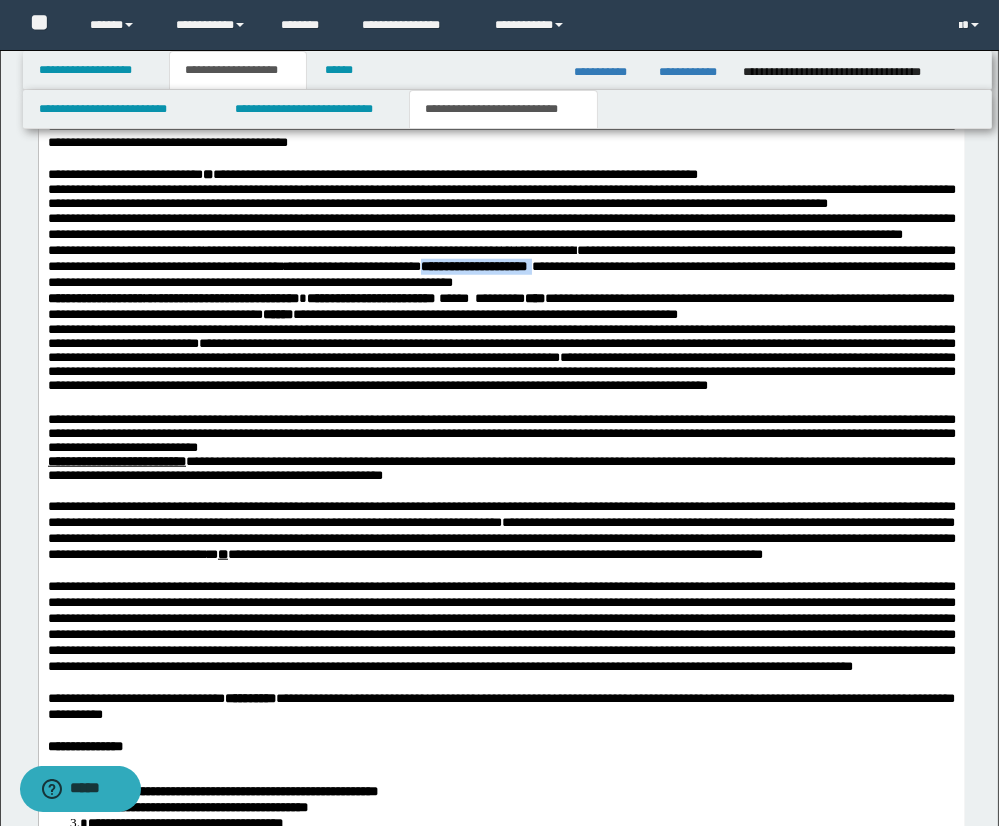 drag, startPoint x: 486, startPoint y: 355, endPoint x: 615, endPoint y: 353, distance: 129.0155 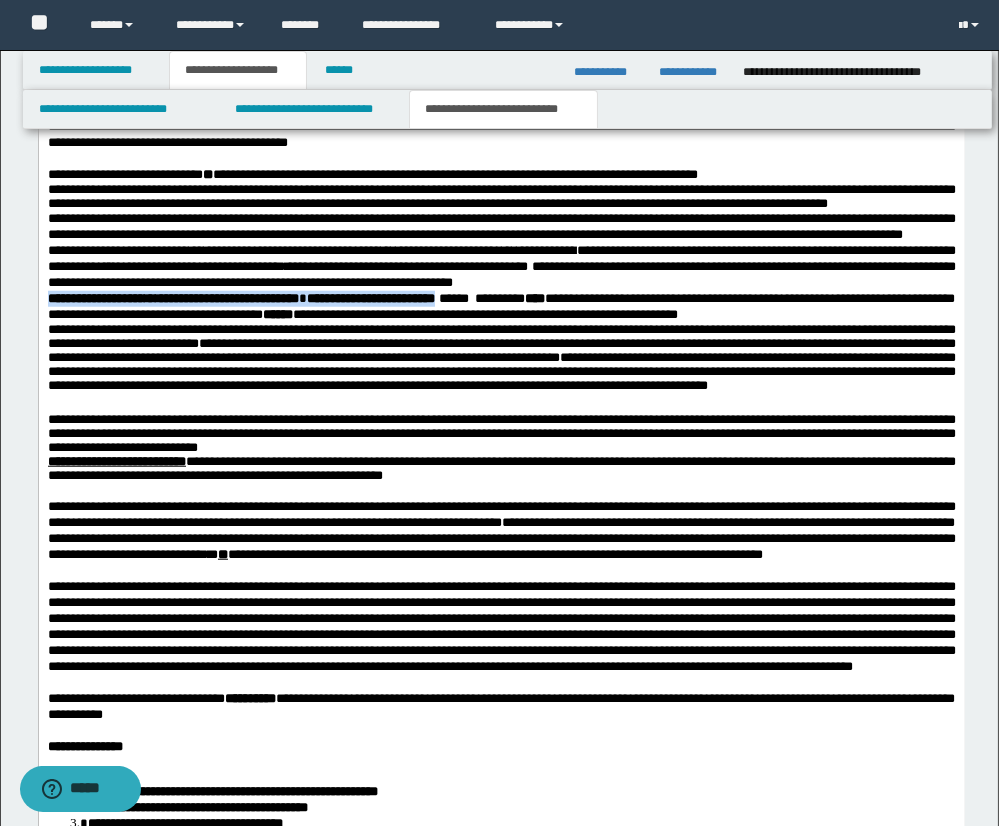drag, startPoint x: 48, startPoint y: 386, endPoint x: 488, endPoint y: 390, distance: 440.0182 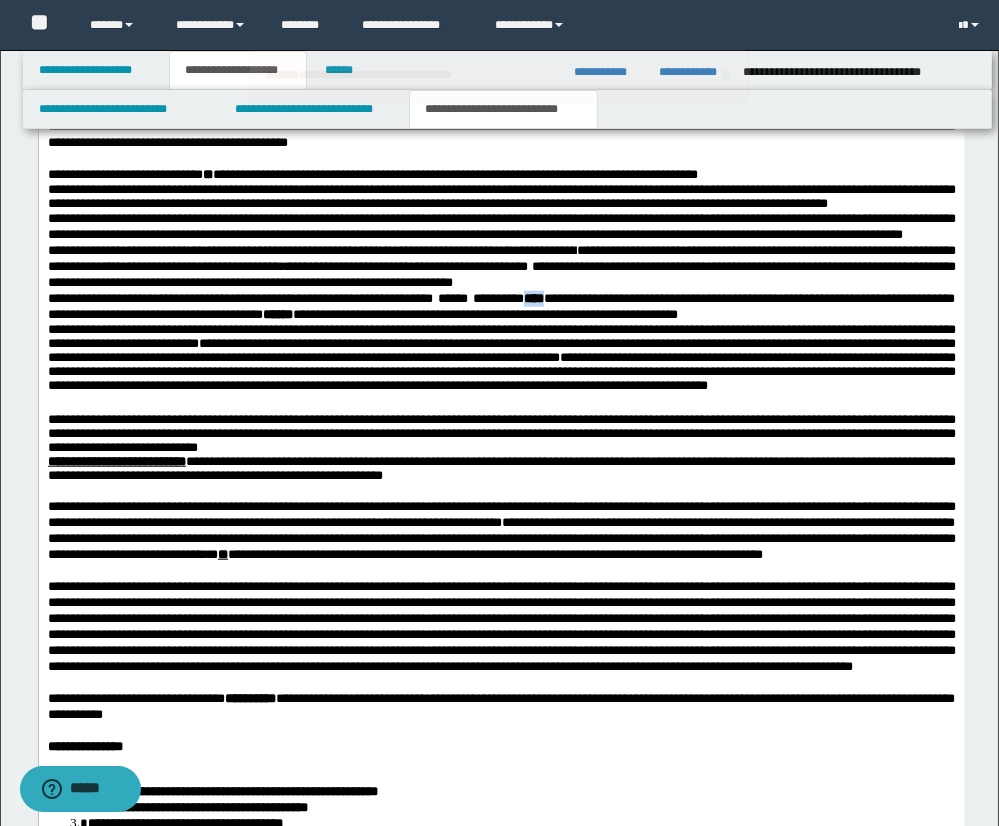 drag, startPoint x: 538, startPoint y: 388, endPoint x: 561, endPoint y: 387, distance: 23.021729 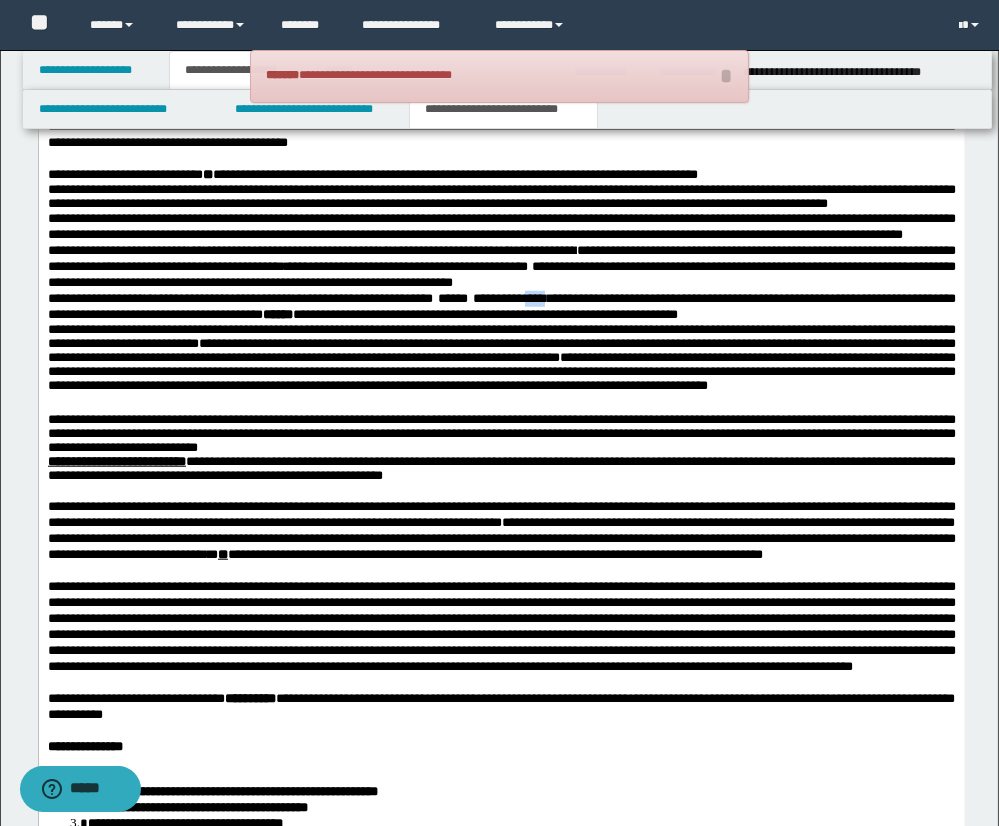 click on "****" at bounding box center (534, 298) 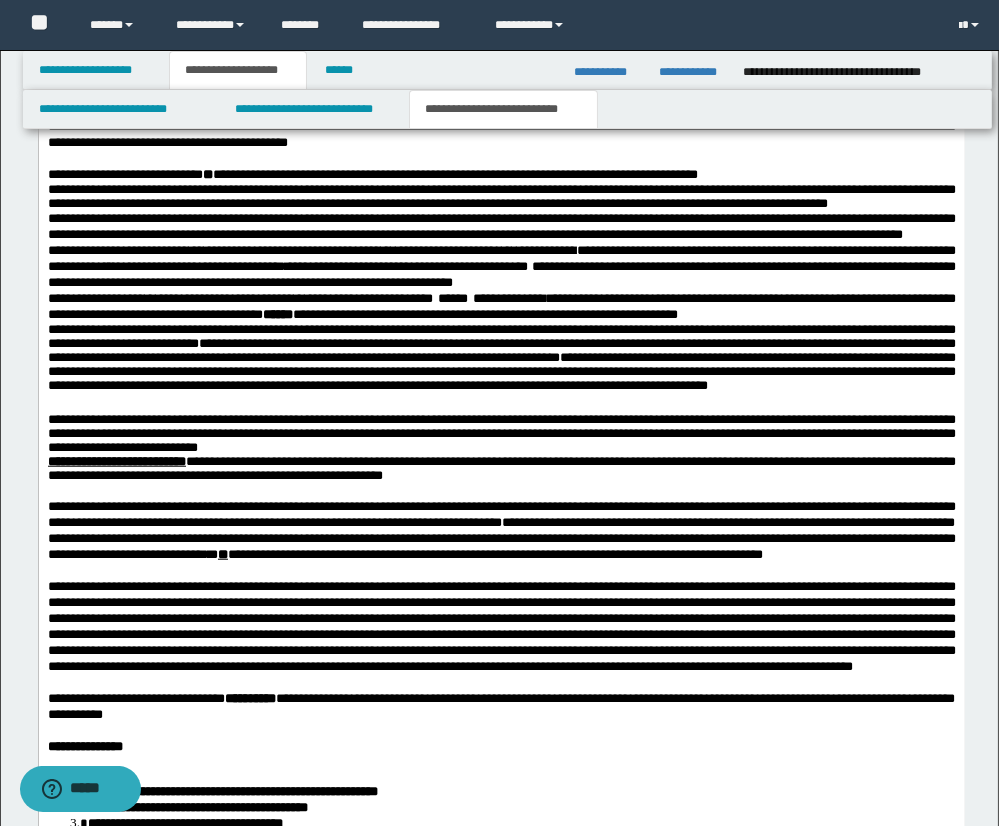drag, startPoint x: 300, startPoint y: 402, endPoint x: 331, endPoint y: 401, distance: 31.016125 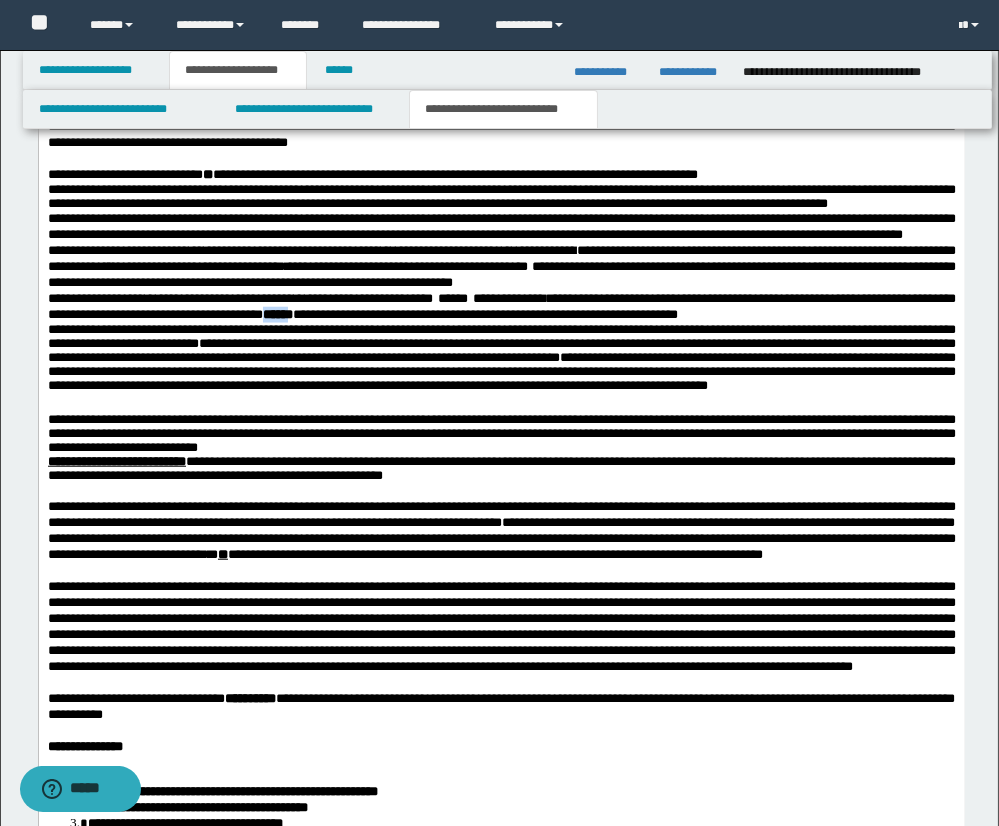 drag, startPoint x: 331, startPoint y: 401, endPoint x: 302, endPoint y: 406, distance: 29.427877 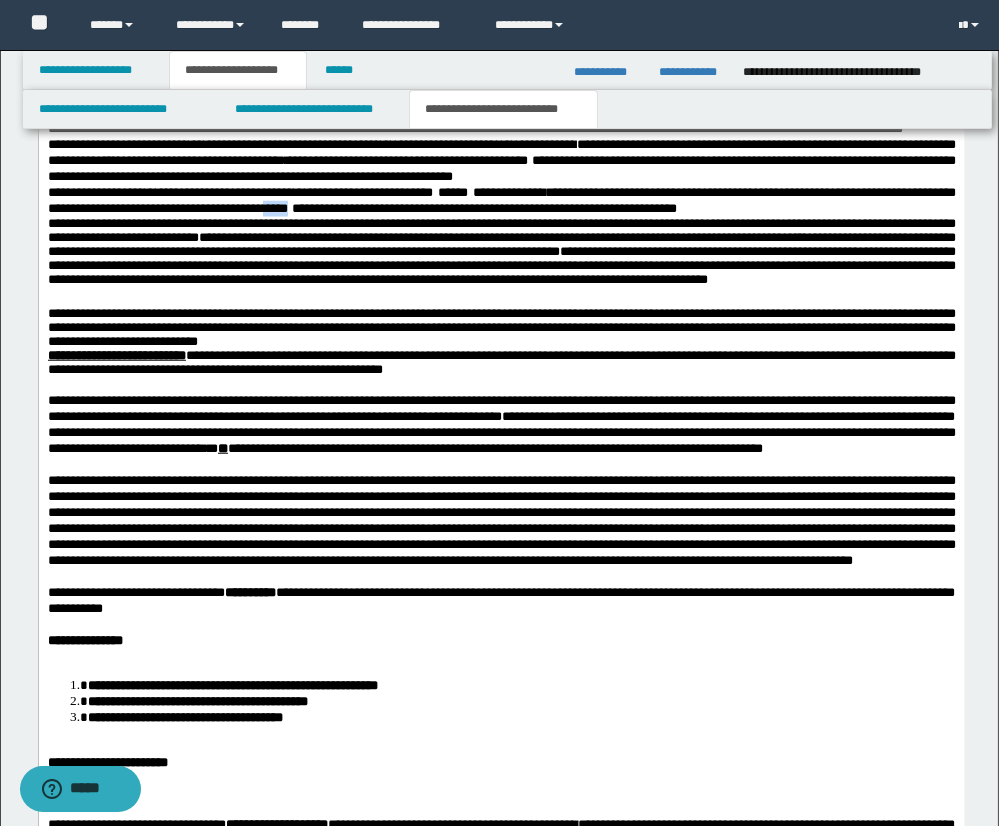scroll, scrollTop: 2662, scrollLeft: 0, axis: vertical 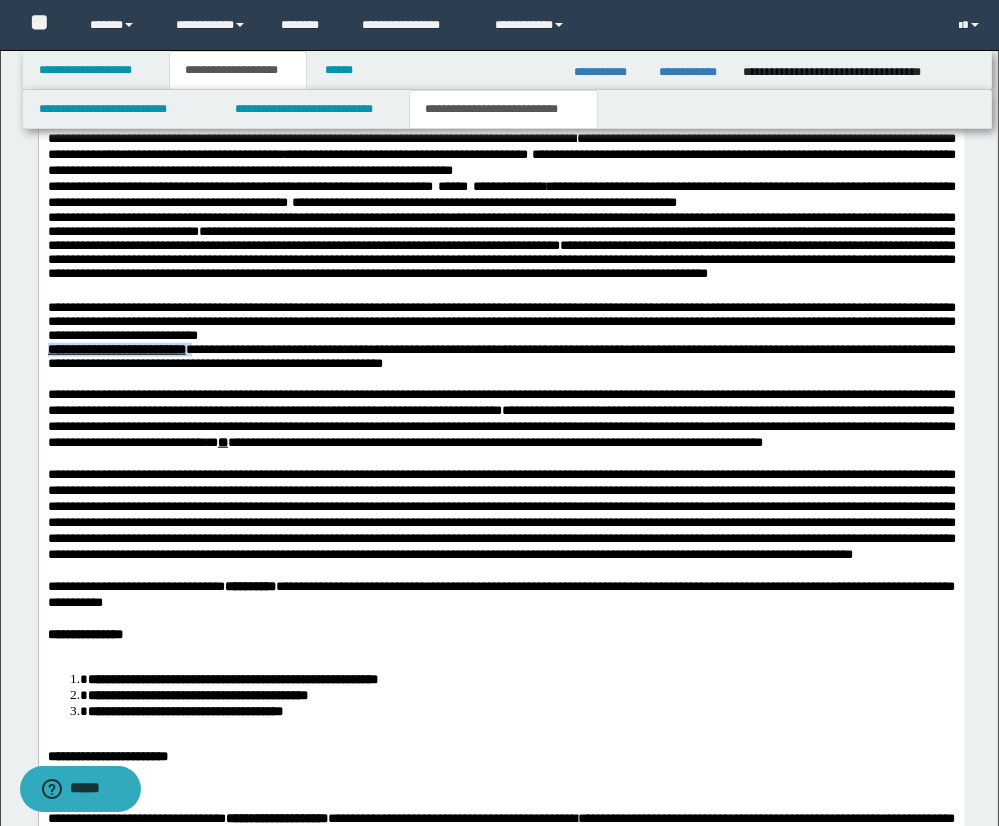 drag, startPoint x: 47, startPoint y: 439, endPoint x: 210, endPoint y: 443, distance: 163.04907 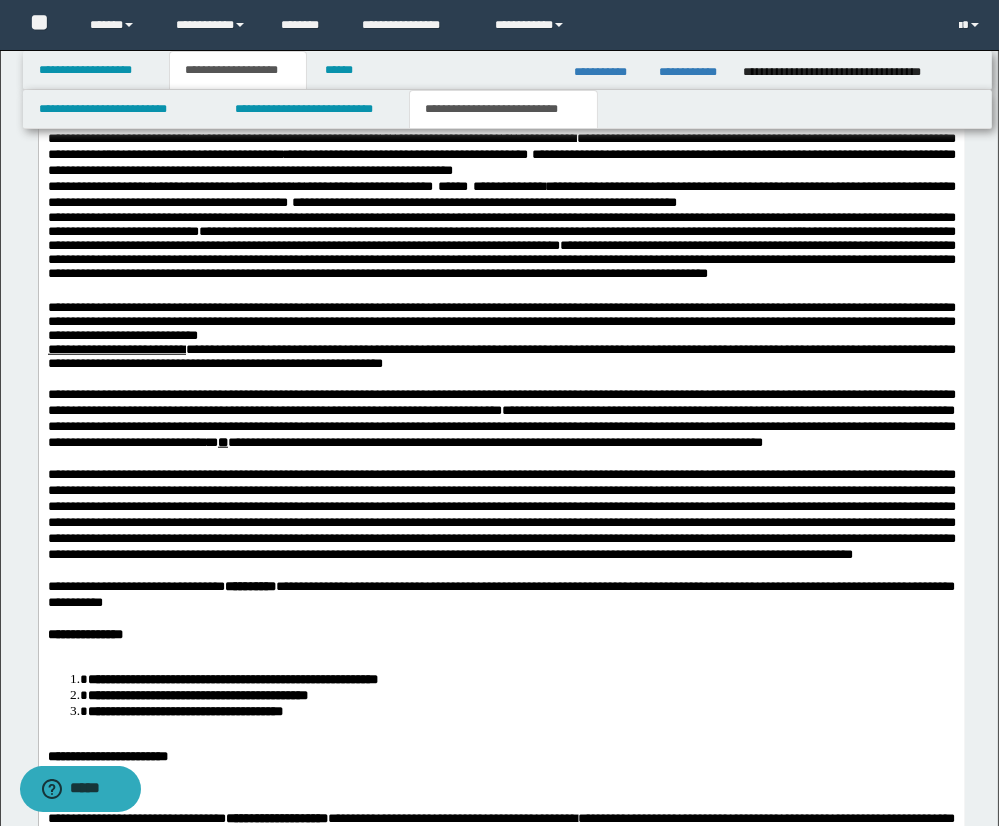 click at bounding box center [501, 379] 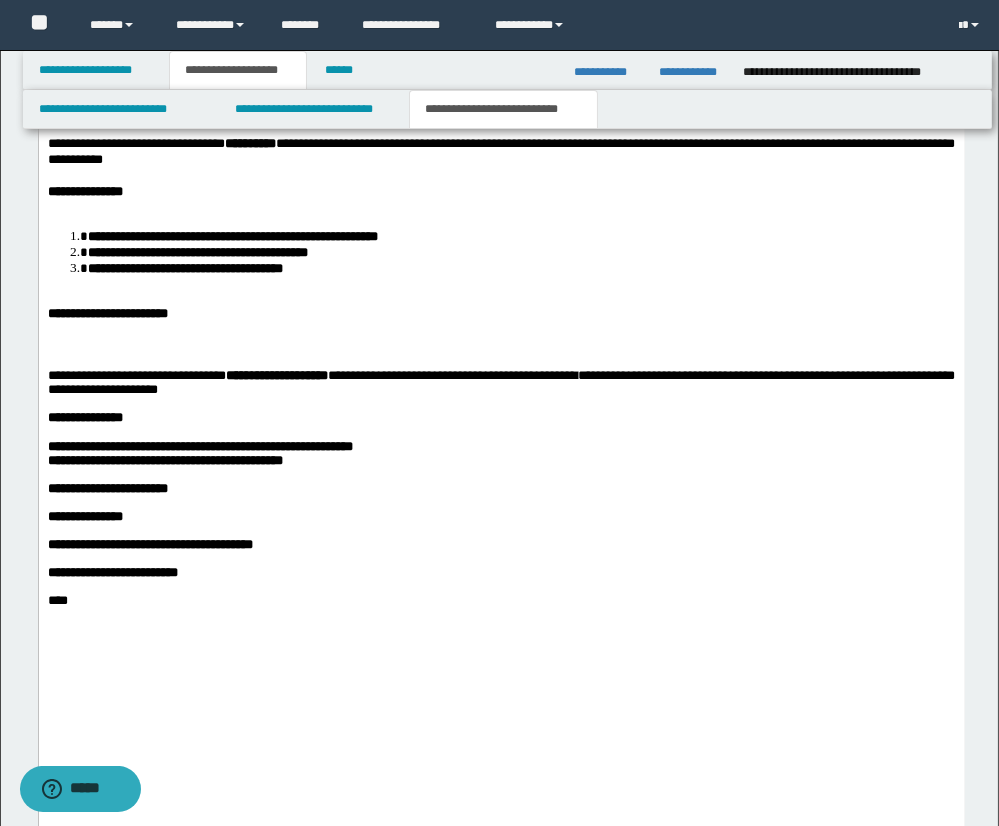 scroll, scrollTop: 3107, scrollLeft: 0, axis: vertical 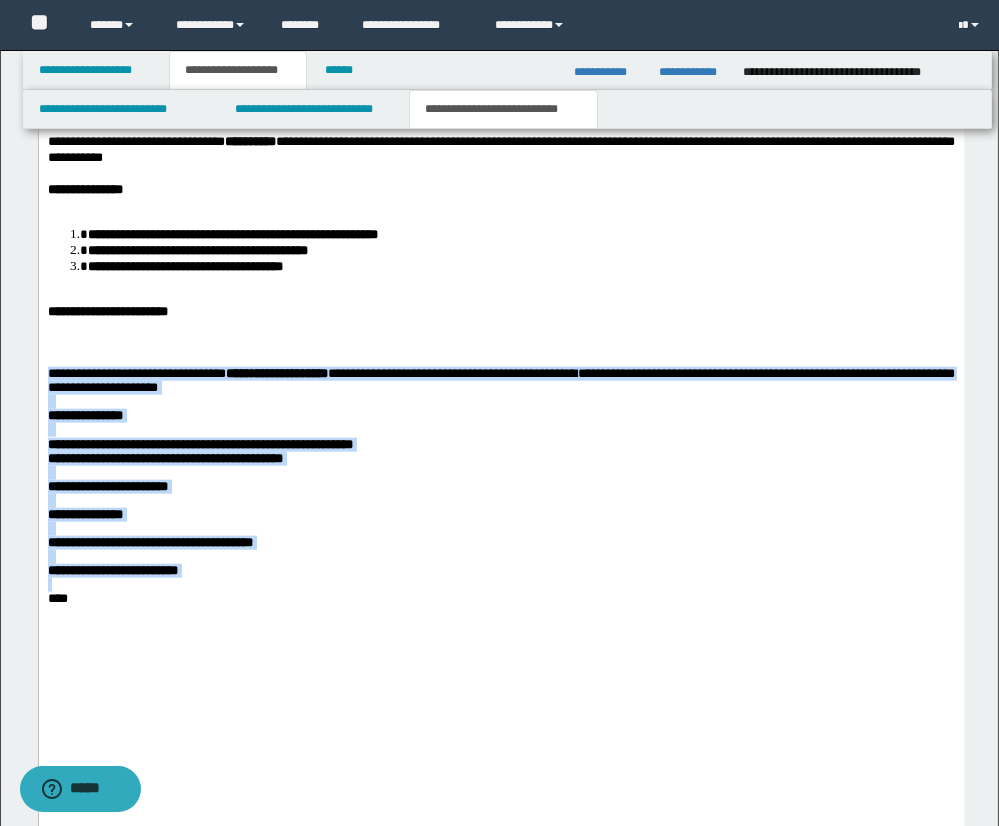drag, startPoint x: 48, startPoint y: 498, endPoint x: 496, endPoint y: 720, distance: 499.988 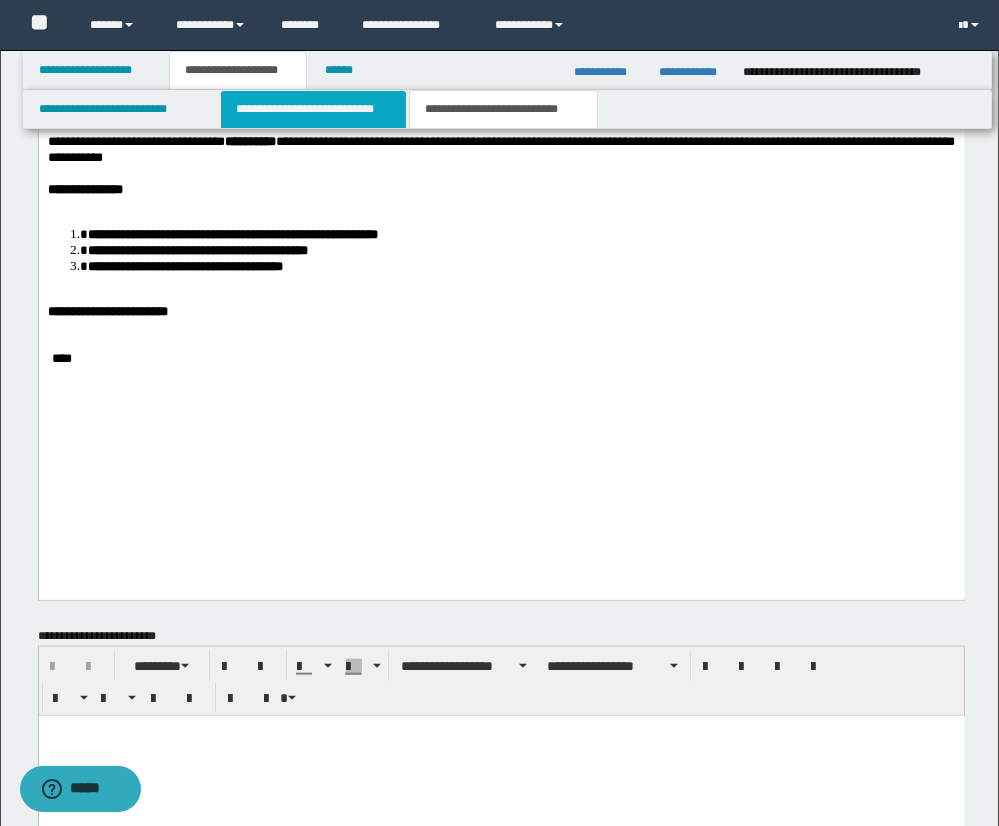 click on "**********" at bounding box center [313, 109] 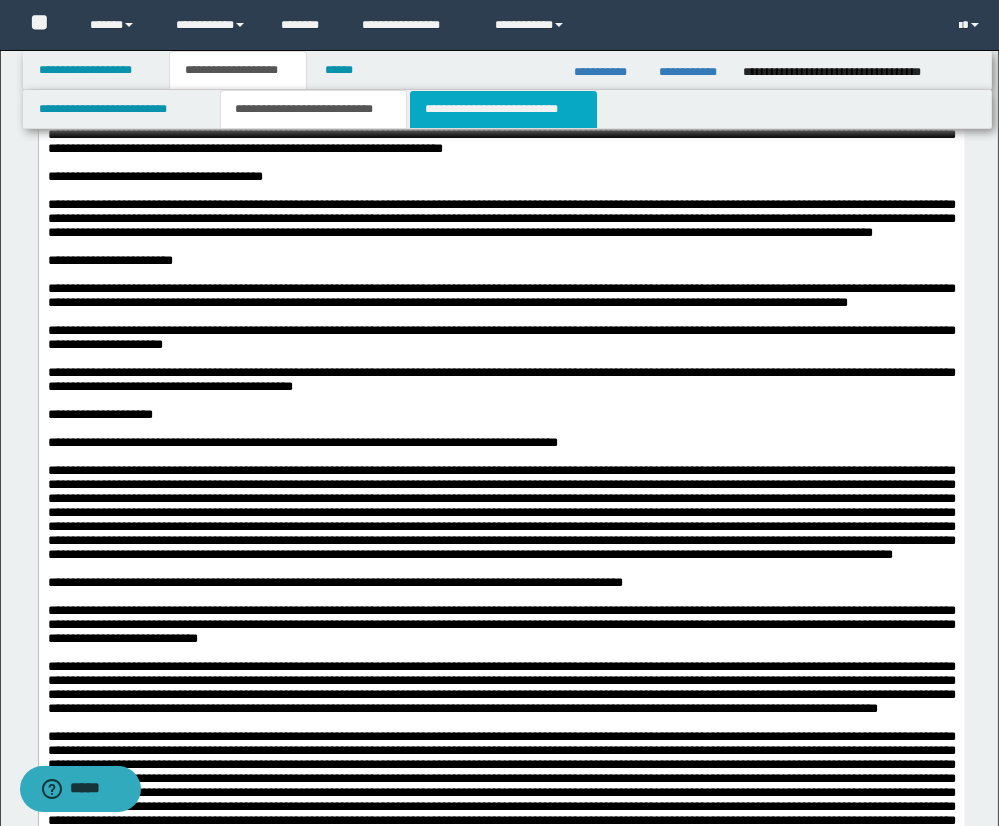 click on "**********" at bounding box center [503, 109] 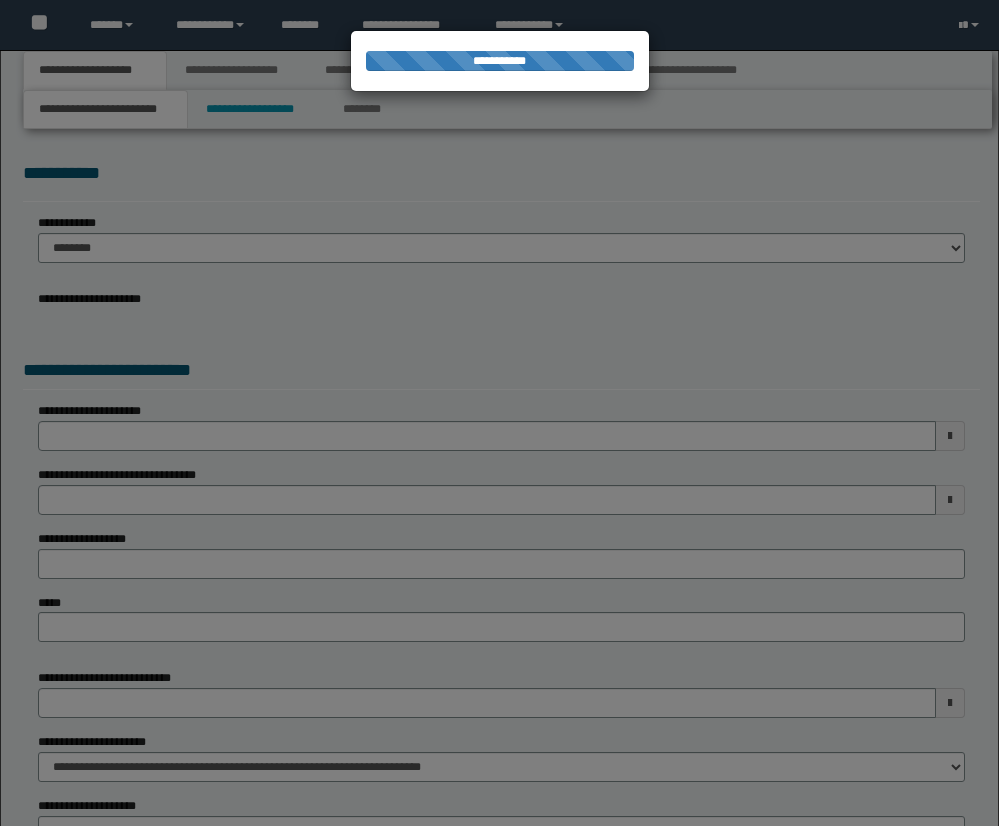 scroll, scrollTop: 0, scrollLeft: 0, axis: both 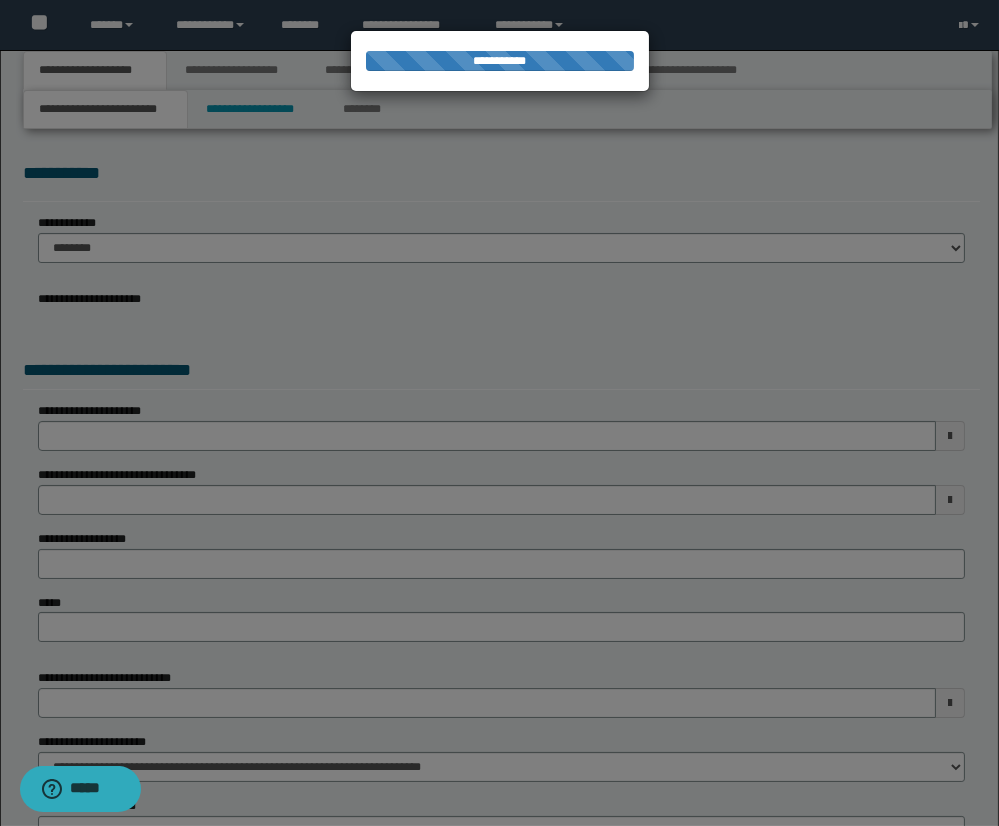 select on "*" 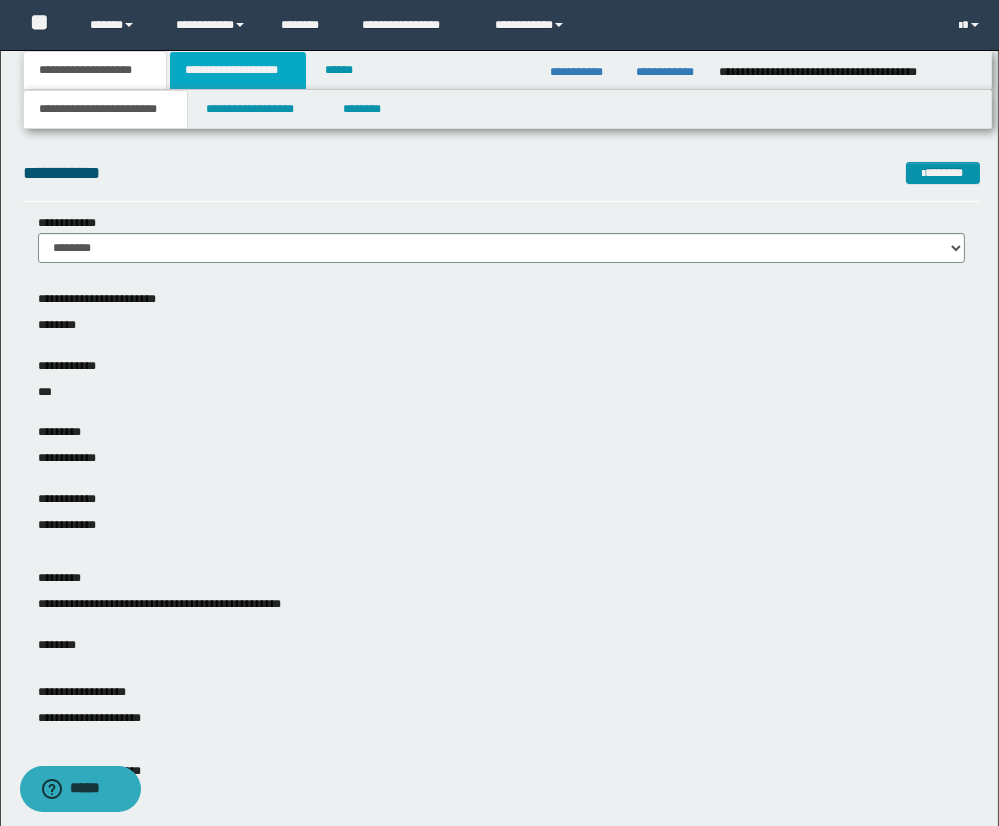 click on "**********" at bounding box center (238, 70) 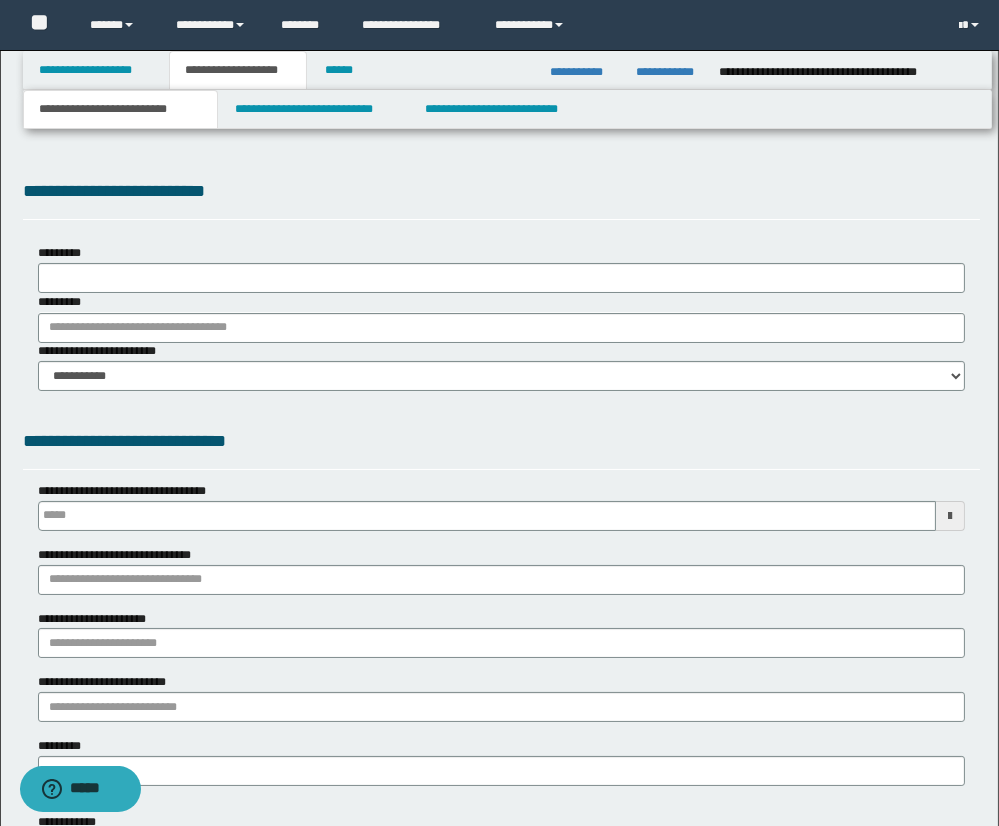scroll, scrollTop: 0, scrollLeft: 0, axis: both 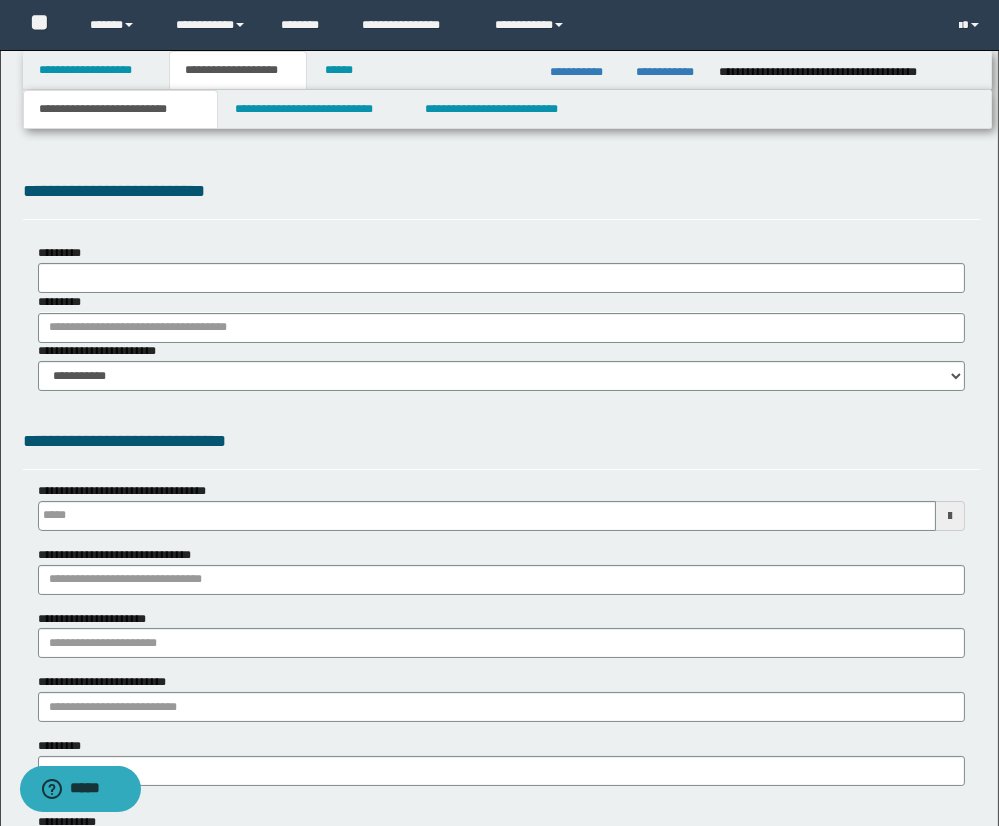 select on "*" 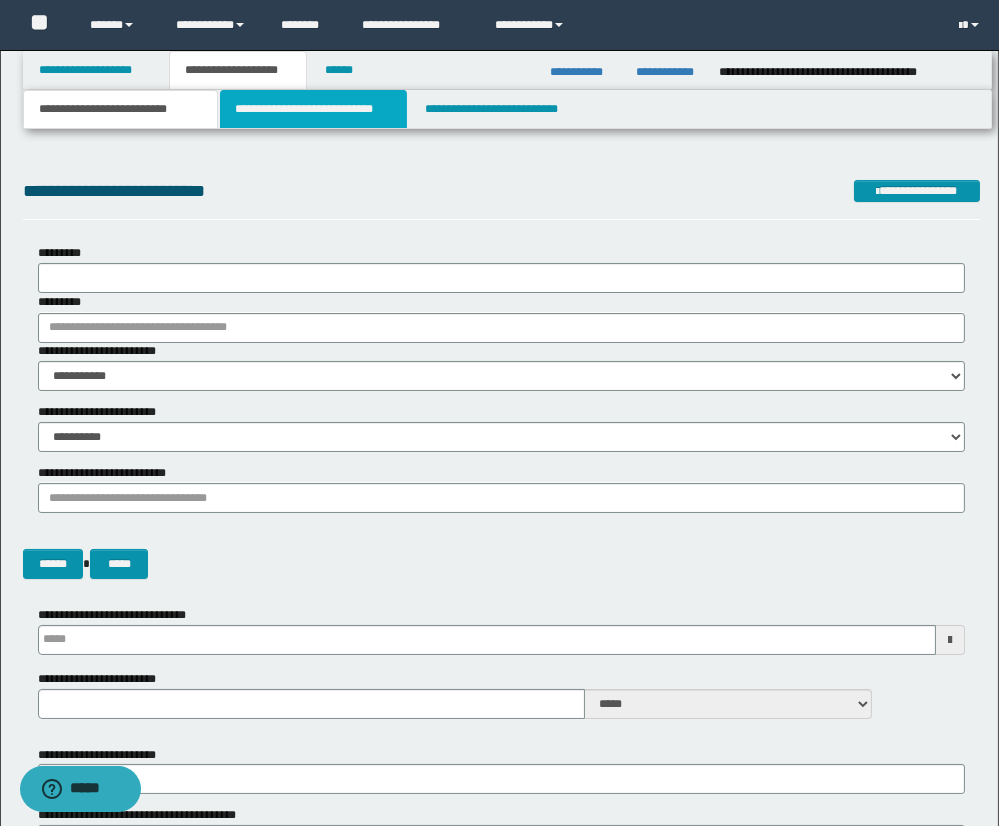drag, startPoint x: 301, startPoint y: 112, endPoint x: 383, endPoint y: 301, distance: 206.02185 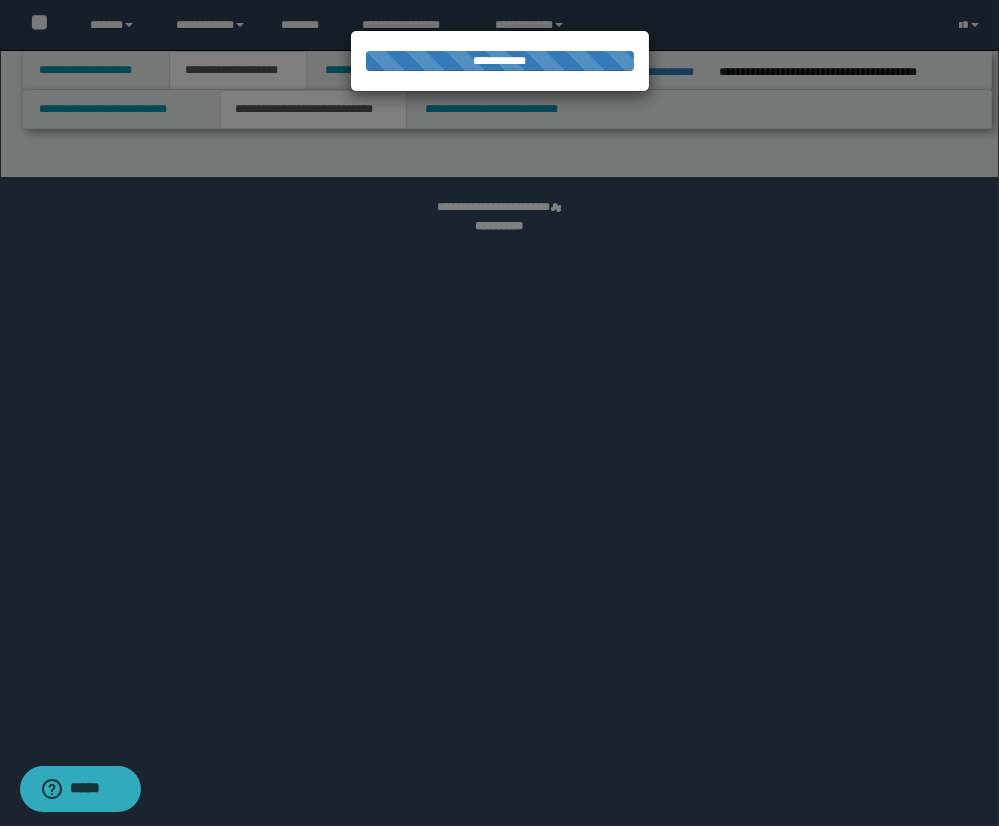 select on "*" 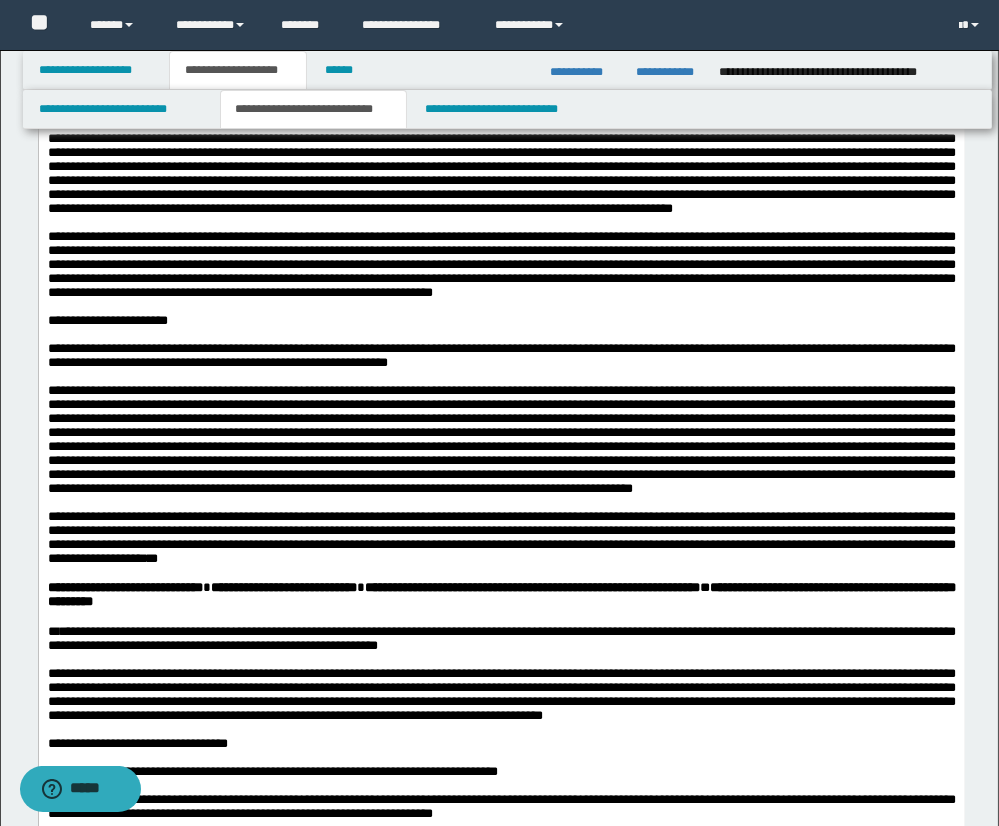 scroll, scrollTop: 438, scrollLeft: 0, axis: vertical 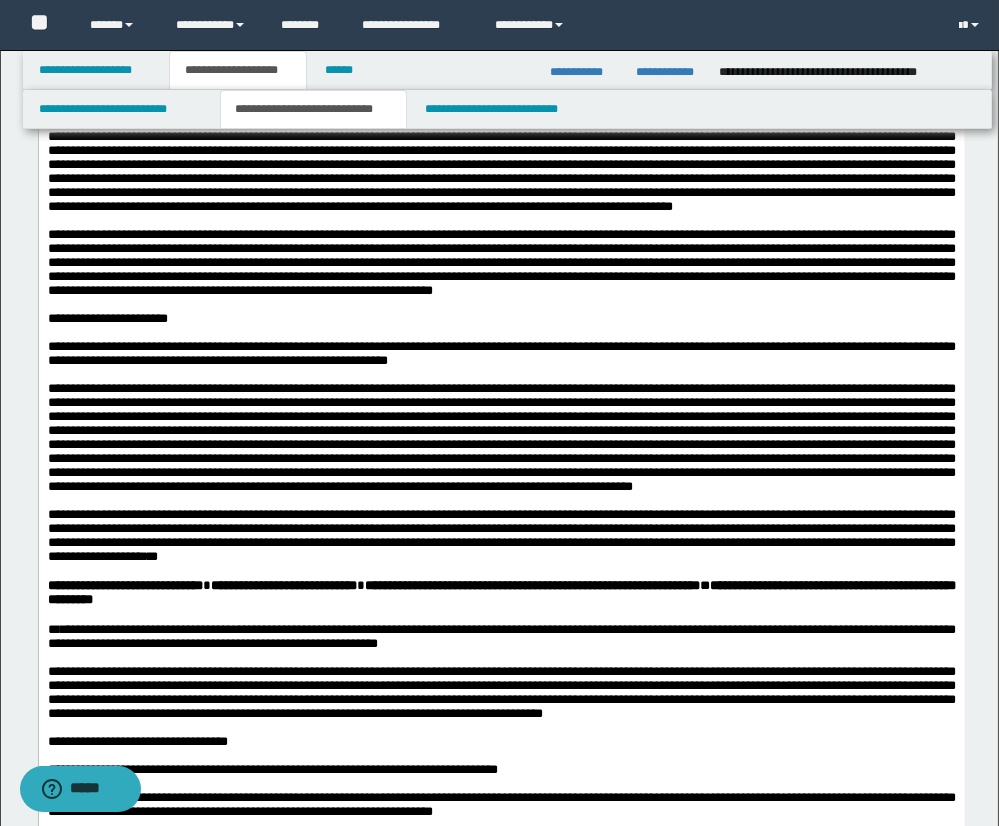 click at bounding box center [501, 437] 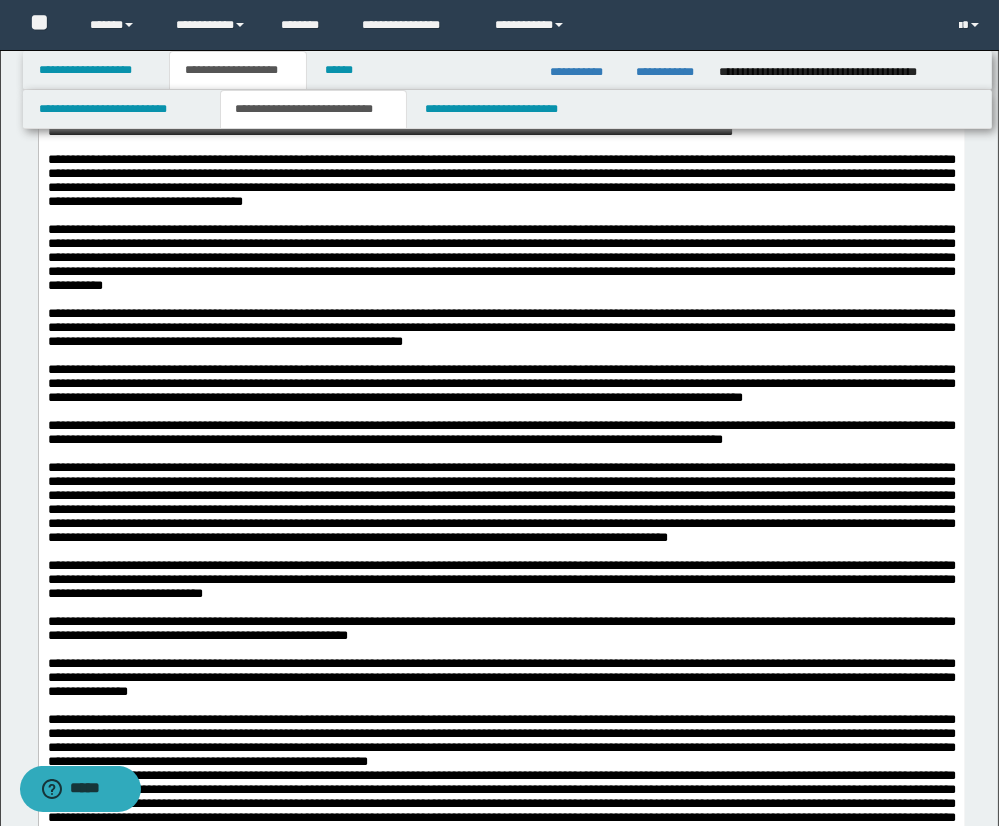 scroll, scrollTop: 1550, scrollLeft: 0, axis: vertical 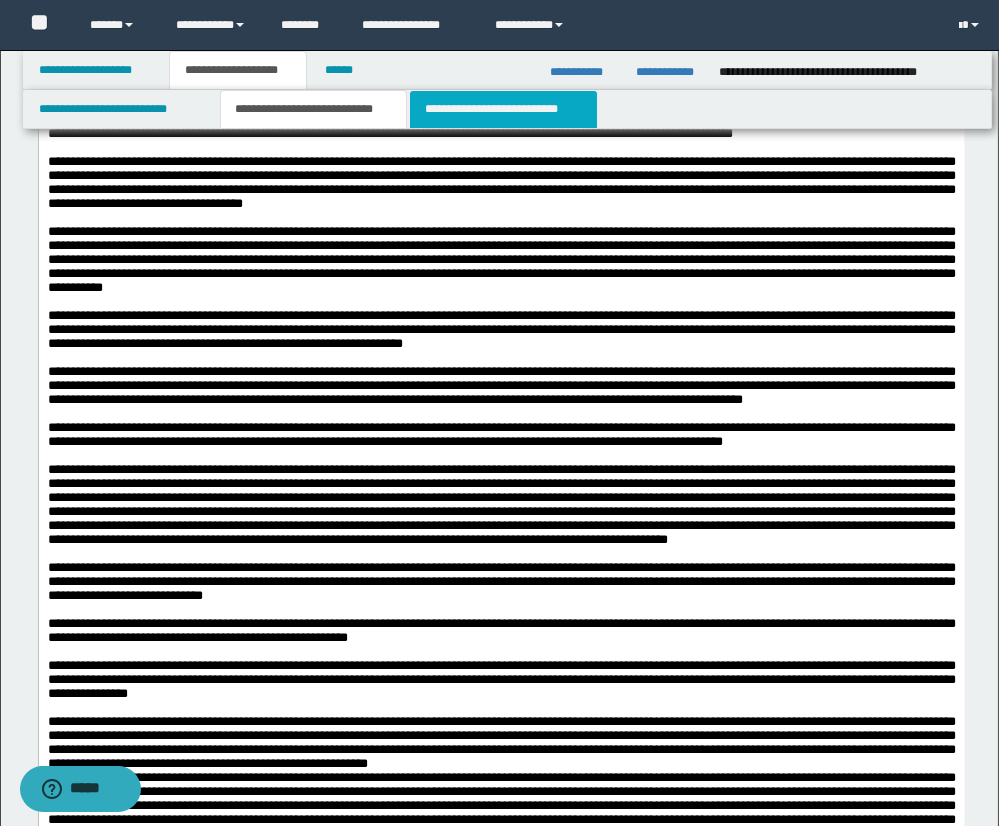 click on "**********" at bounding box center (503, 109) 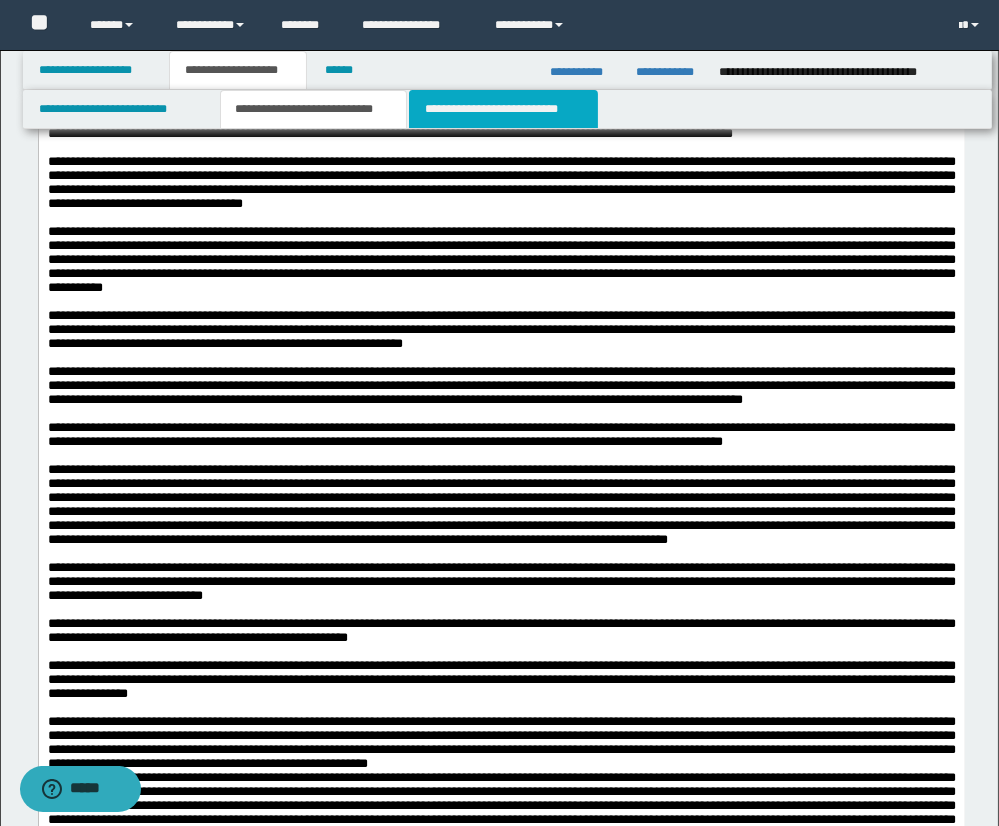 scroll, scrollTop: 0, scrollLeft: 0, axis: both 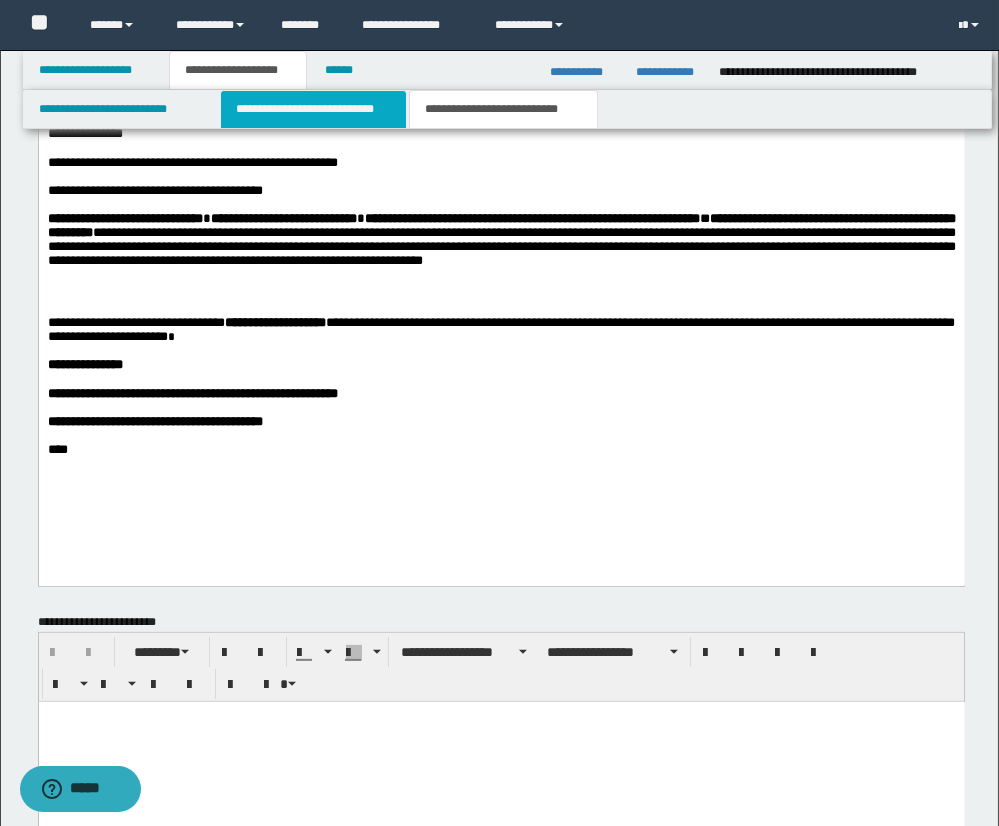 click on "**********" at bounding box center [313, 109] 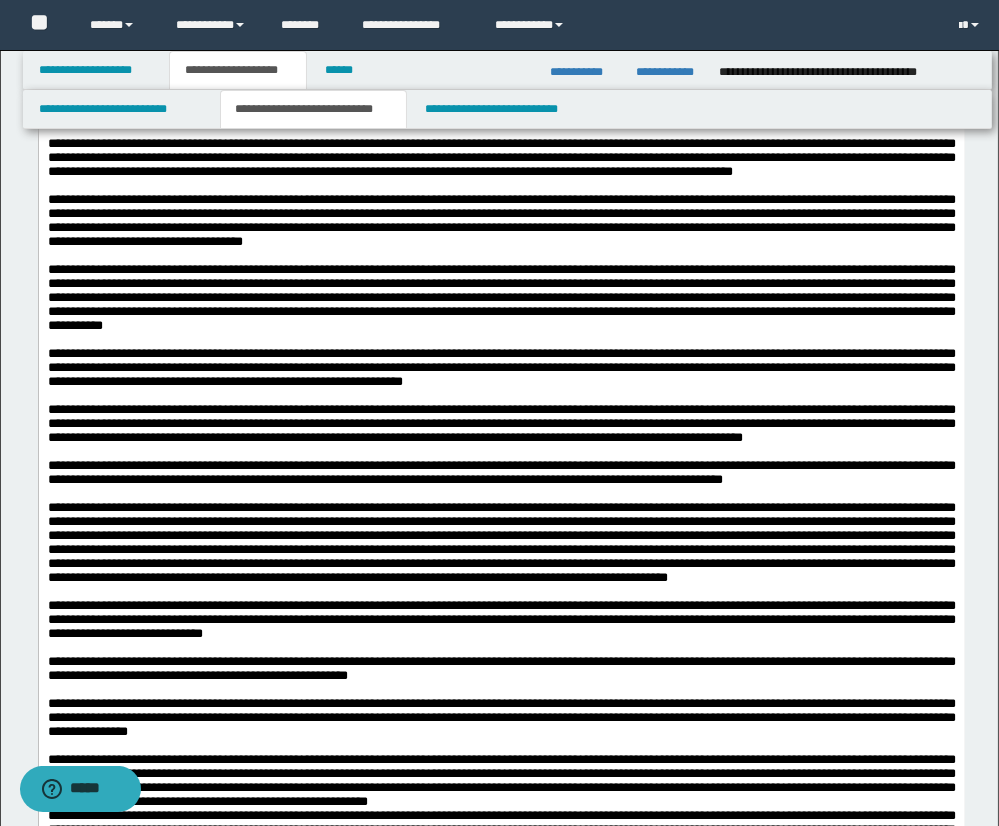 scroll, scrollTop: 1514, scrollLeft: 0, axis: vertical 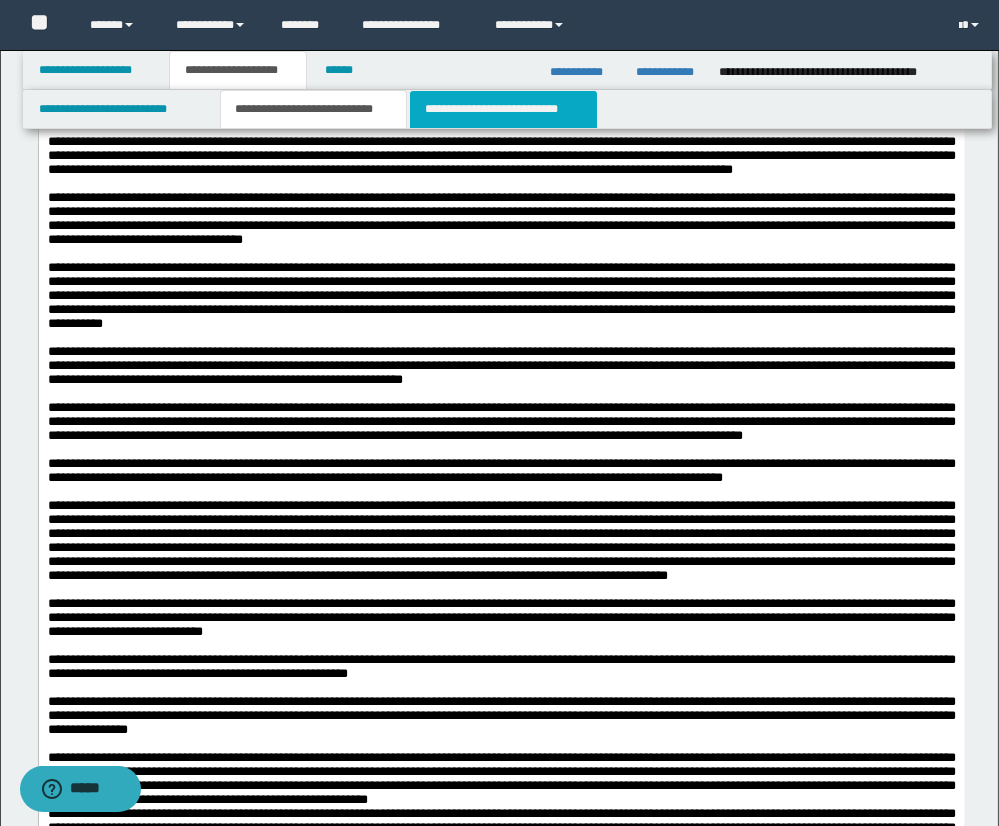 click on "**********" at bounding box center [503, 109] 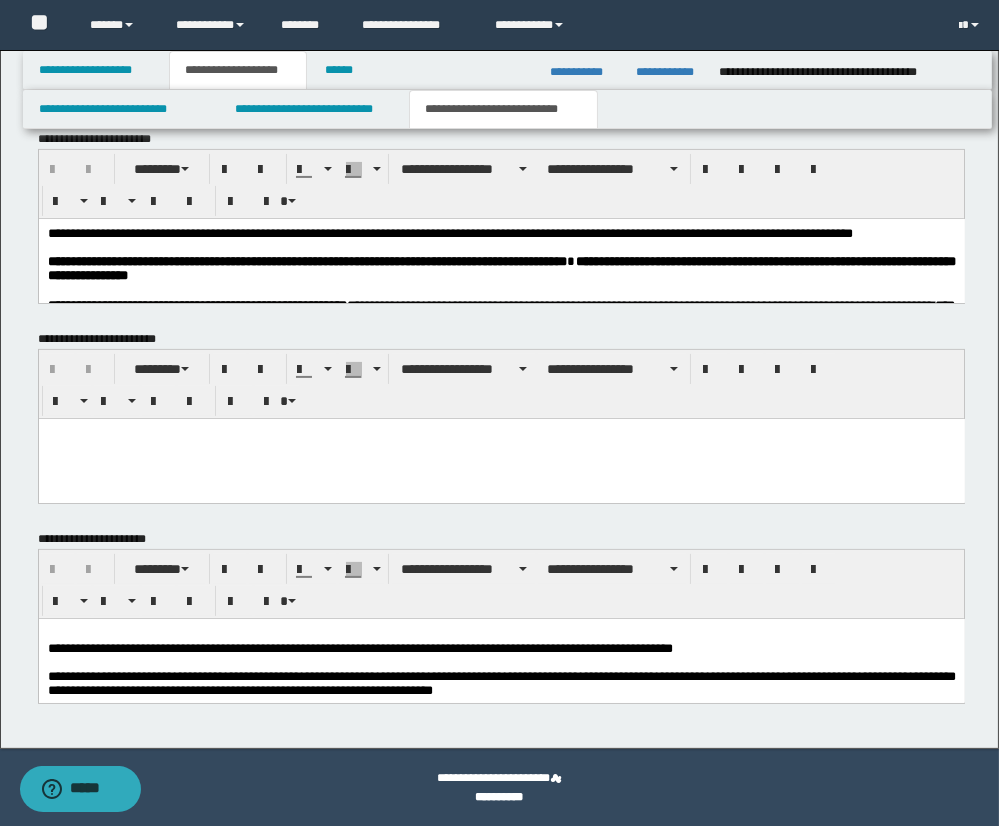 click at bounding box center (501, 247) 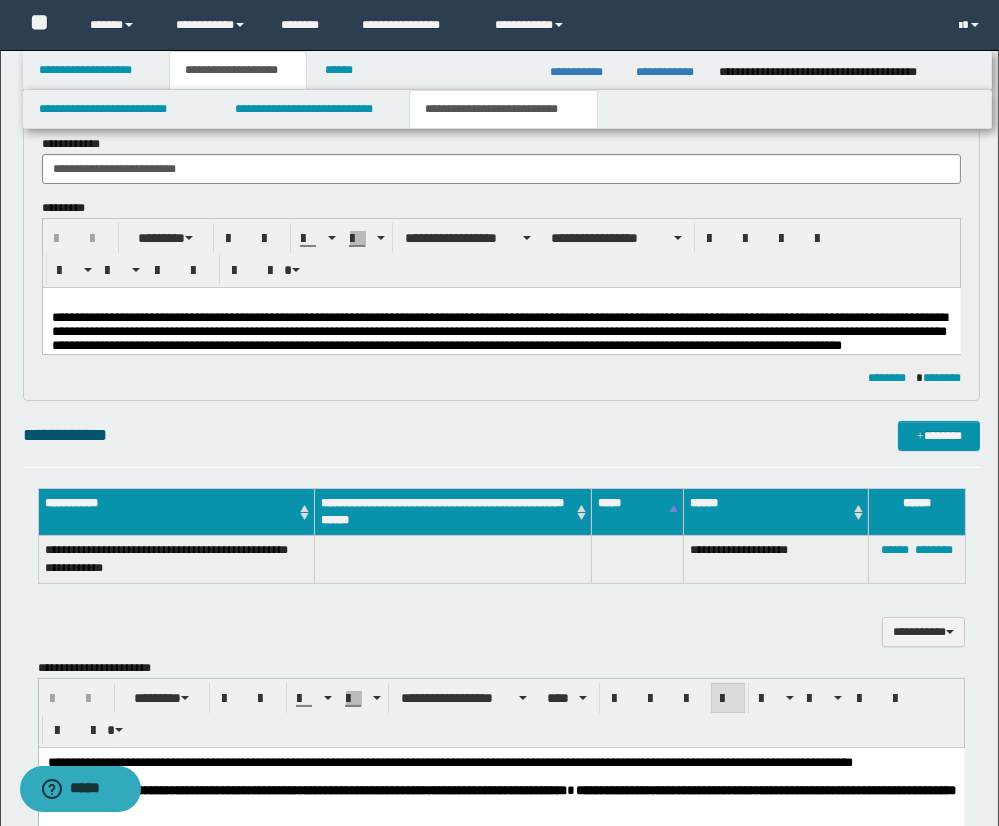 scroll, scrollTop: 0, scrollLeft: 0, axis: both 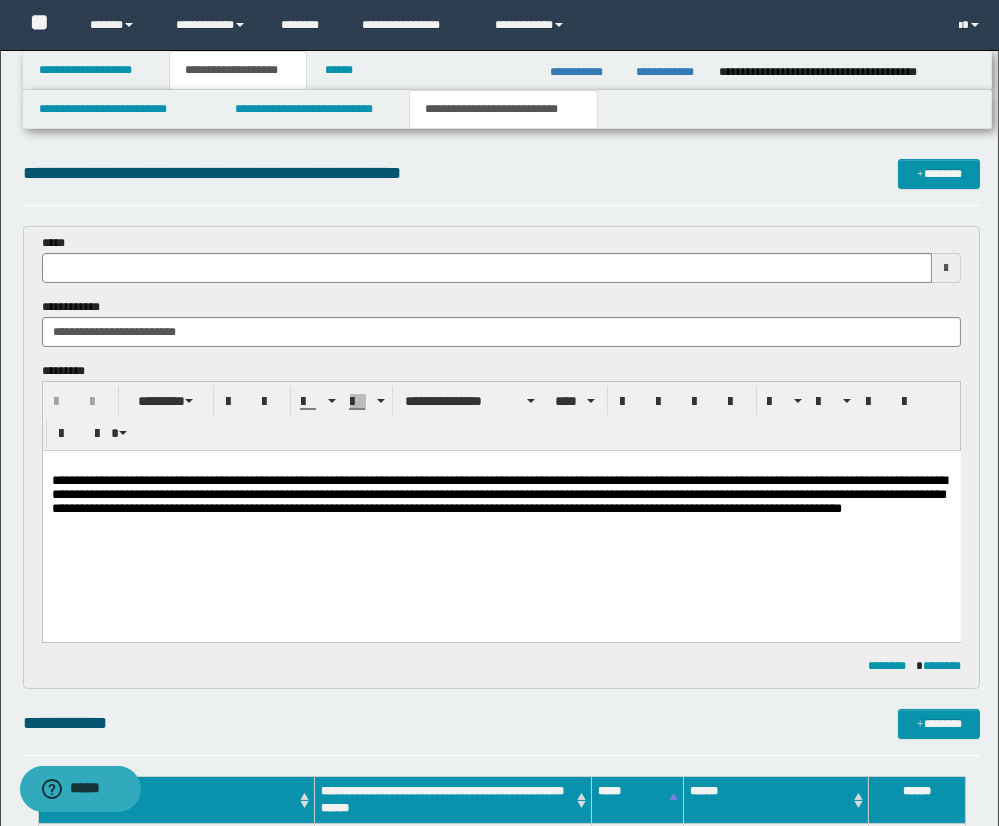 click on "**********" at bounding box center (498, 493) 